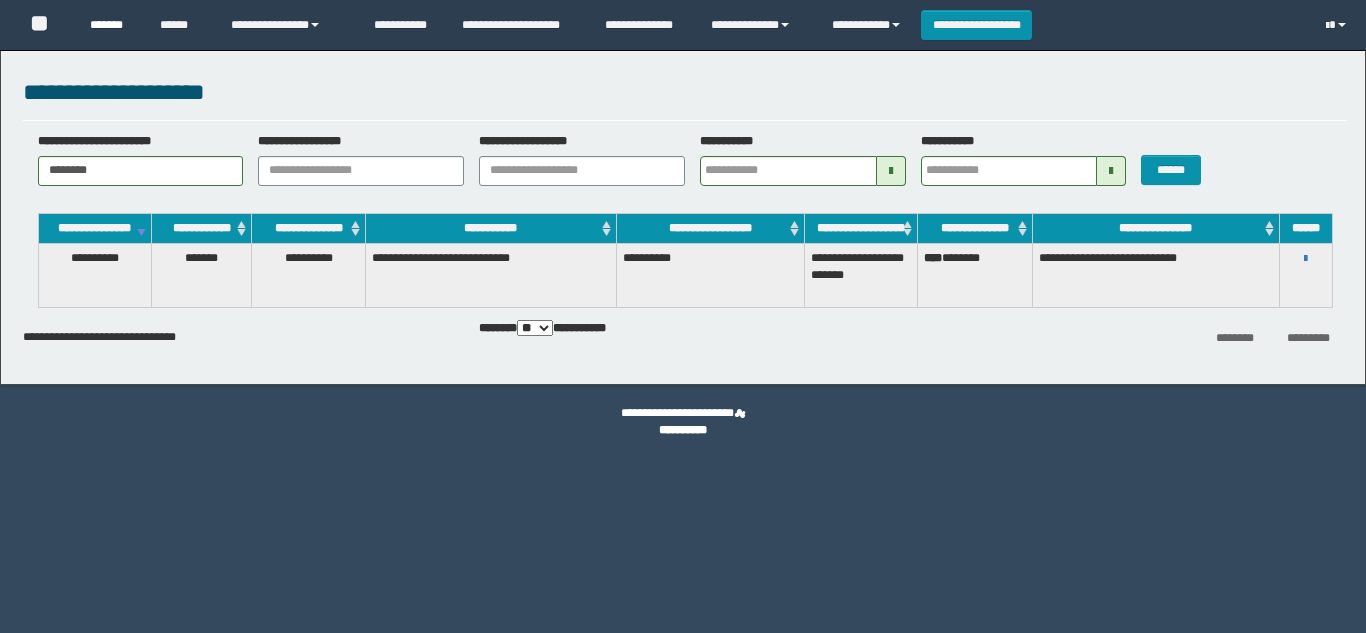 scroll, scrollTop: 0, scrollLeft: 0, axis: both 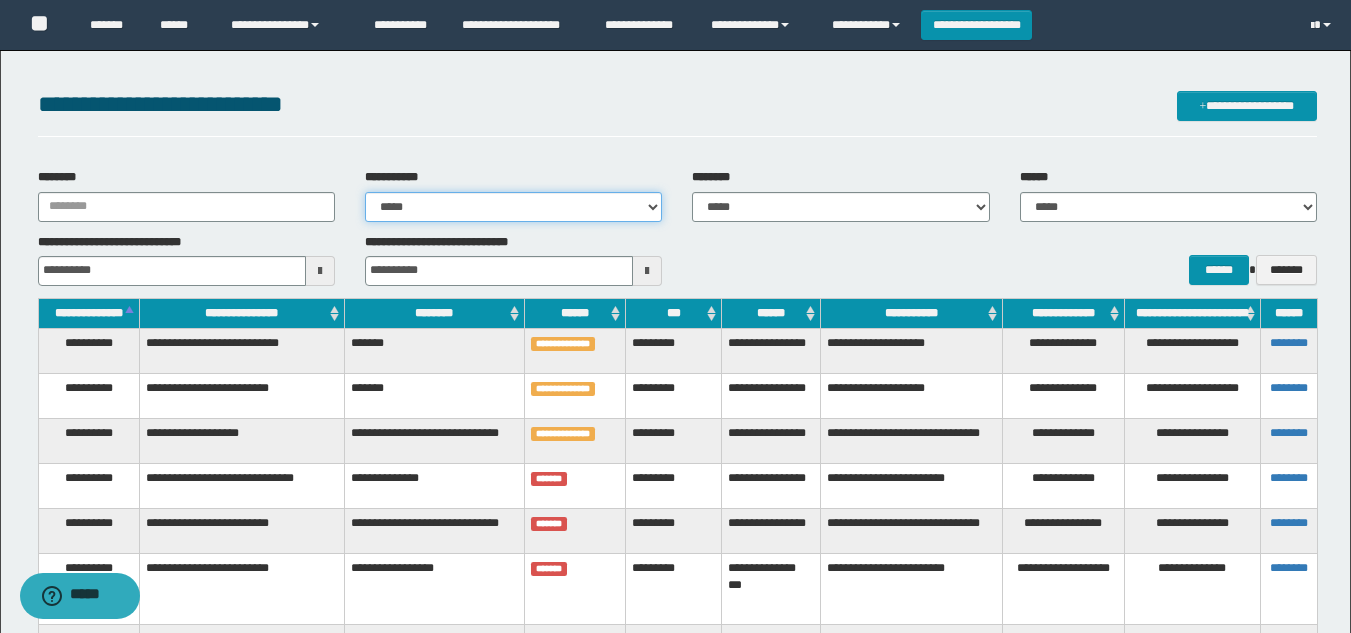 click on "**********" at bounding box center [513, 207] 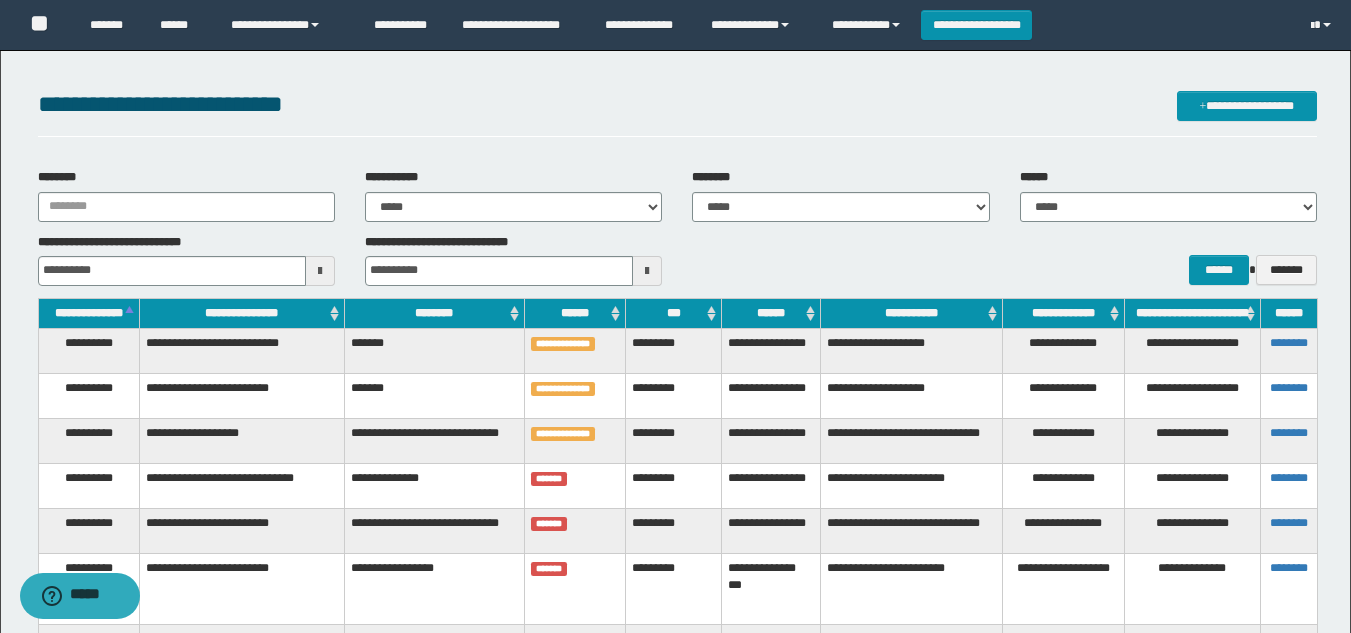click on "**********" at bounding box center (677, 114) 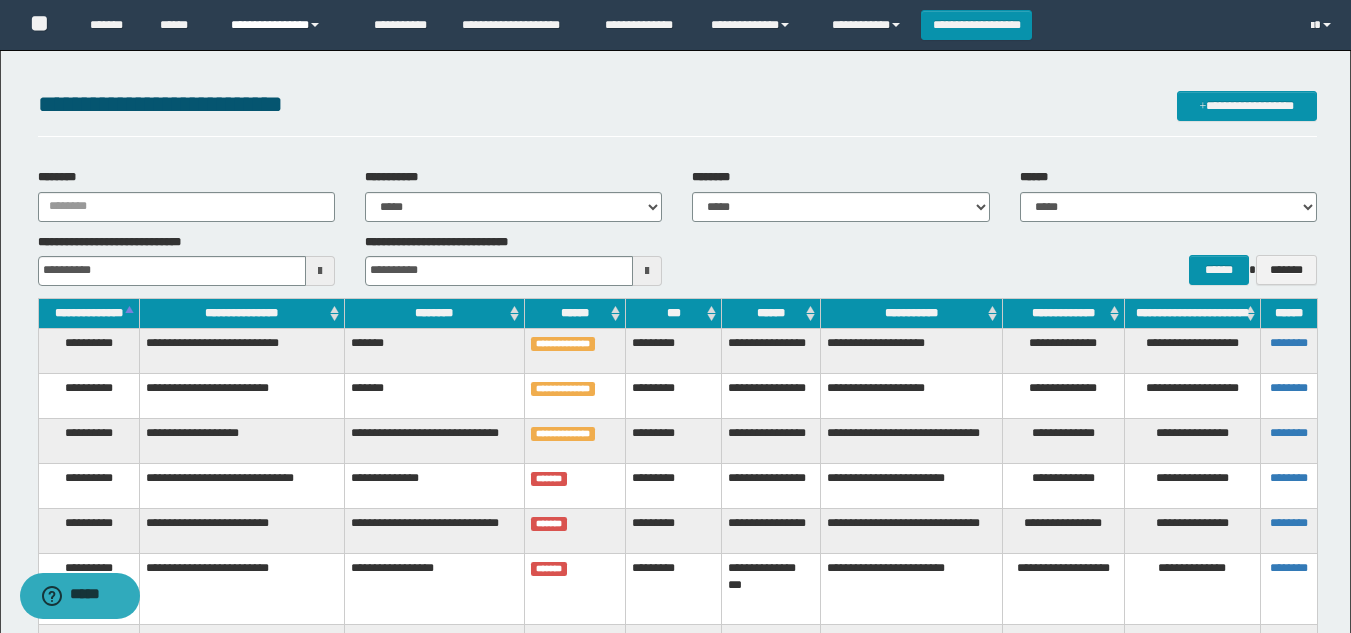 click on "**********" at bounding box center [287, 25] 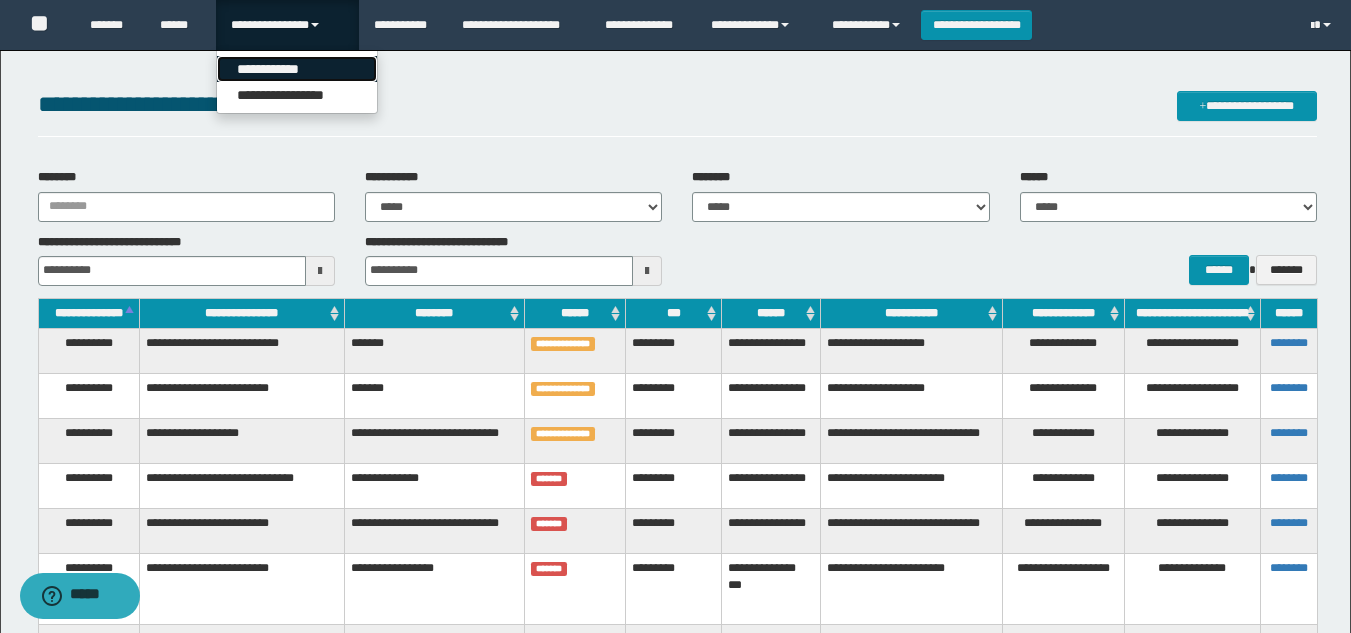 click on "**********" at bounding box center (297, 69) 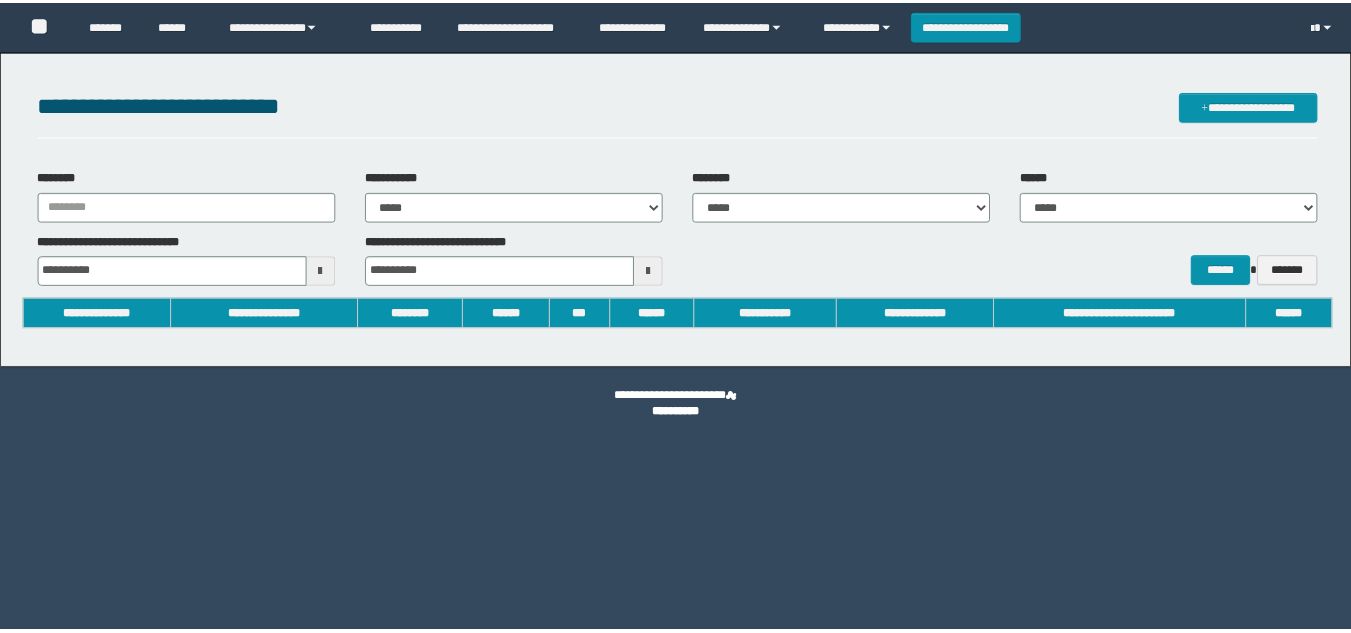 scroll, scrollTop: 0, scrollLeft: 0, axis: both 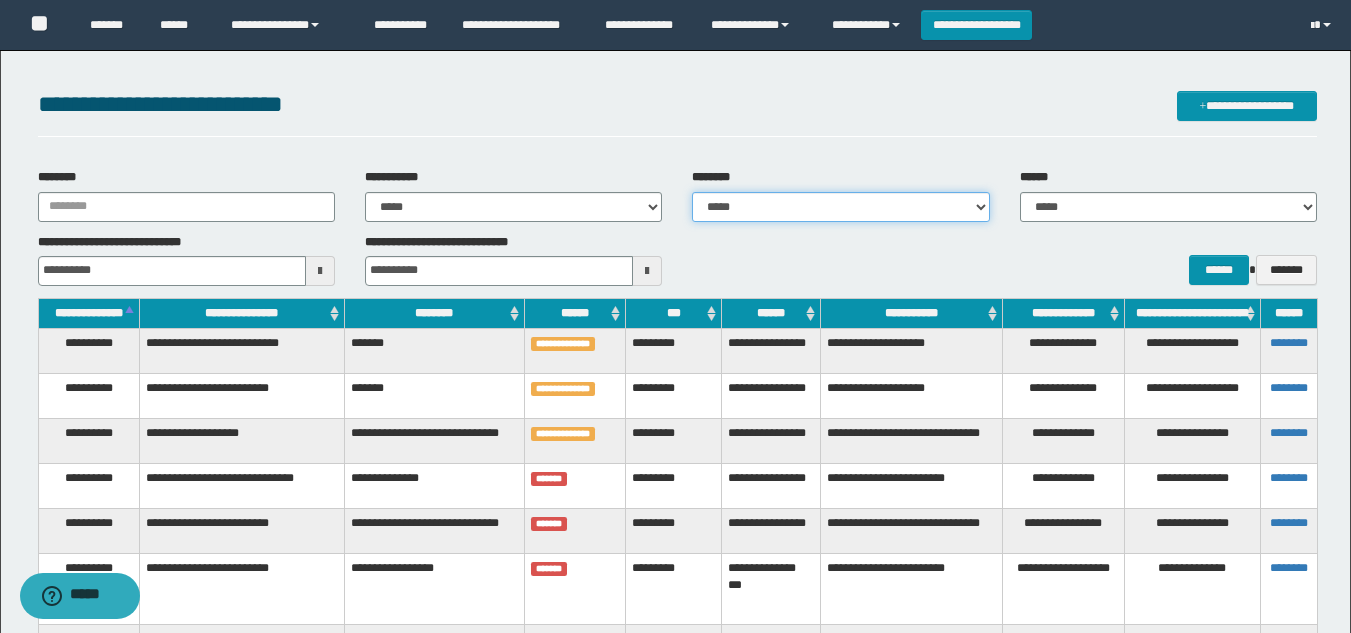click on "**********" at bounding box center (840, 207) 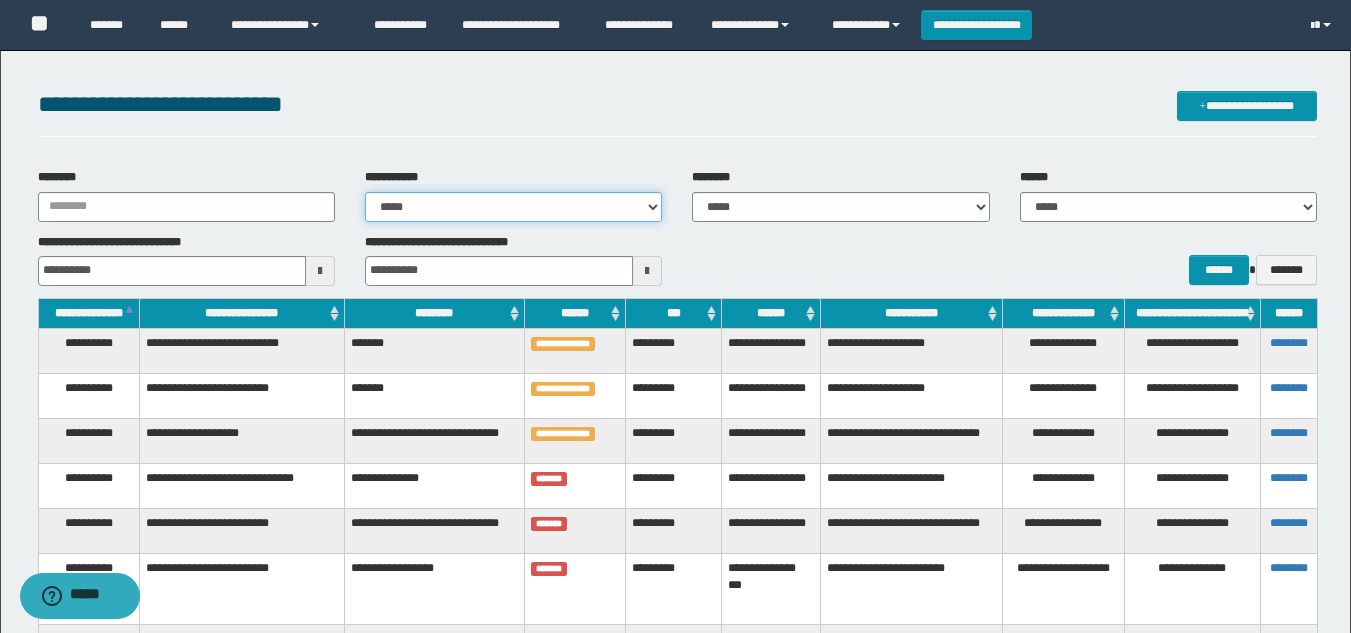 click on "**********" at bounding box center [513, 207] 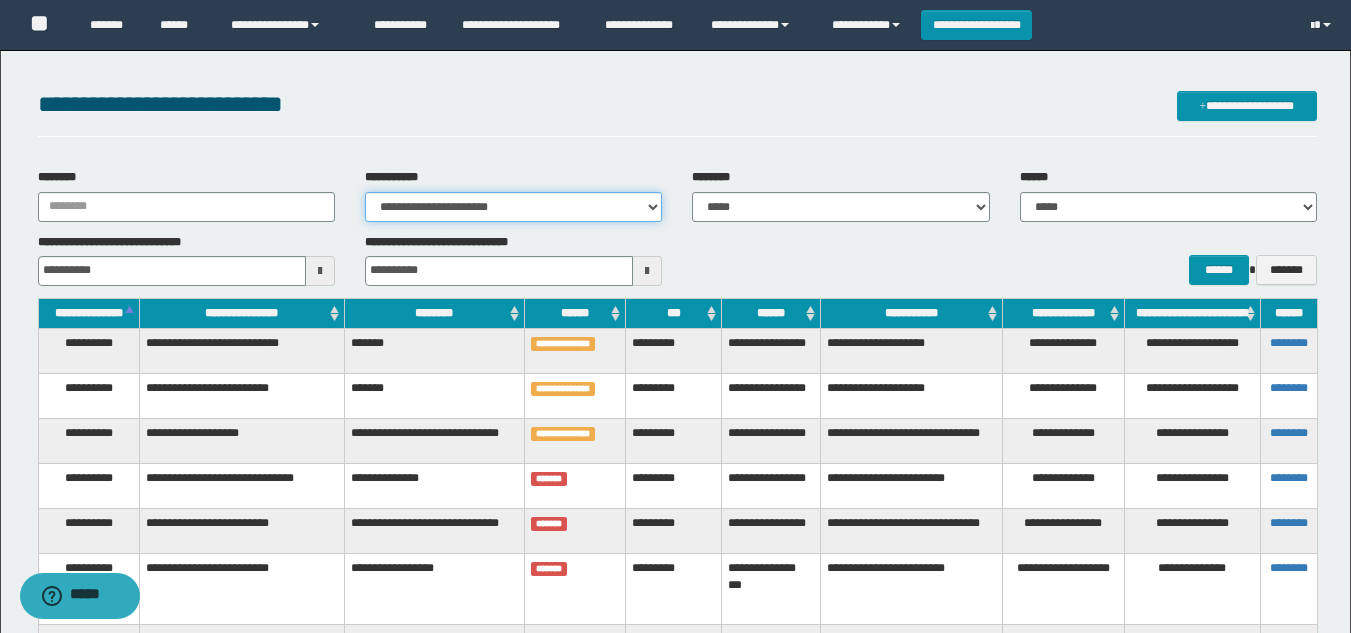 click on "**********" at bounding box center [513, 207] 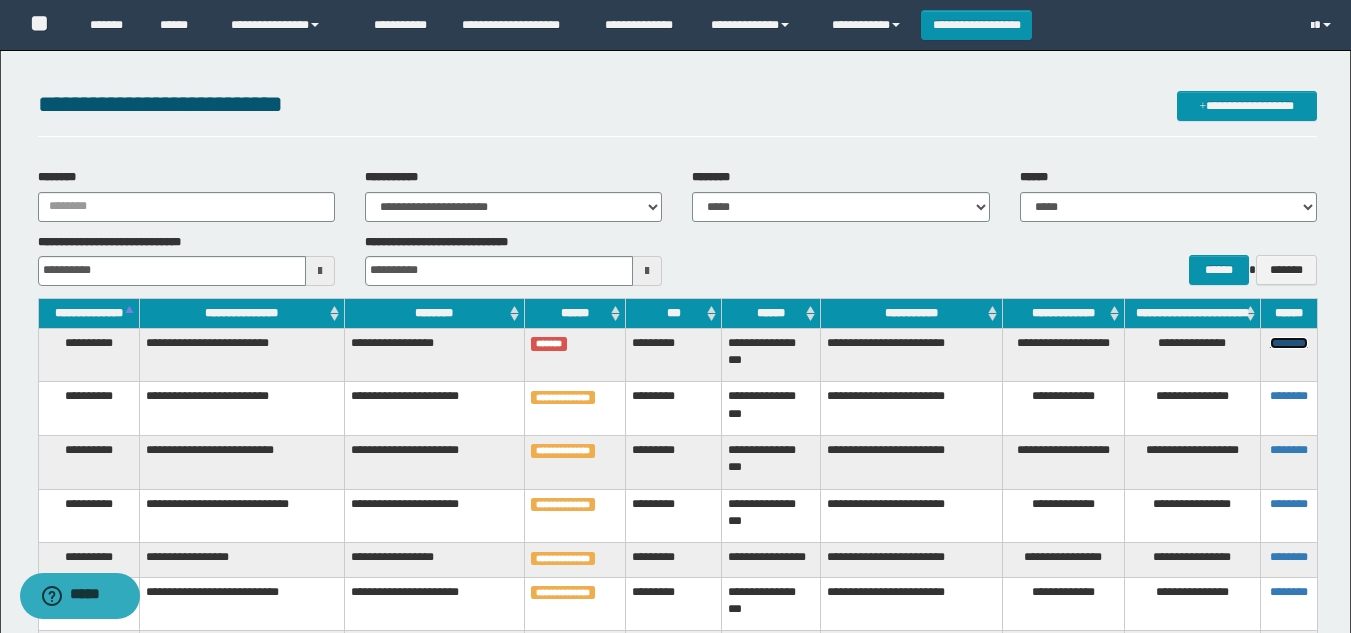 click on "********" at bounding box center [1289, 343] 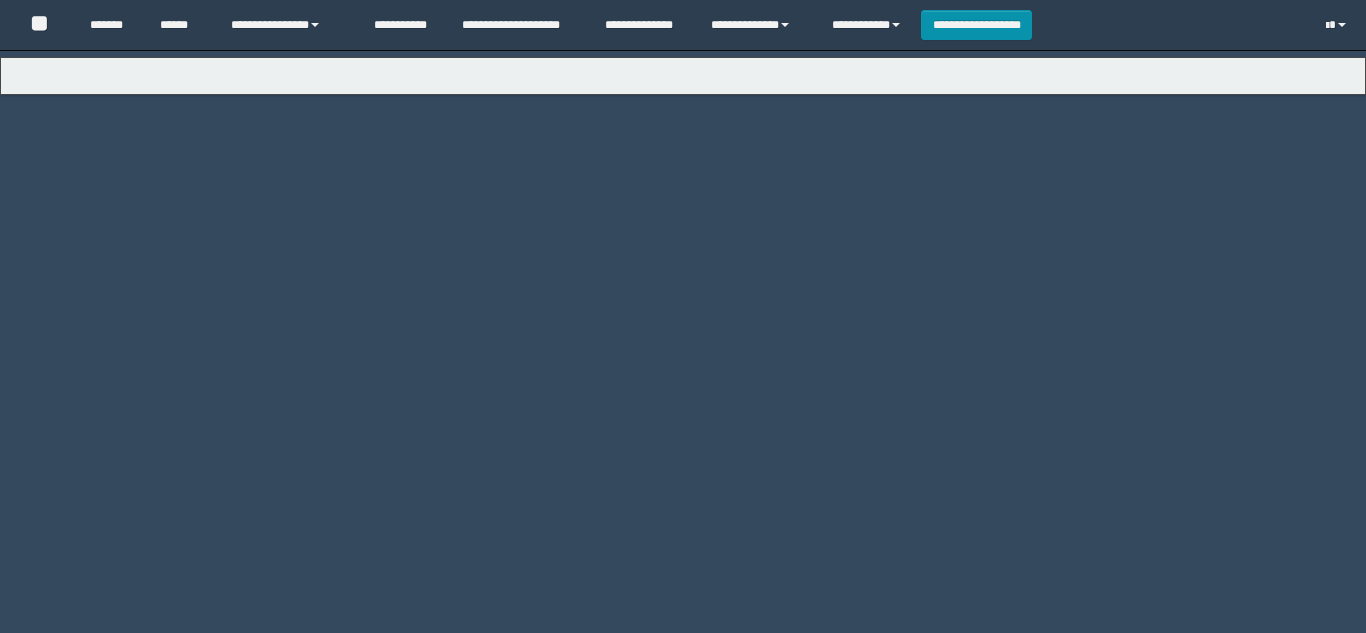 scroll, scrollTop: 0, scrollLeft: 0, axis: both 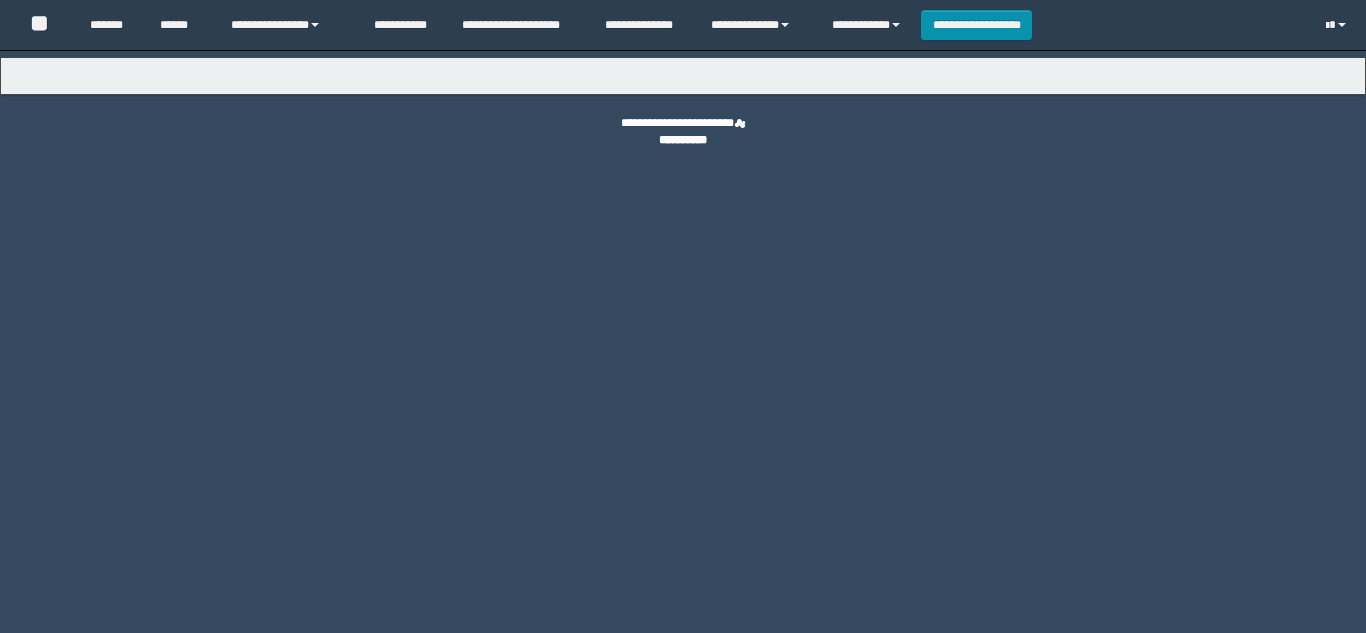 select on "***" 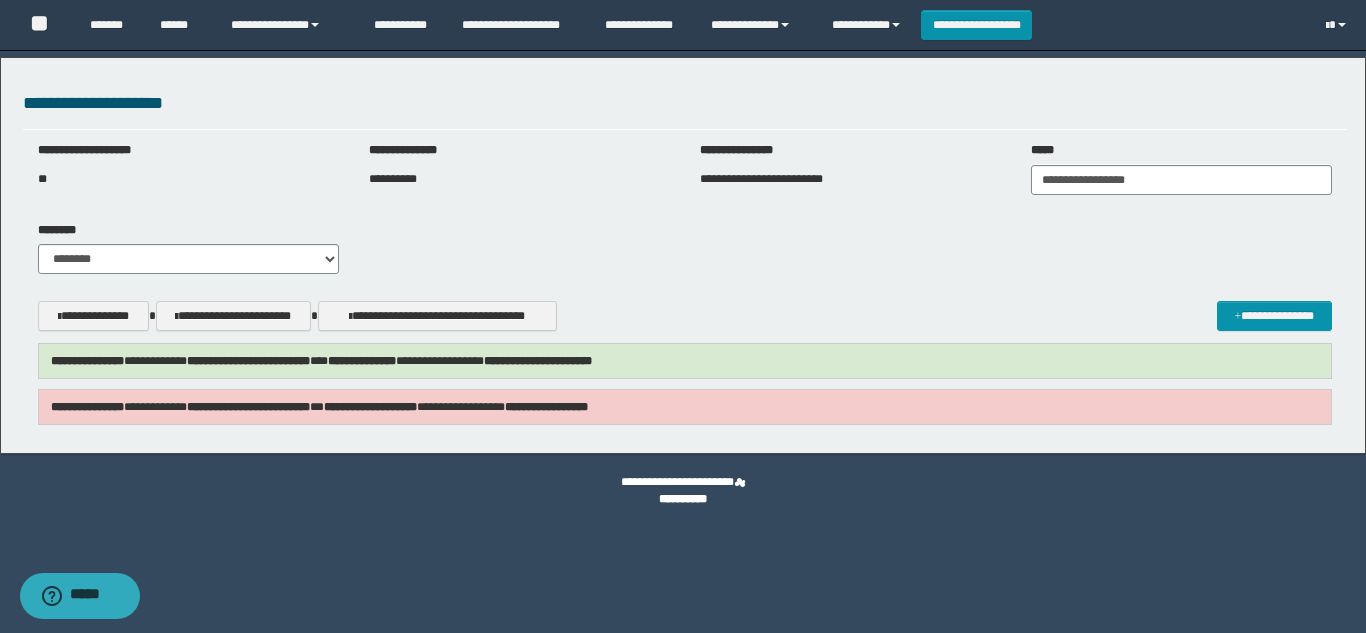click on "**********" at bounding box center [319, 407] 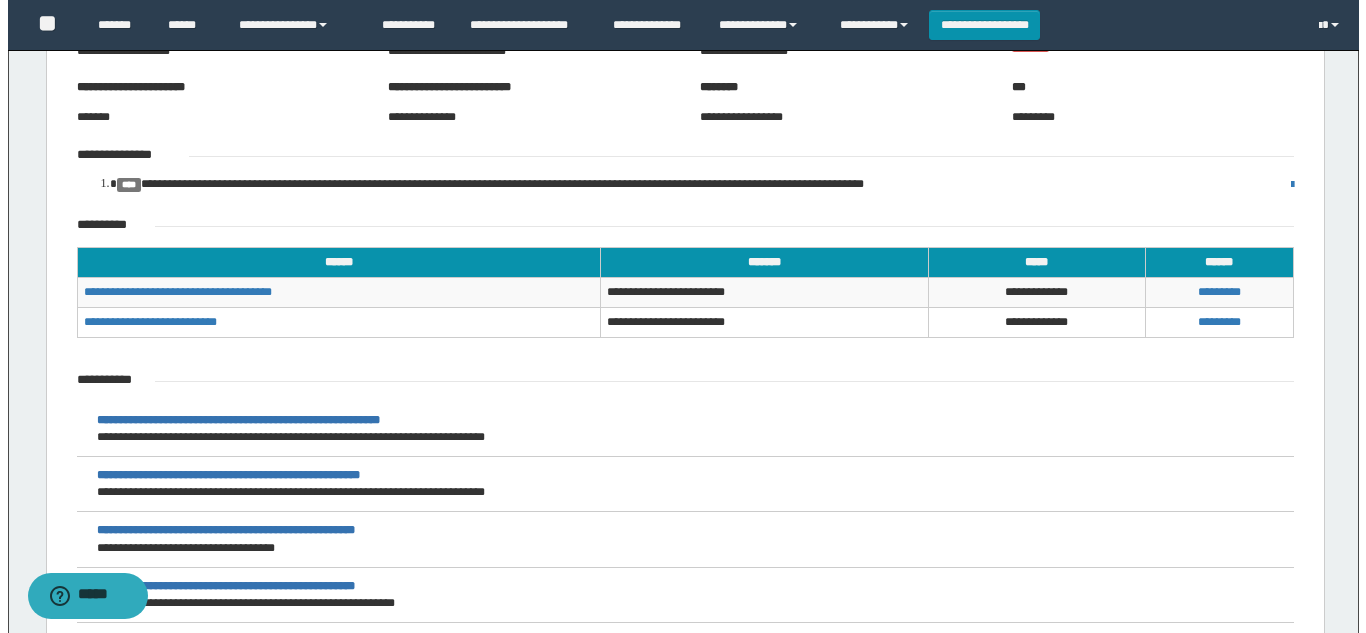 scroll, scrollTop: 600, scrollLeft: 0, axis: vertical 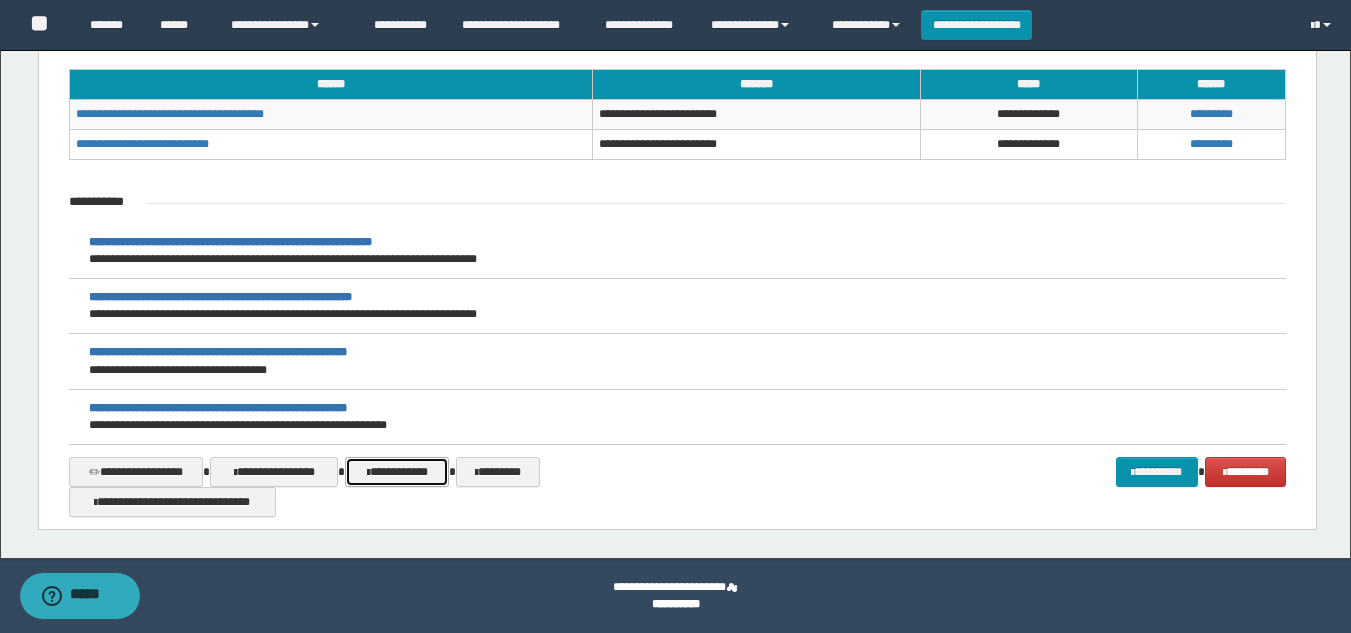 click on "**********" at bounding box center (397, 472) 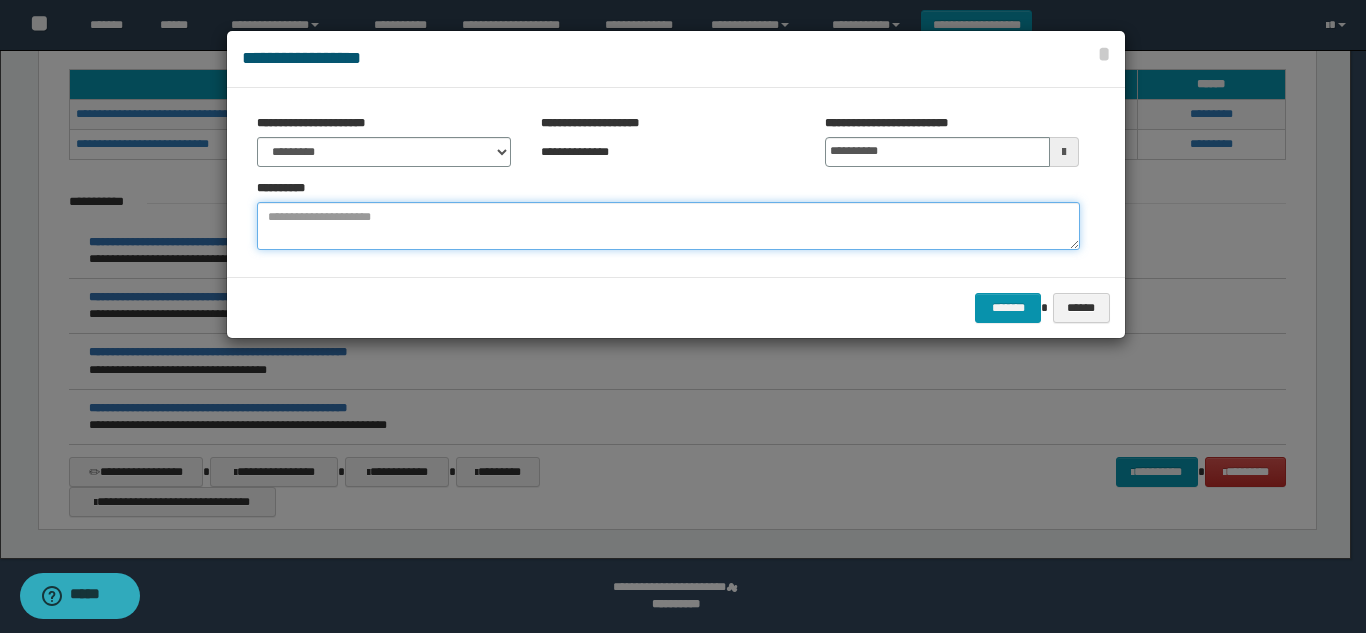 click at bounding box center [668, 226] 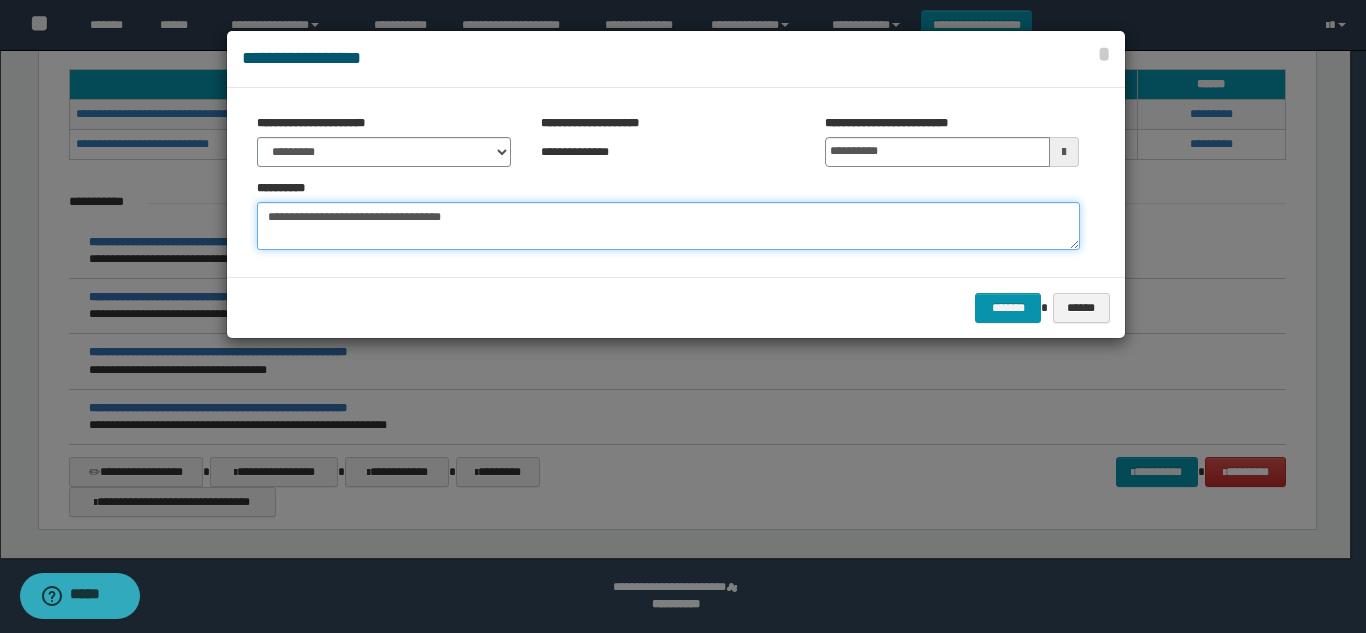 type on "**********" 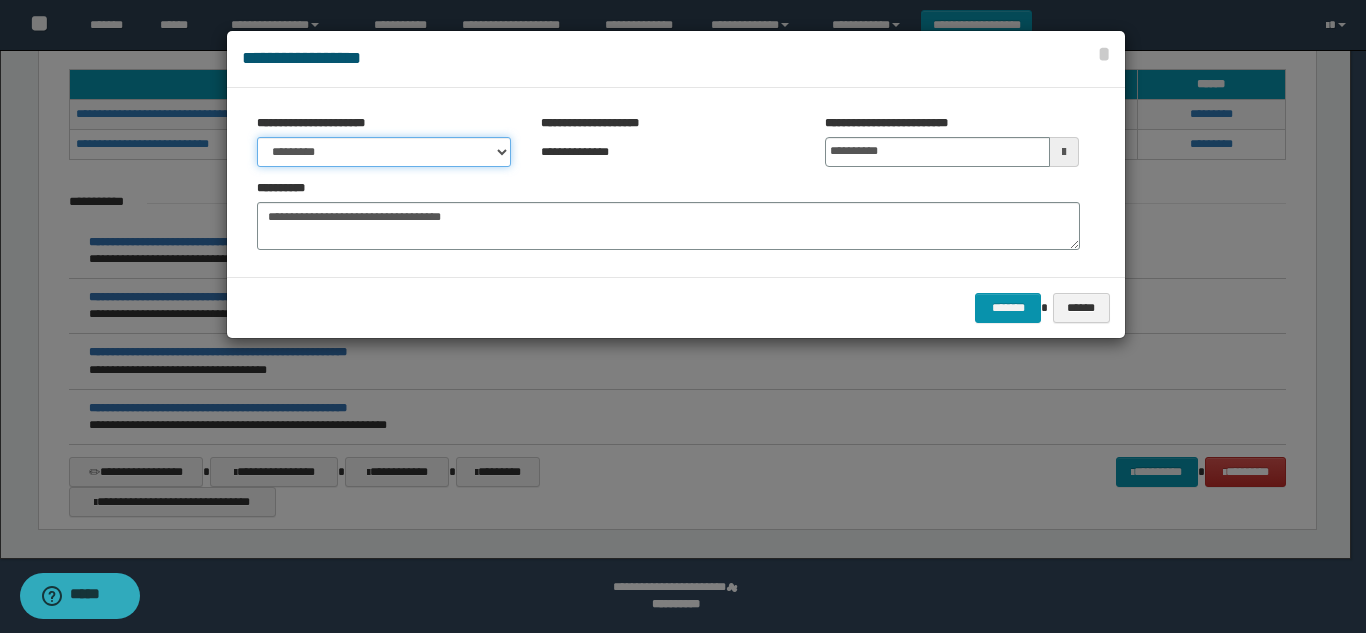 click on "*********
*****
*******
*******
********" at bounding box center (384, 152) 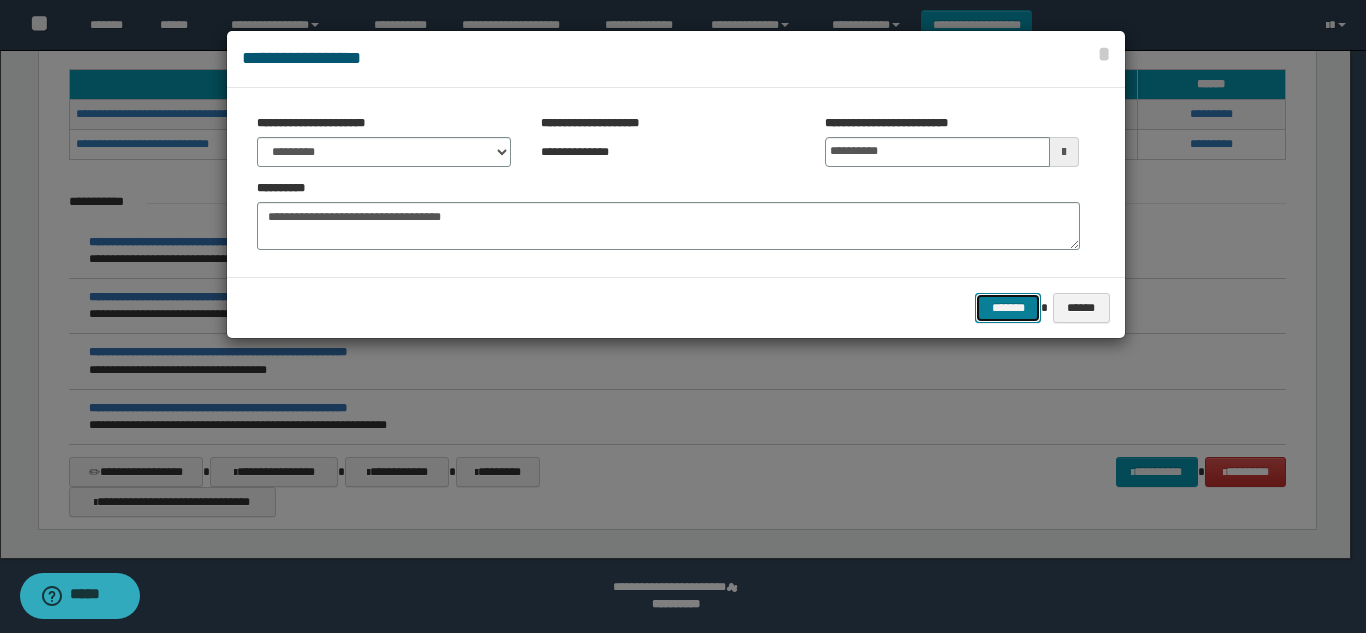 click on "*******" at bounding box center (1008, 308) 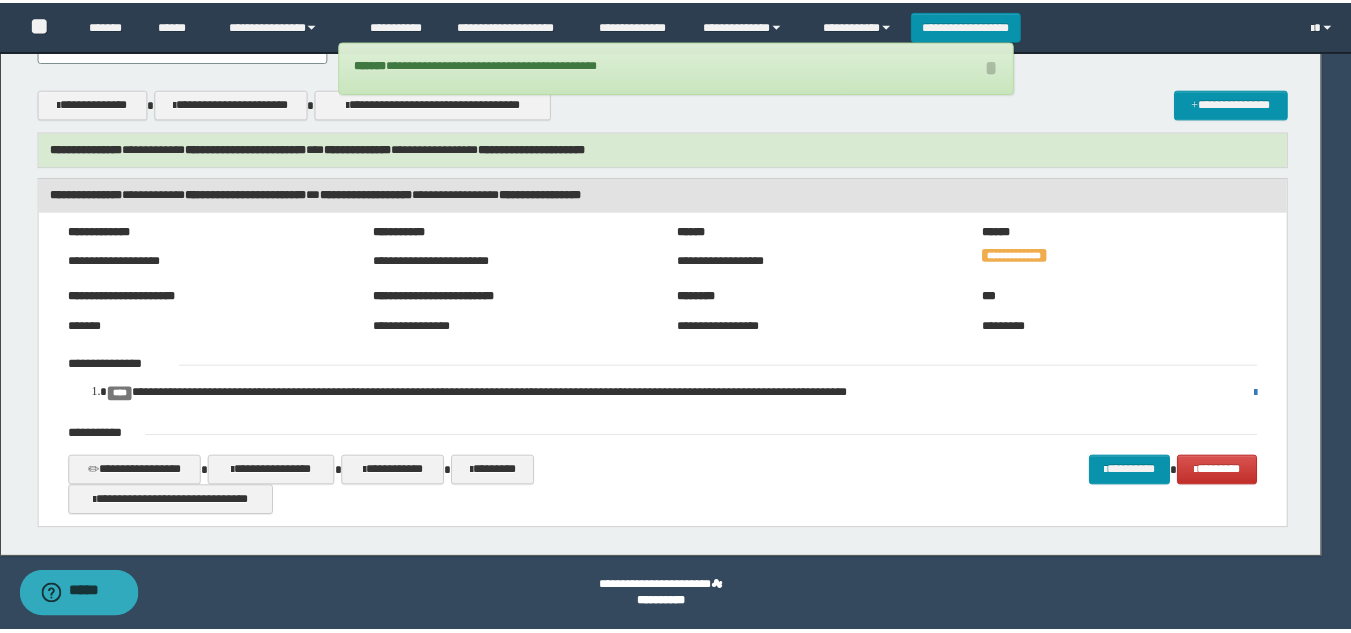 scroll, scrollTop: 212, scrollLeft: 0, axis: vertical 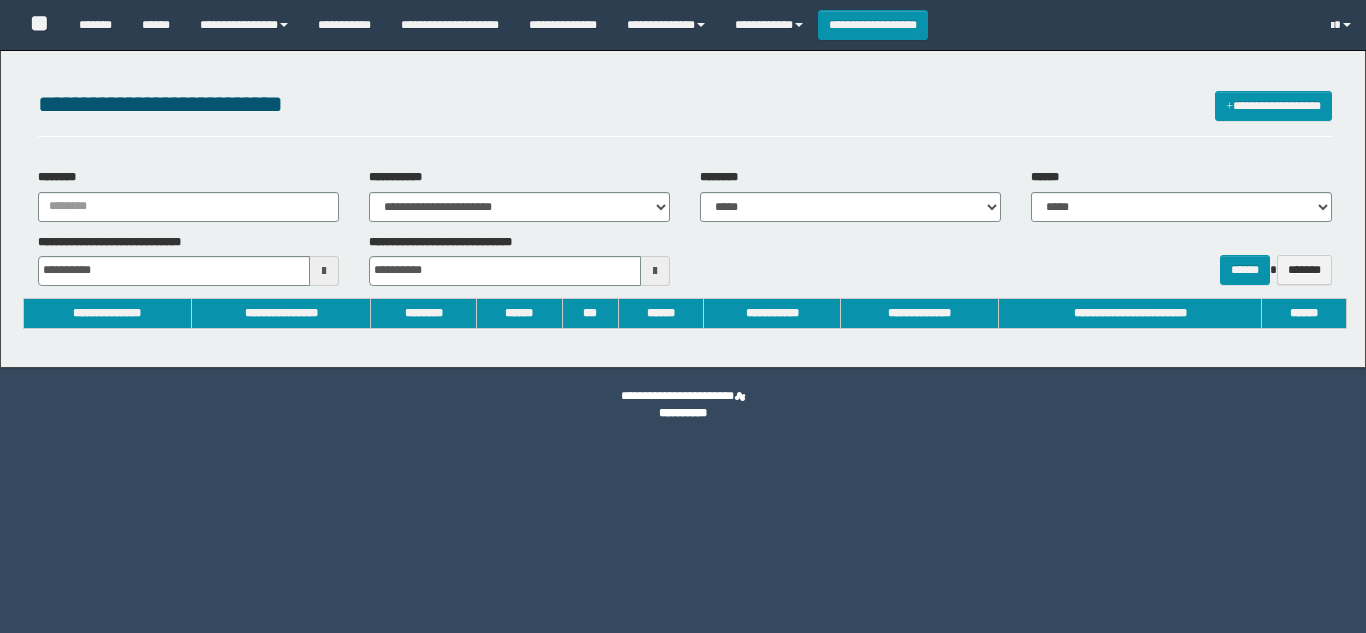 select on "****" 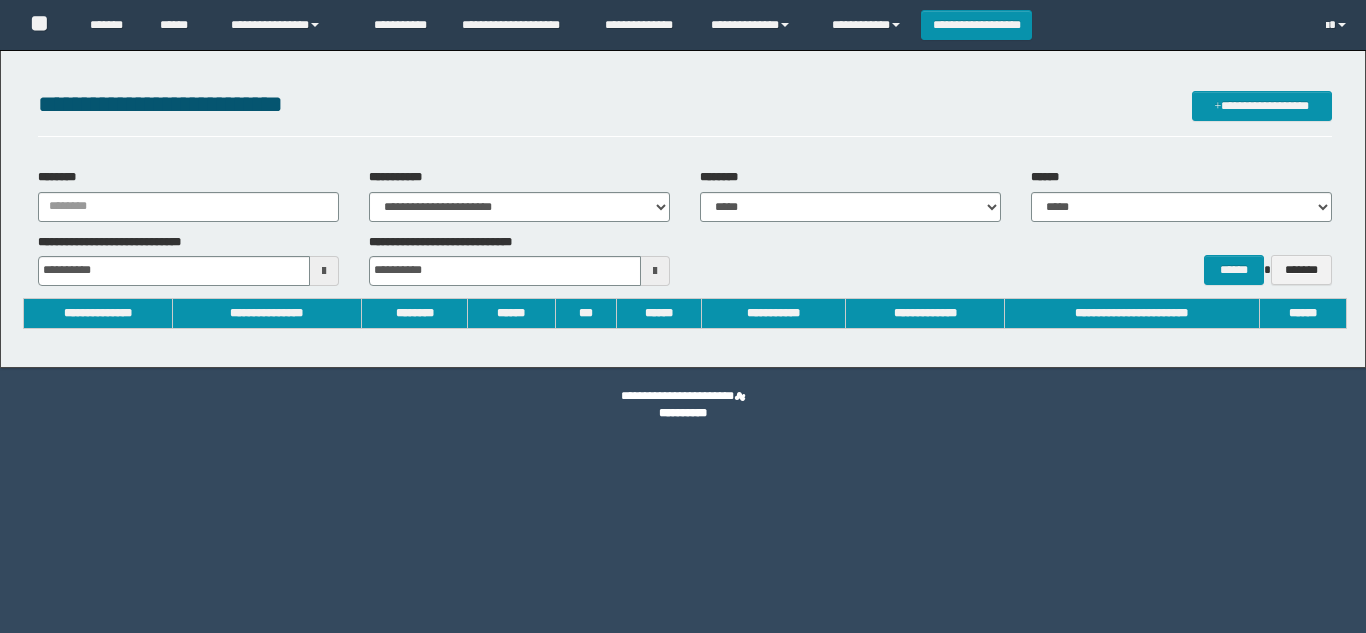 scroll, scrollTop: 0, scrollLeft: 0, axis: both 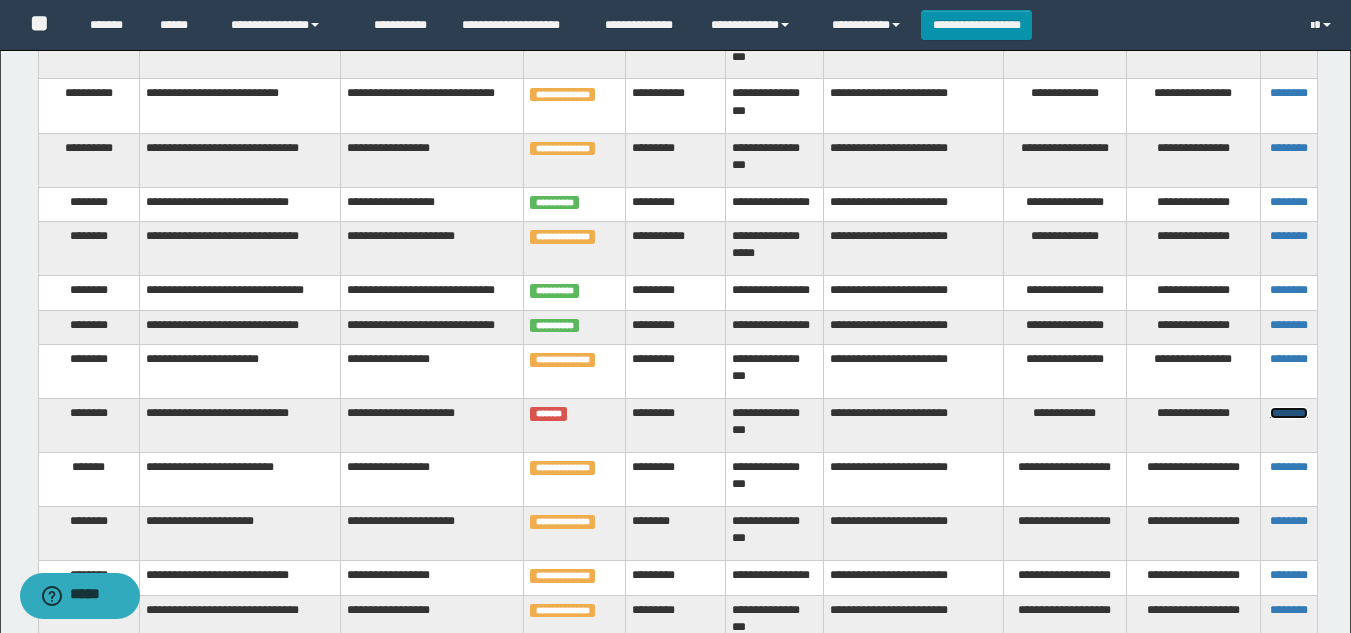click on "********" at bounding box center [1289, 413] 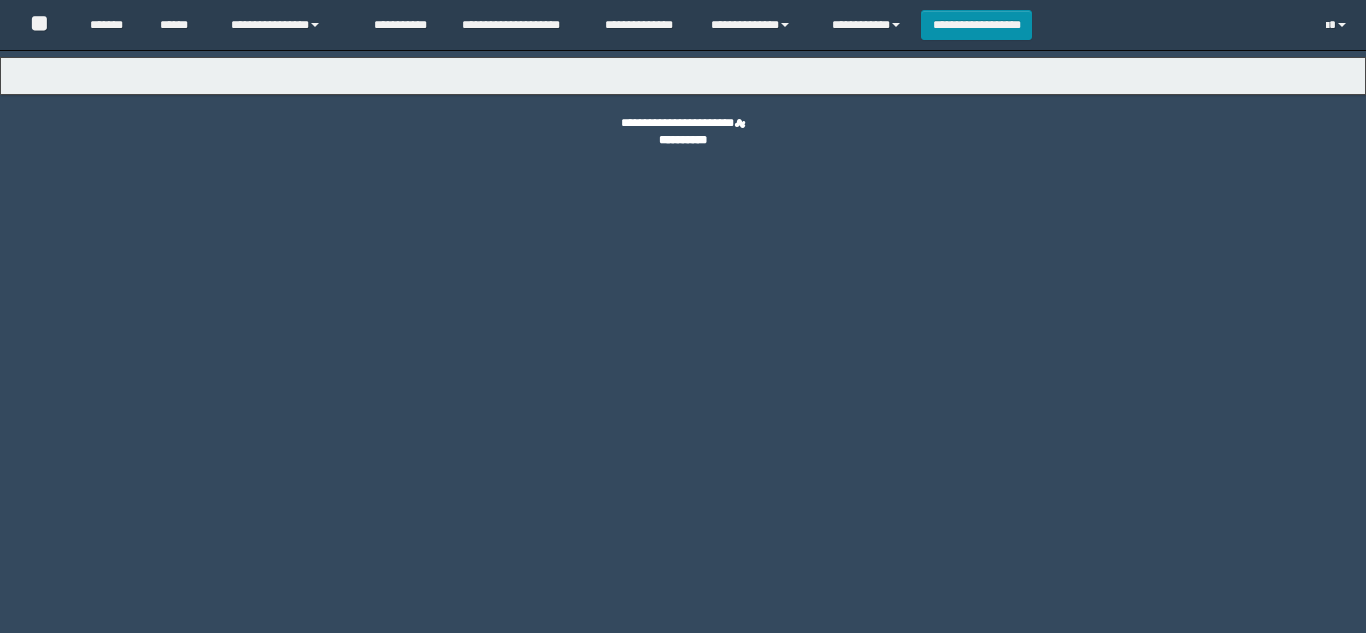 scroll, scrollTop: 0, scrollLeft: 0, axis: both 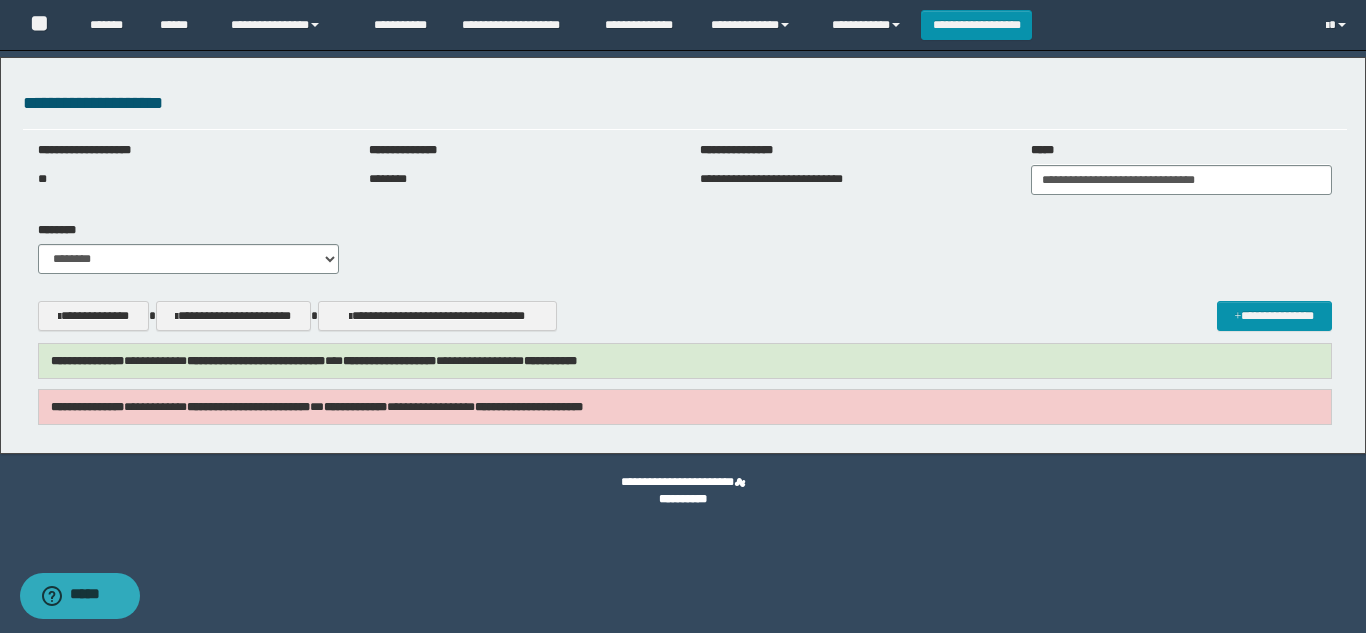 click on "**********" at bounding box center (529, 407) 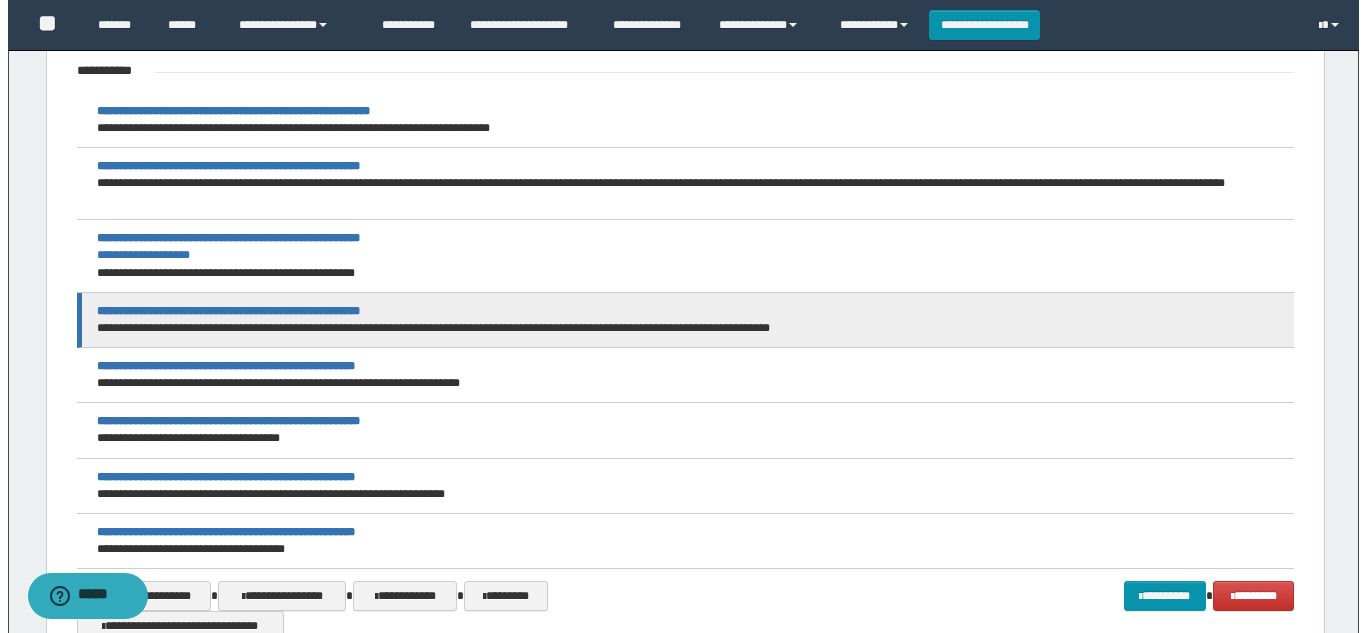 scroll, scrollTop: 1000, scrollLeft: 0, axis: vertical 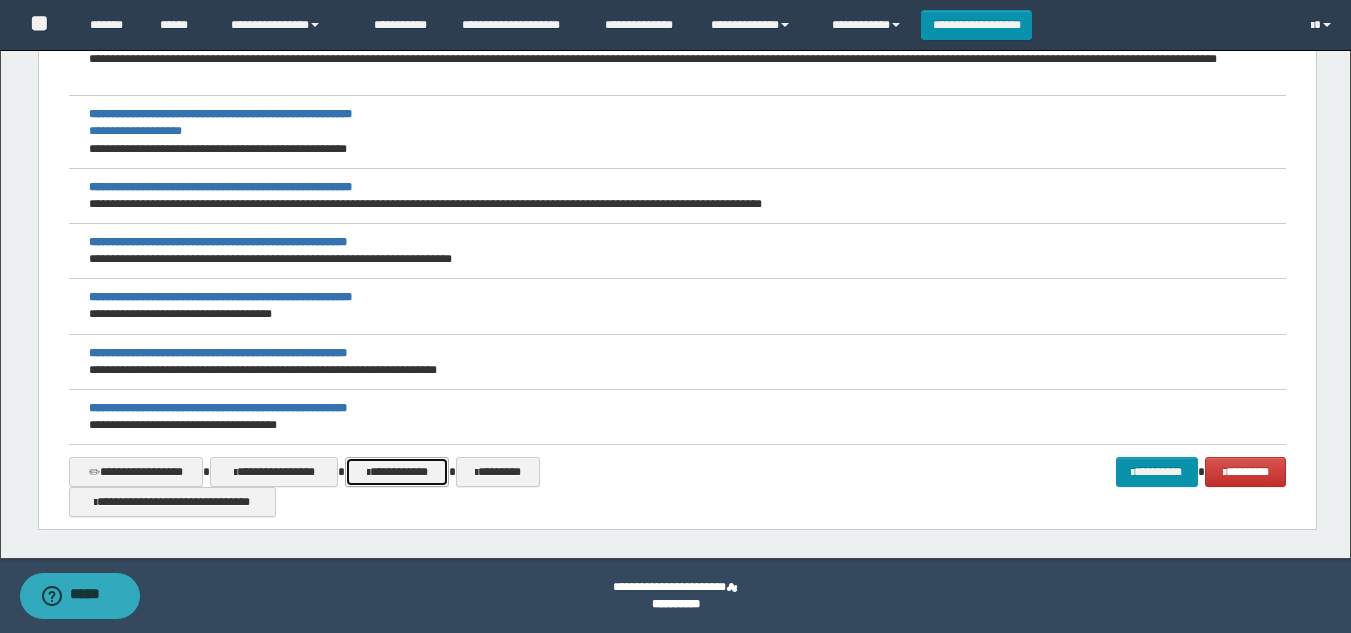 click on "**********" at bounding box center (397, 472) 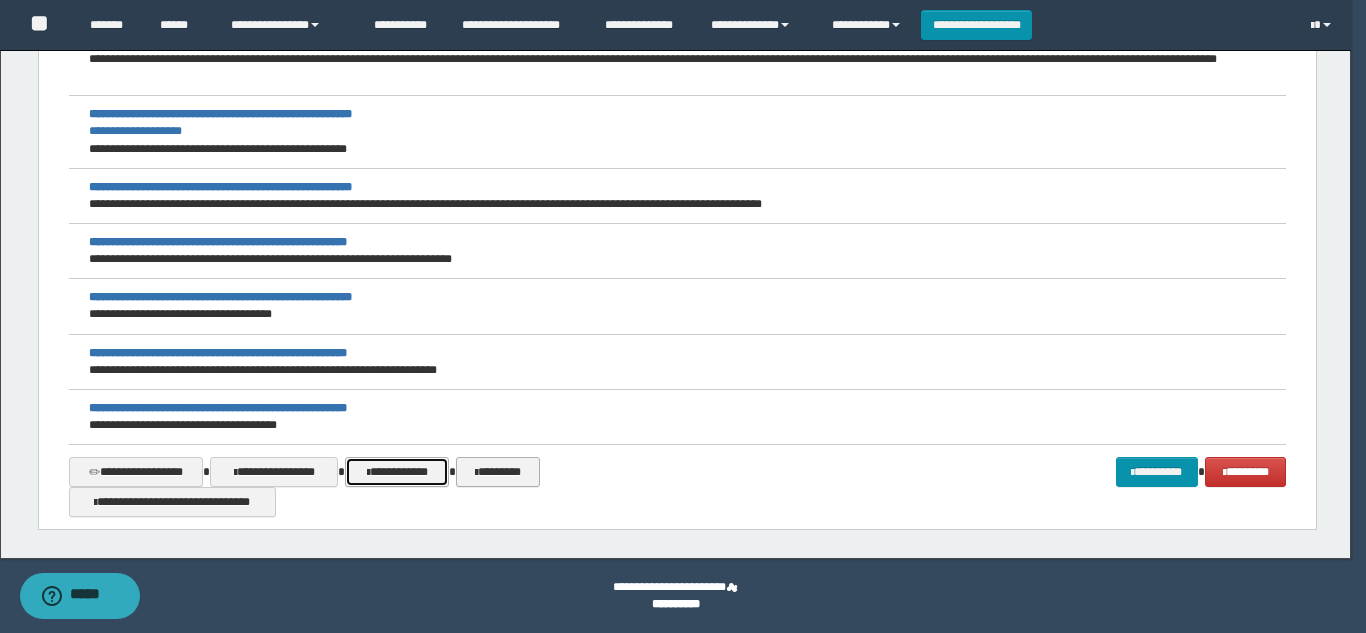 select on "*" 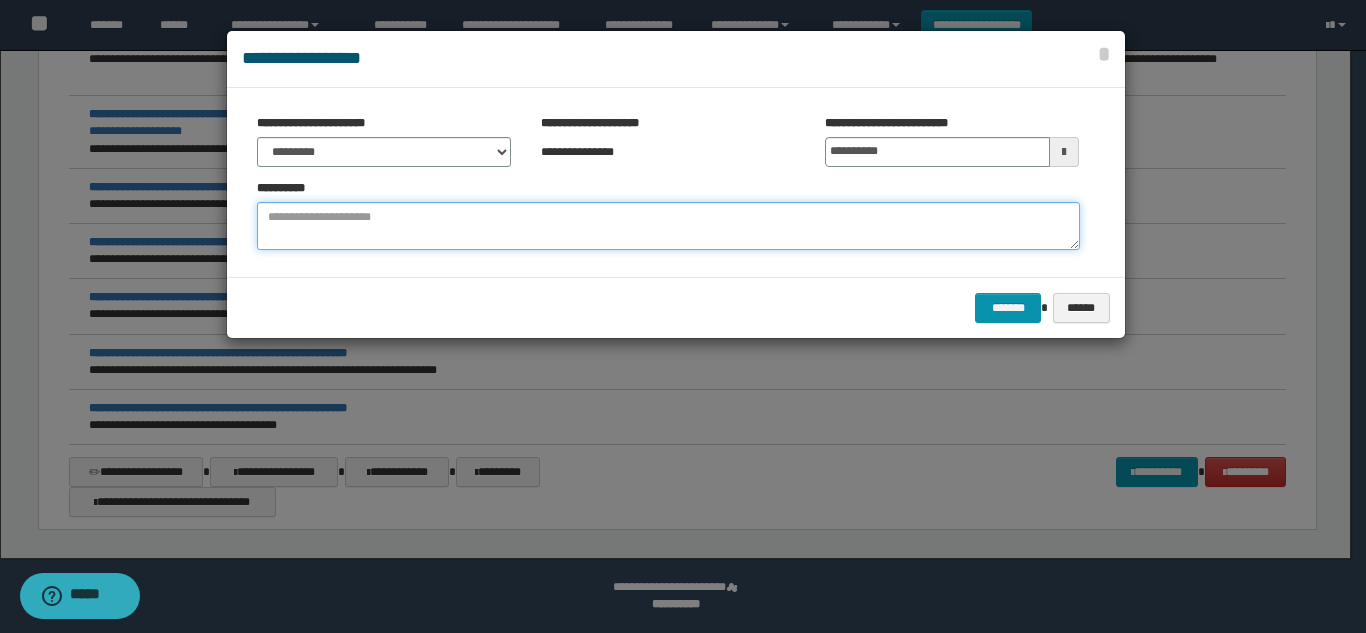 click at bounding box center (668, 226) 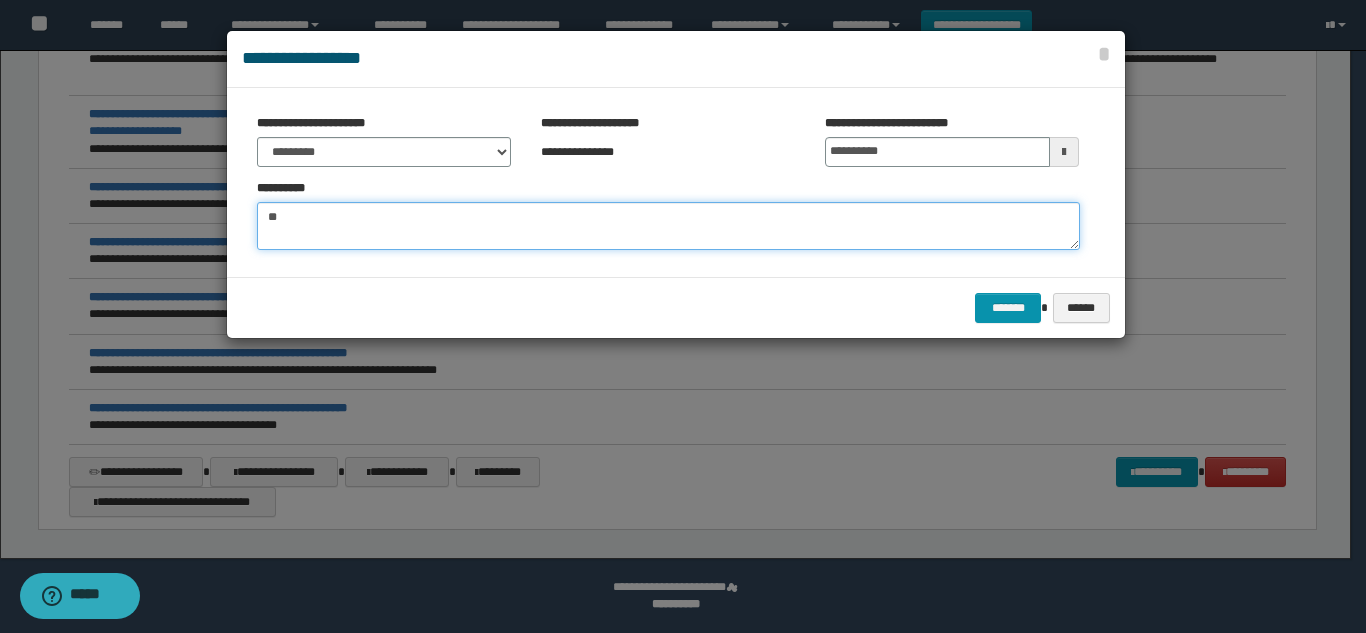 type on "*" 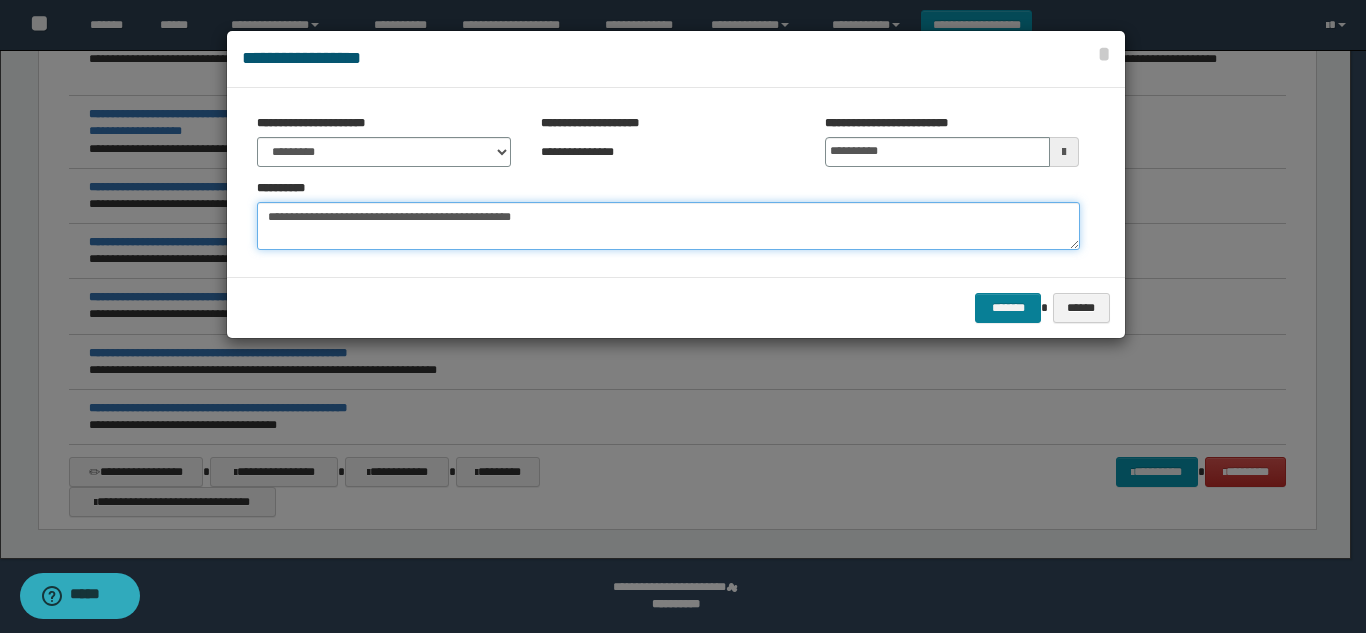 type on "**********" 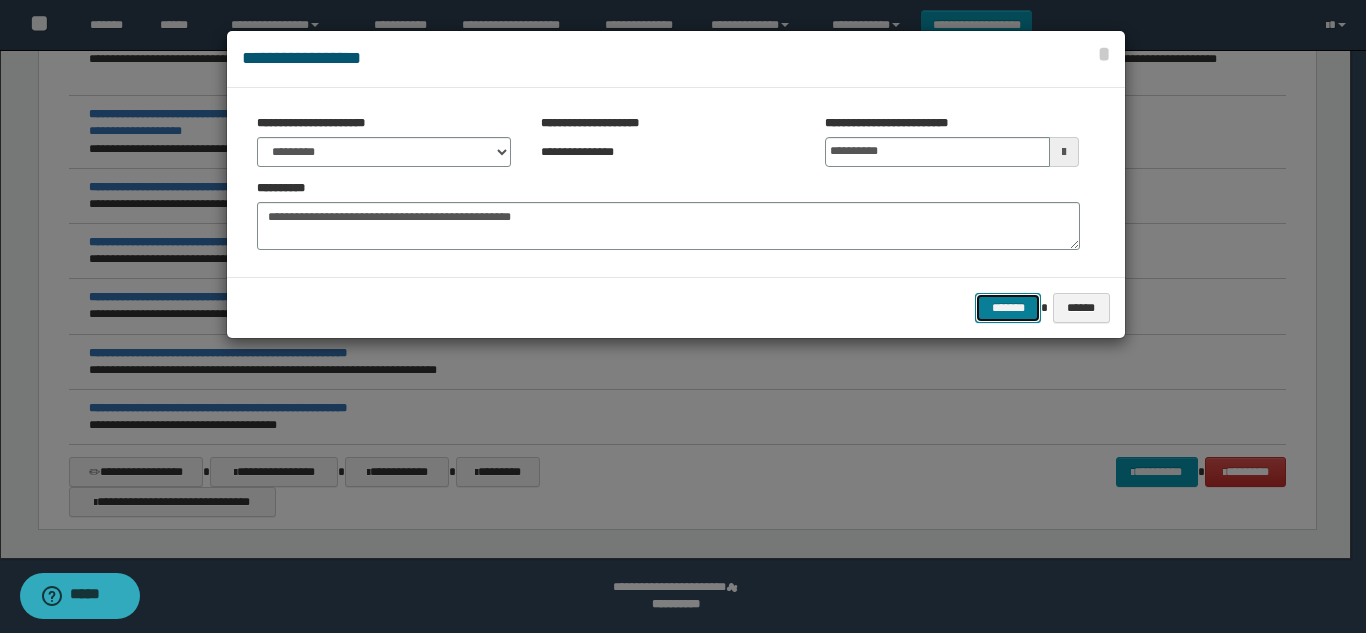click on "*******" at bounding box center (1008, 308) 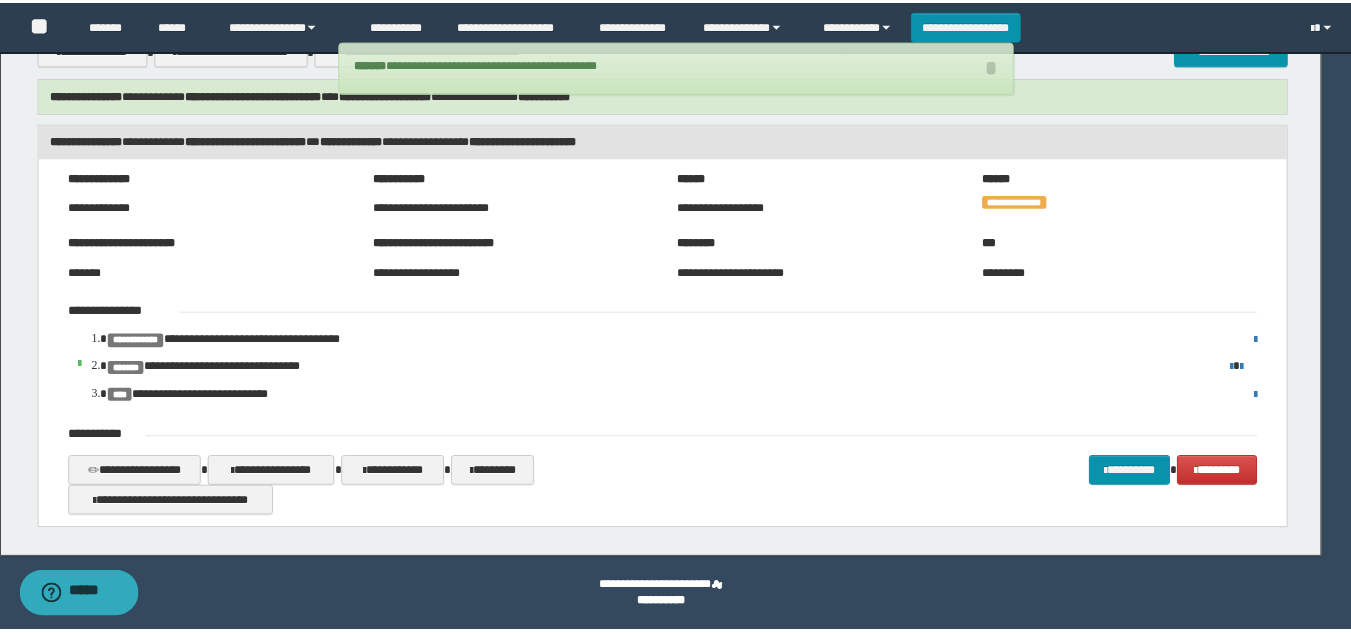 scroll, scrollTop: 266, scrollLeft: 0, axis: vertical 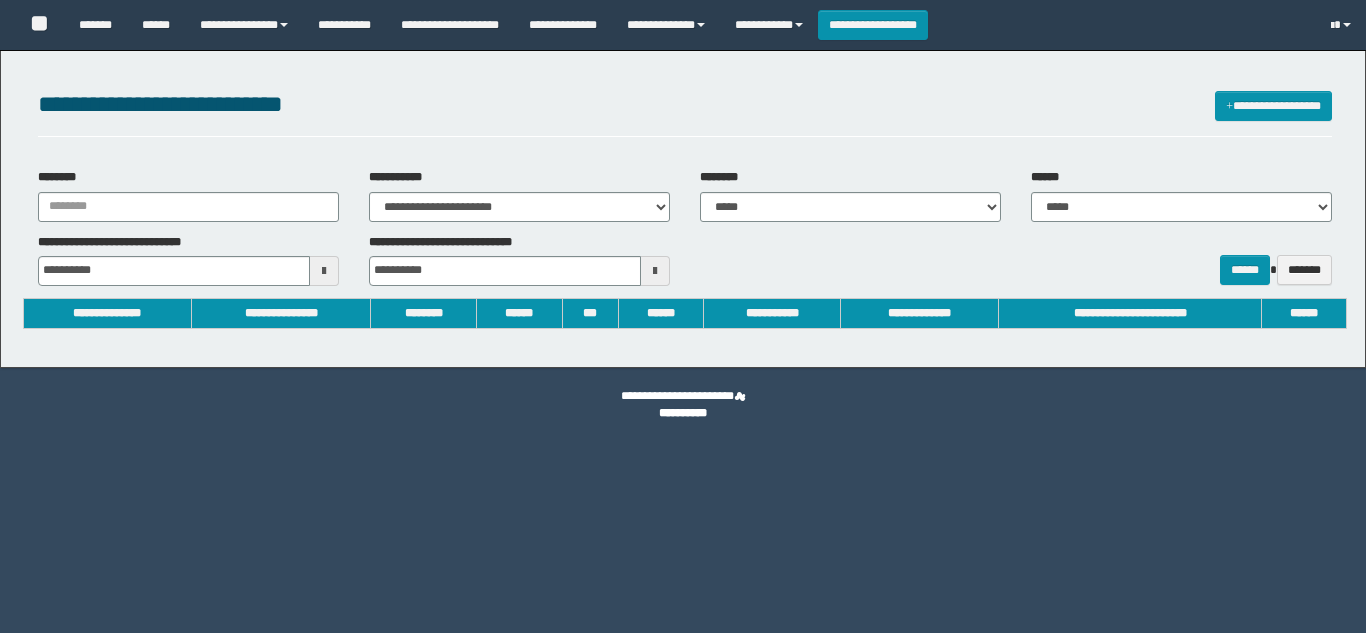 select on "****" 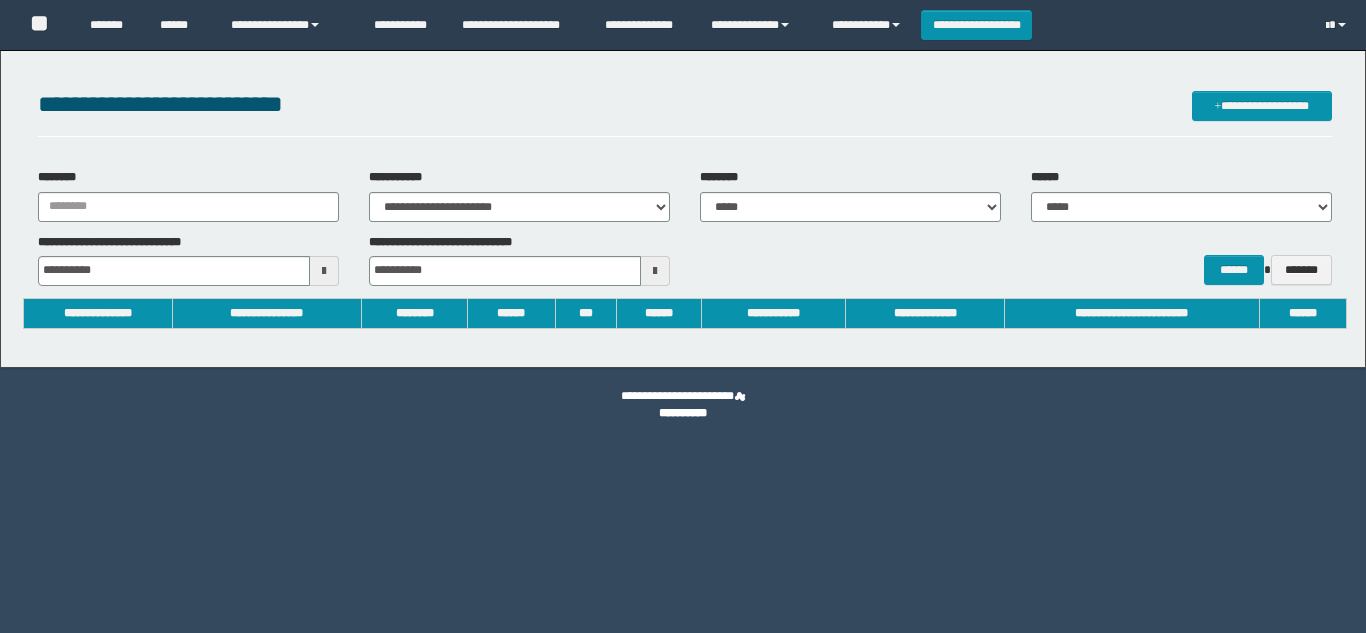 scroll, scrollTop: 0, scrollLeft: 0, axis: both 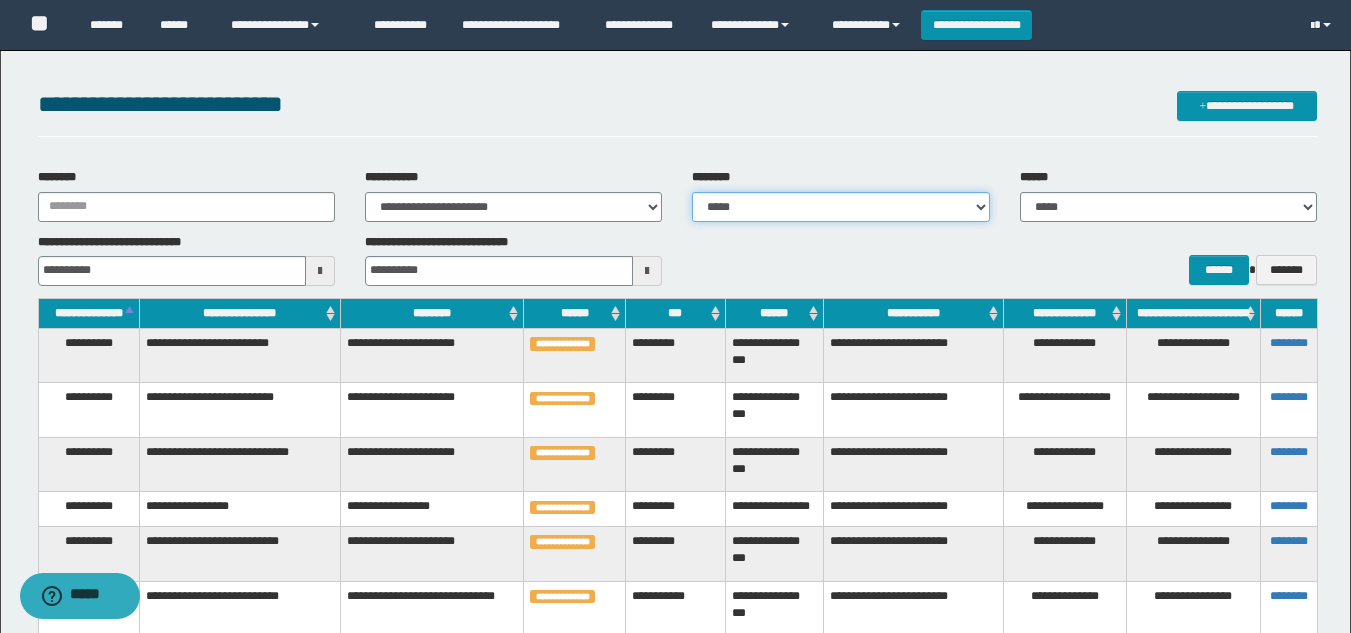 click on "**********" at bounding box center [840, 207] 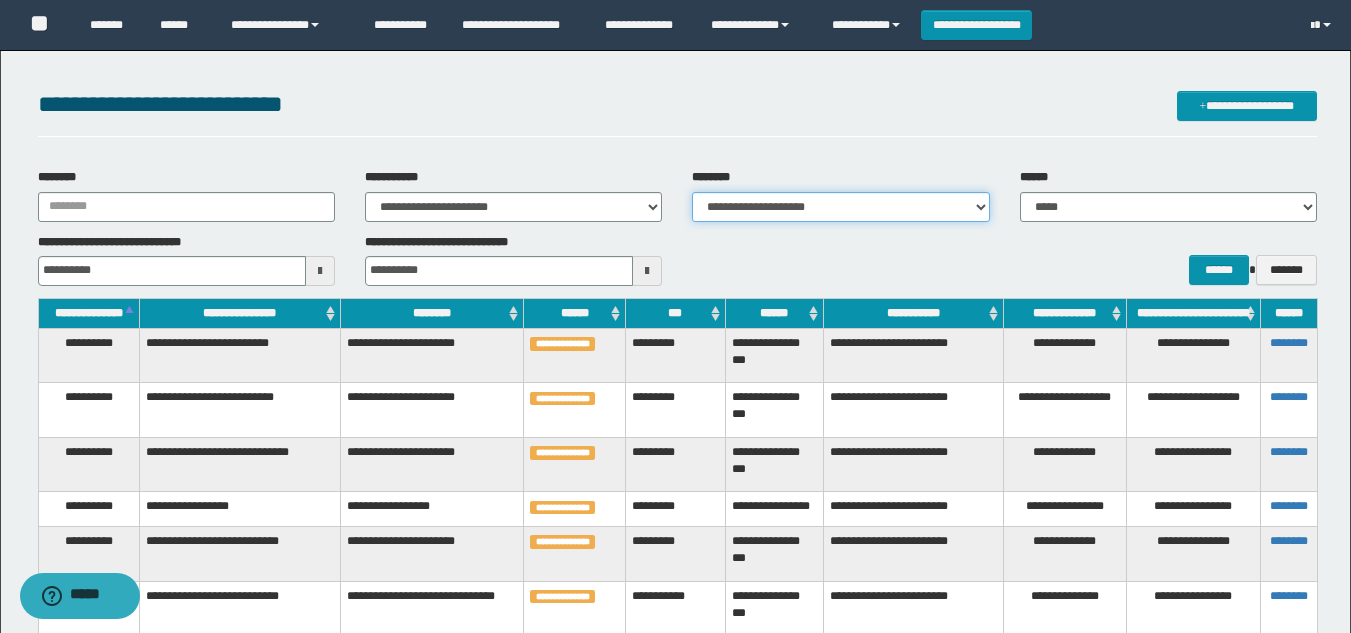 click on "**********" at bounding box center (840, 207) 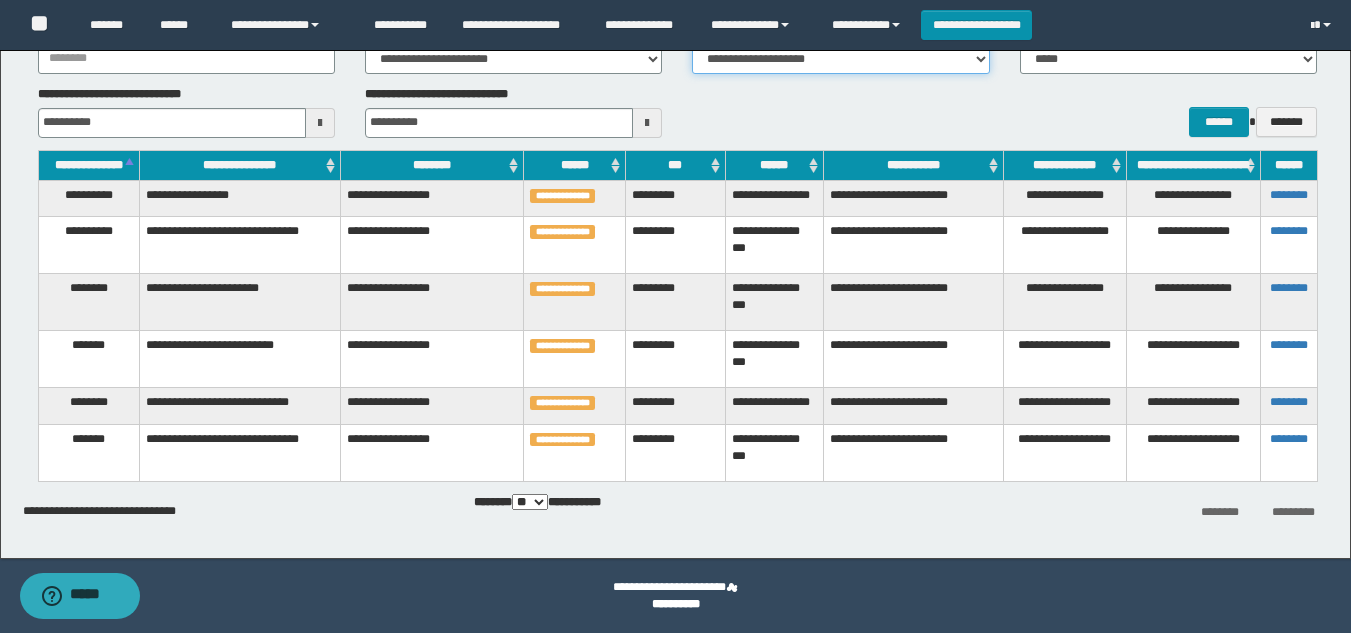 scroll, scrollTop: 0, scrollLeft: 0, axis: both 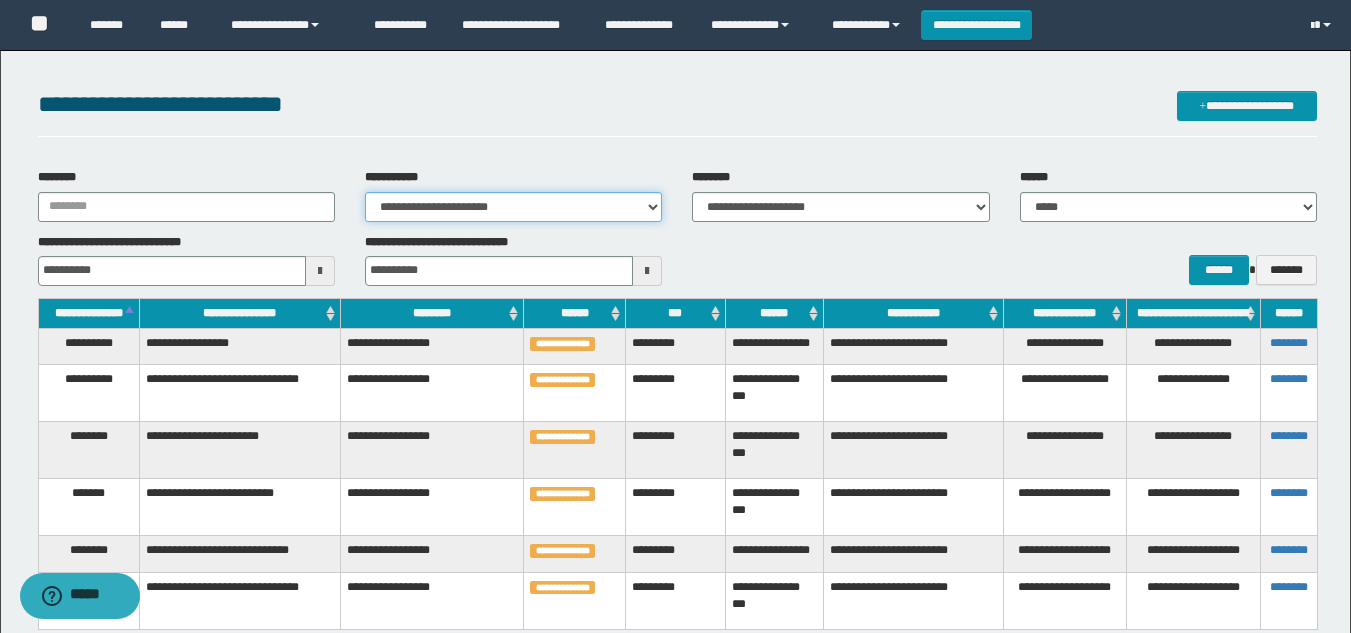 click on "**********" at bounding box center (513, 207) 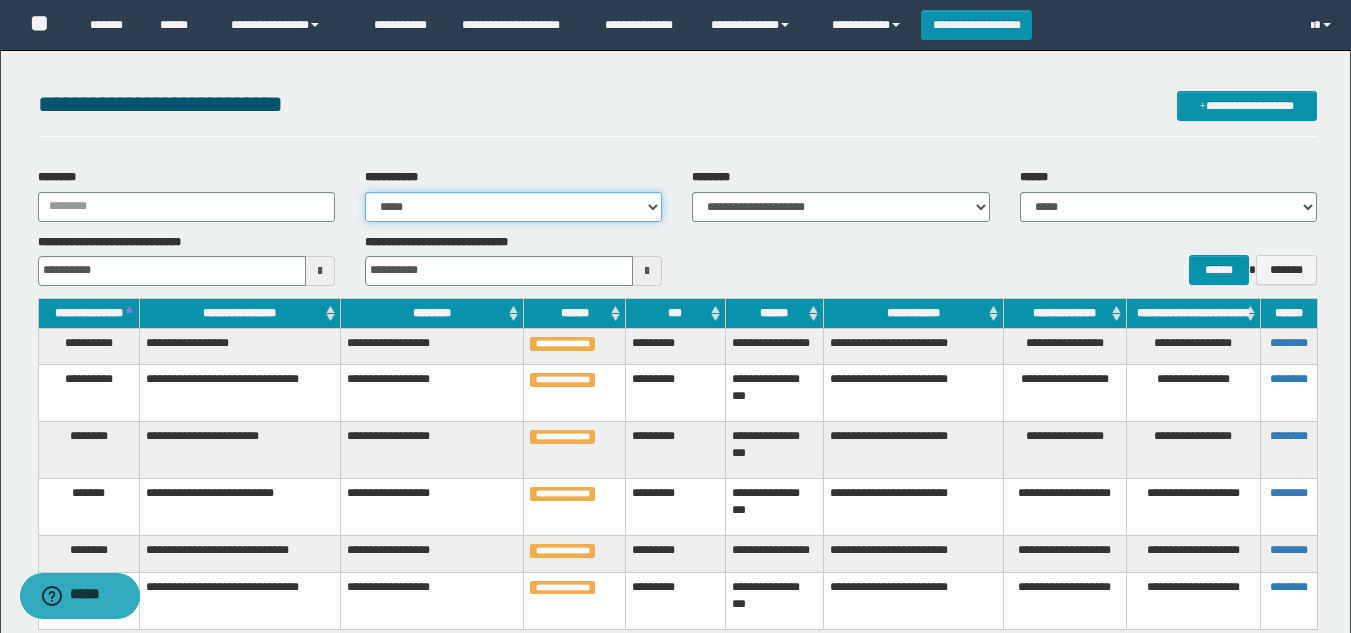 click on "**********" at bounding box center (513, 207) 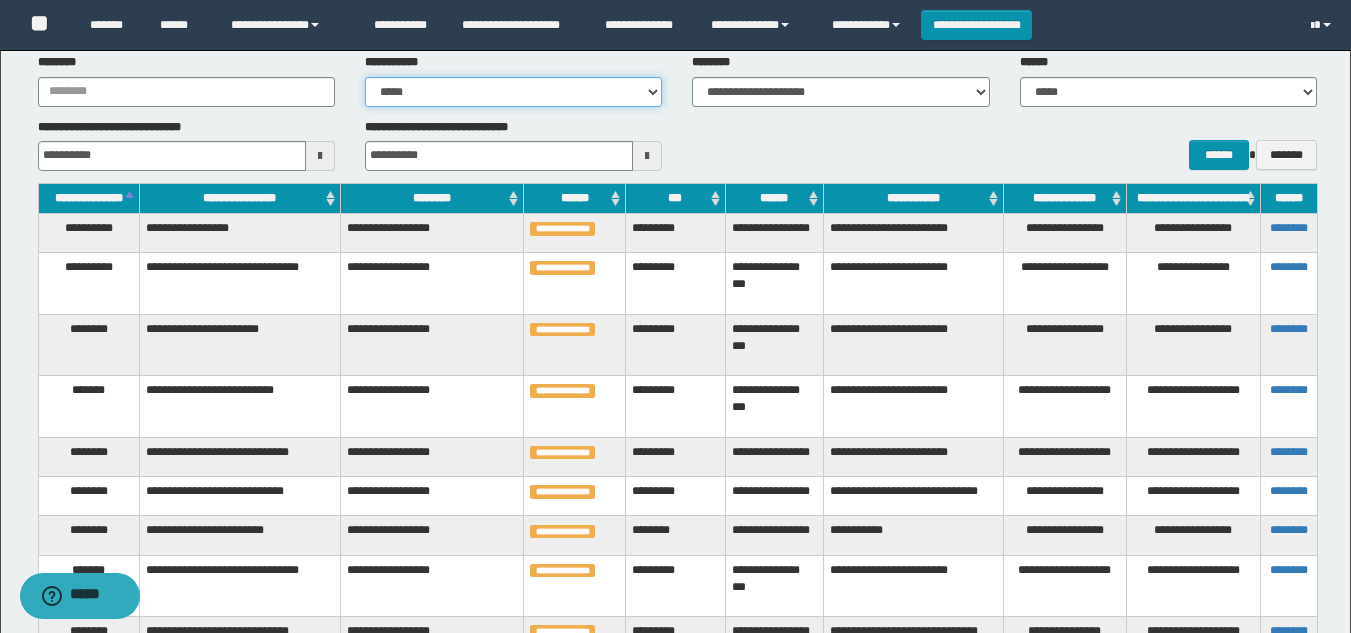 scroll, scrollTop: 0, scrollLeft: 0, axis: both 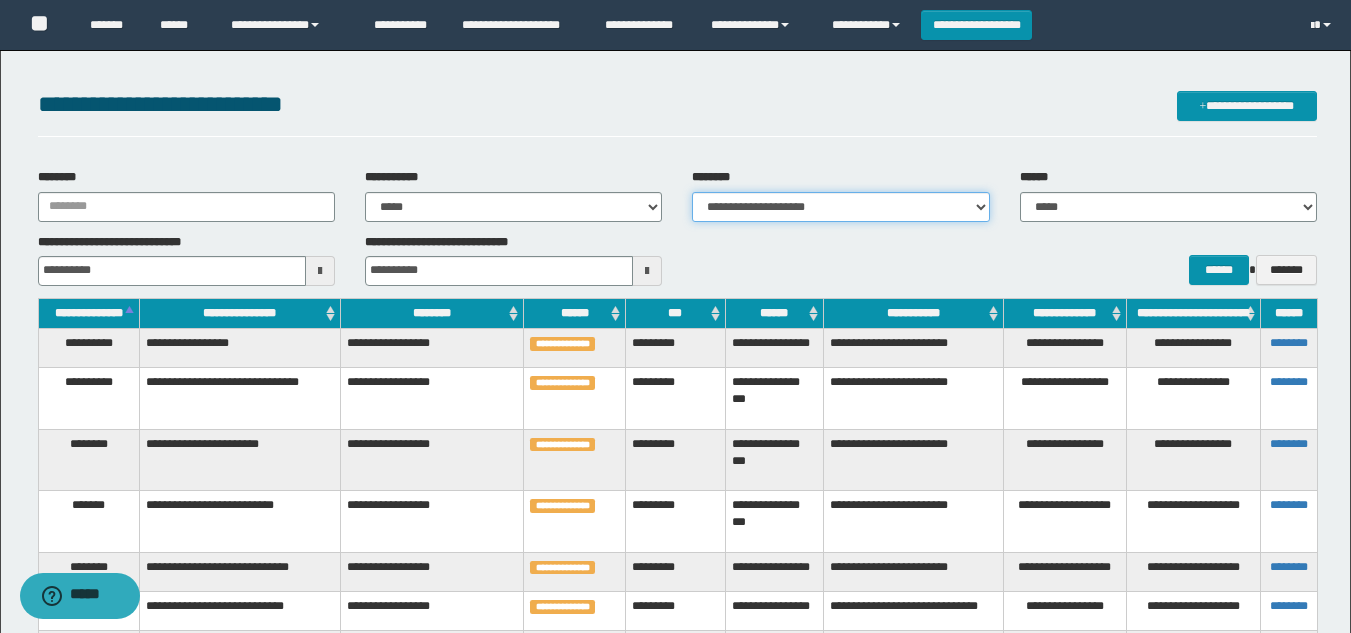 click on "**********" at bounding box center [840, 207] 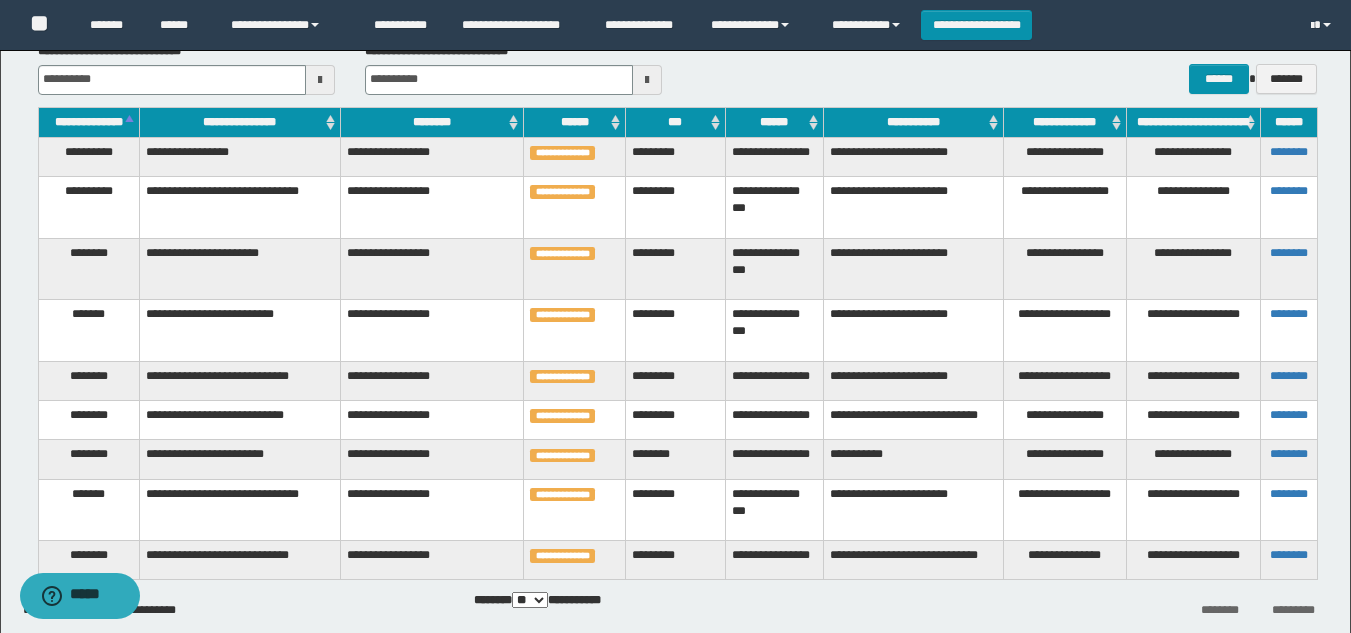 scroll, scrollTop: 290, scrollLeft: 0, axis: vertical 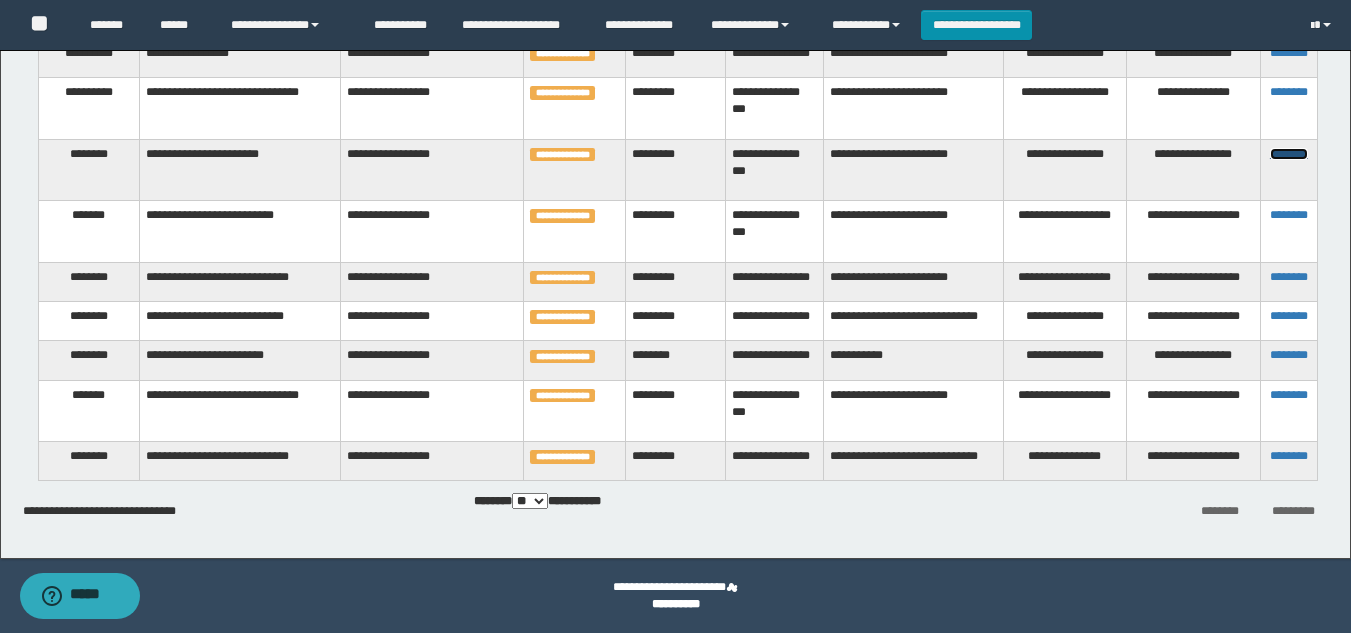click on "********" at bounding box center [1289, 154] 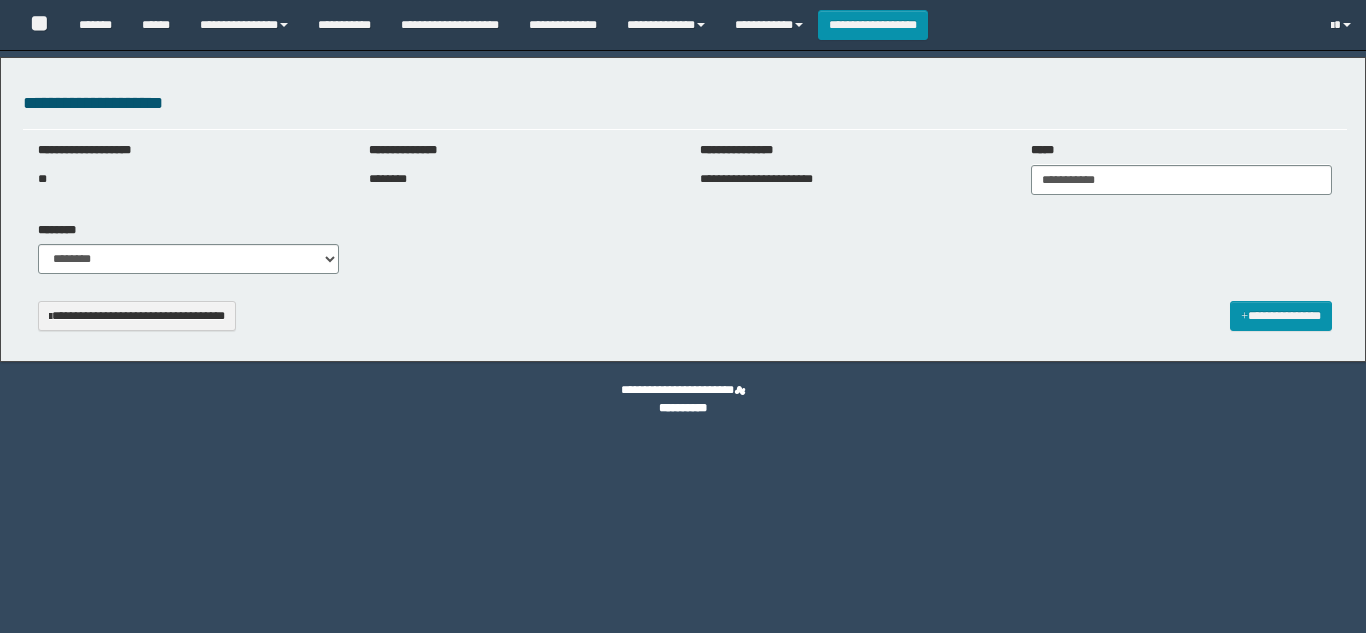 select on "***" 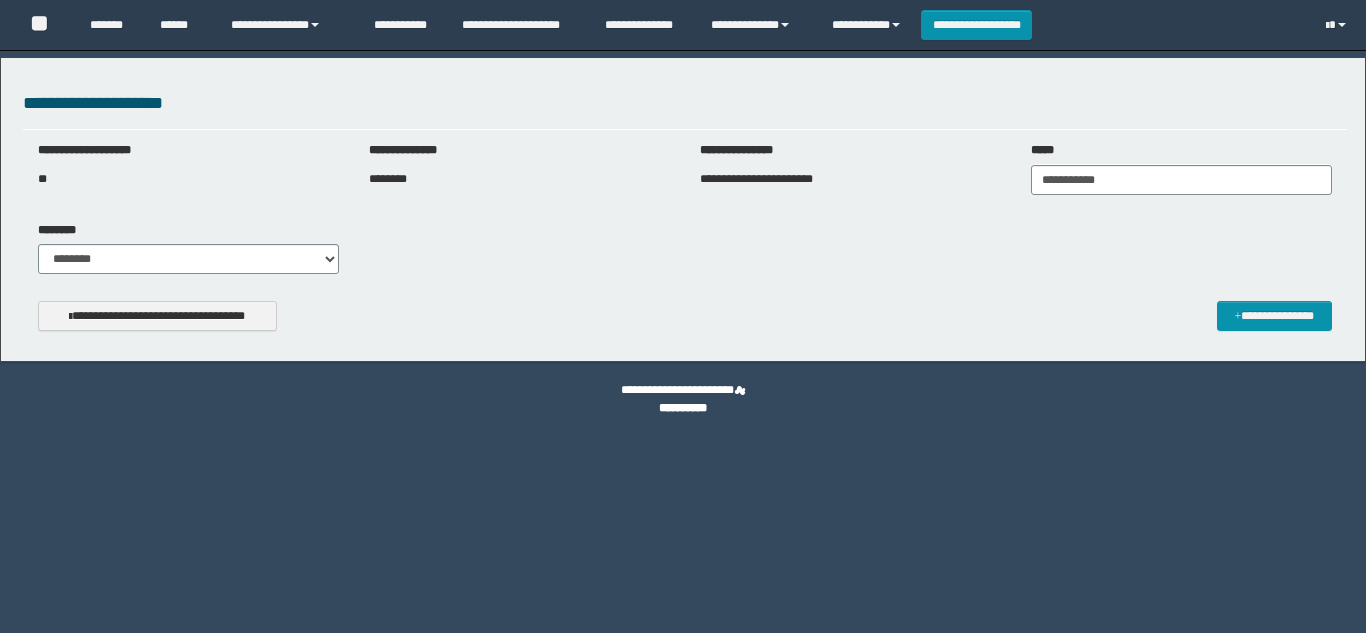 scroll, scrollTop: 0, scrollLeft: 0, axis: both 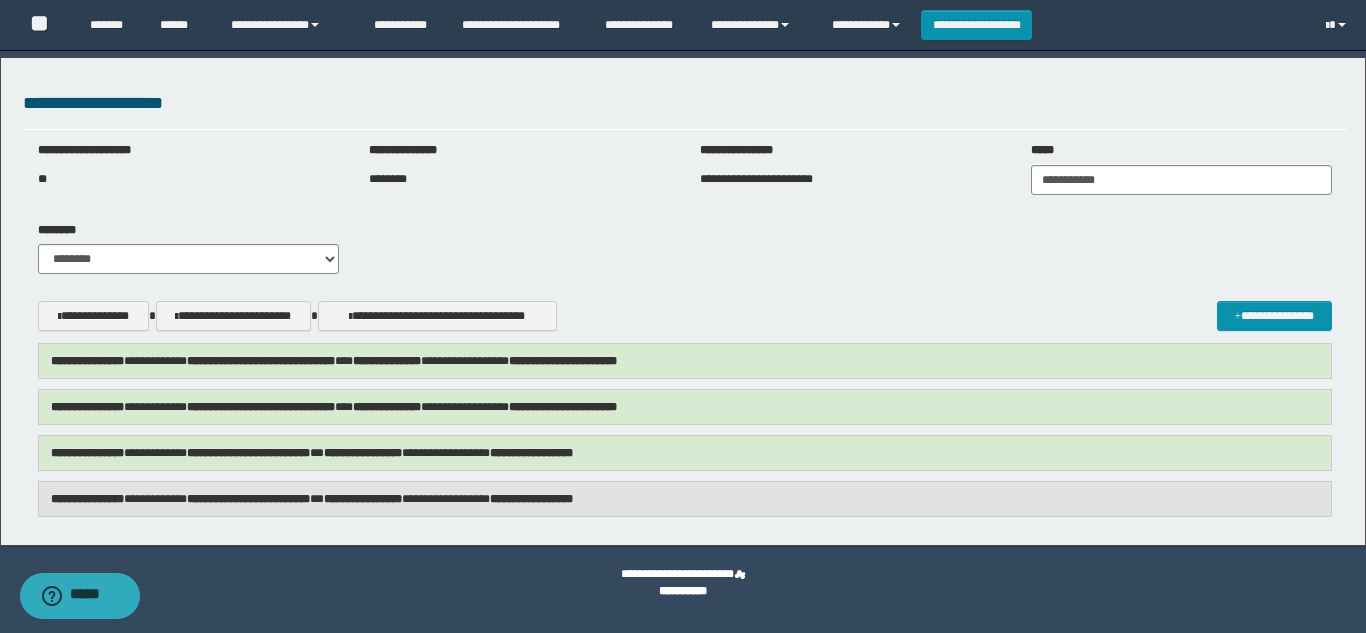 click on "[NAME] [NAME] [NAME] [STATE] [NAME] [NAME] [NAME]" at bounding box center (312, 499) 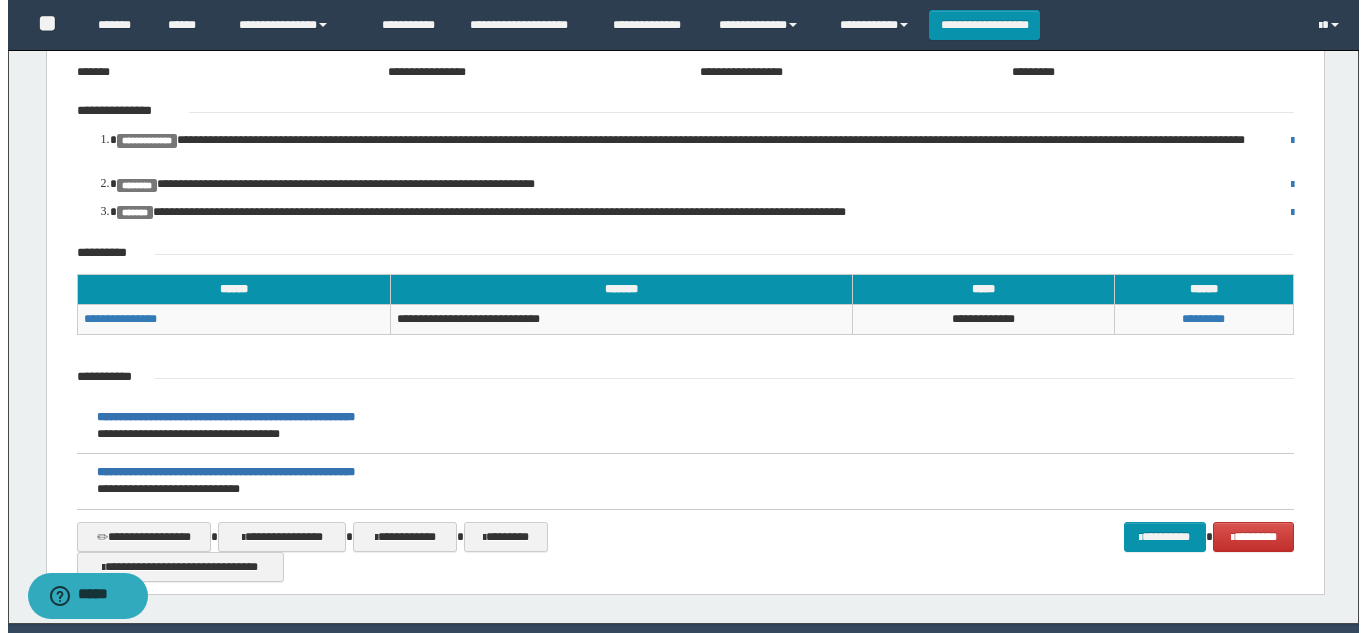 scroll, scrollTop: 623, scrollLeft: 0, axis: vertical 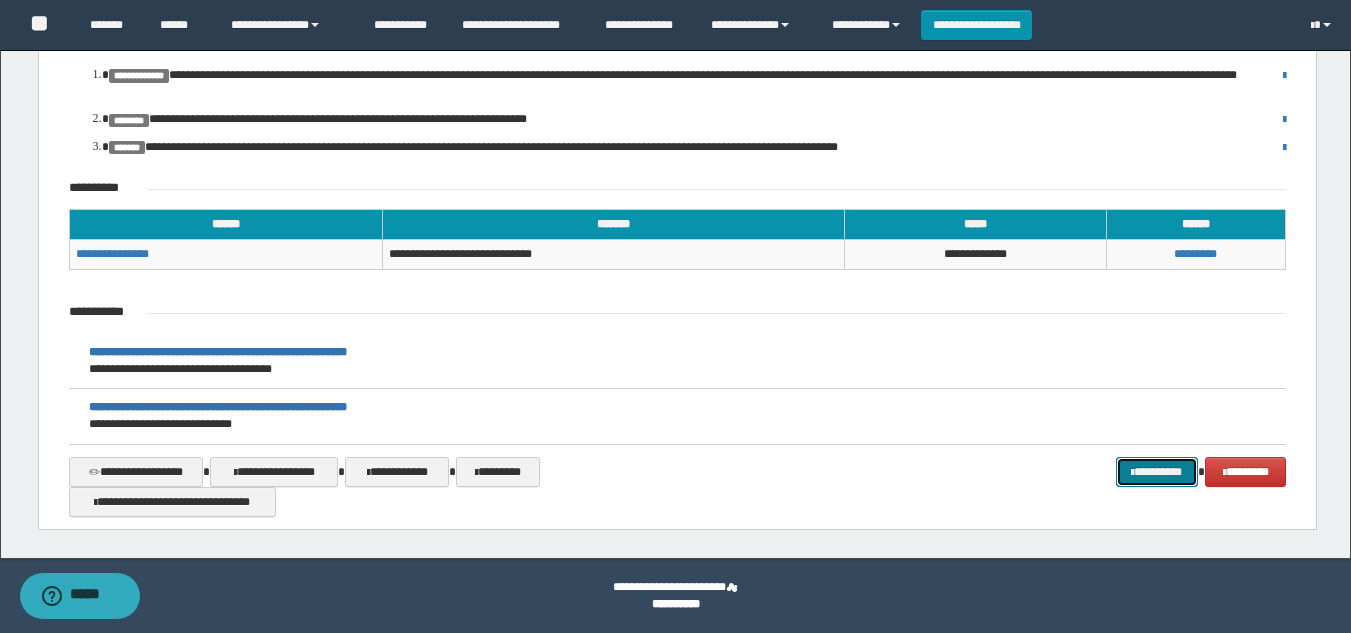 click on "*********" at bounding box center (1157, 472) 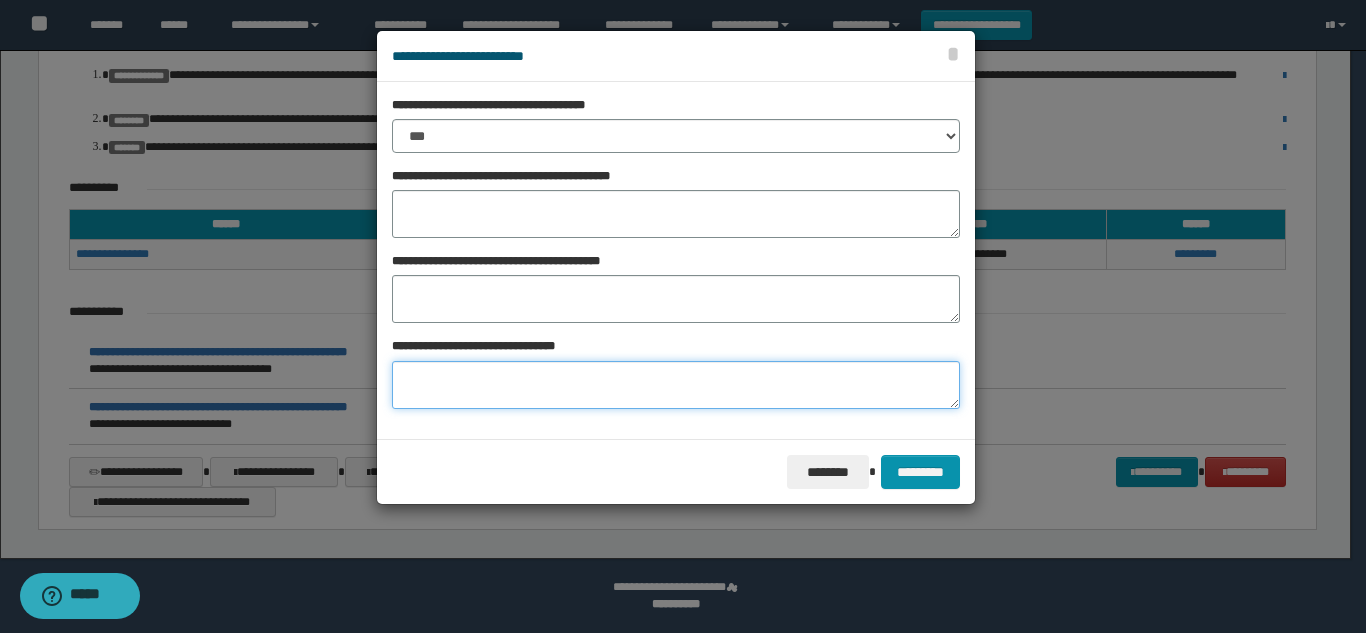 click at bounding box center (676, 385) 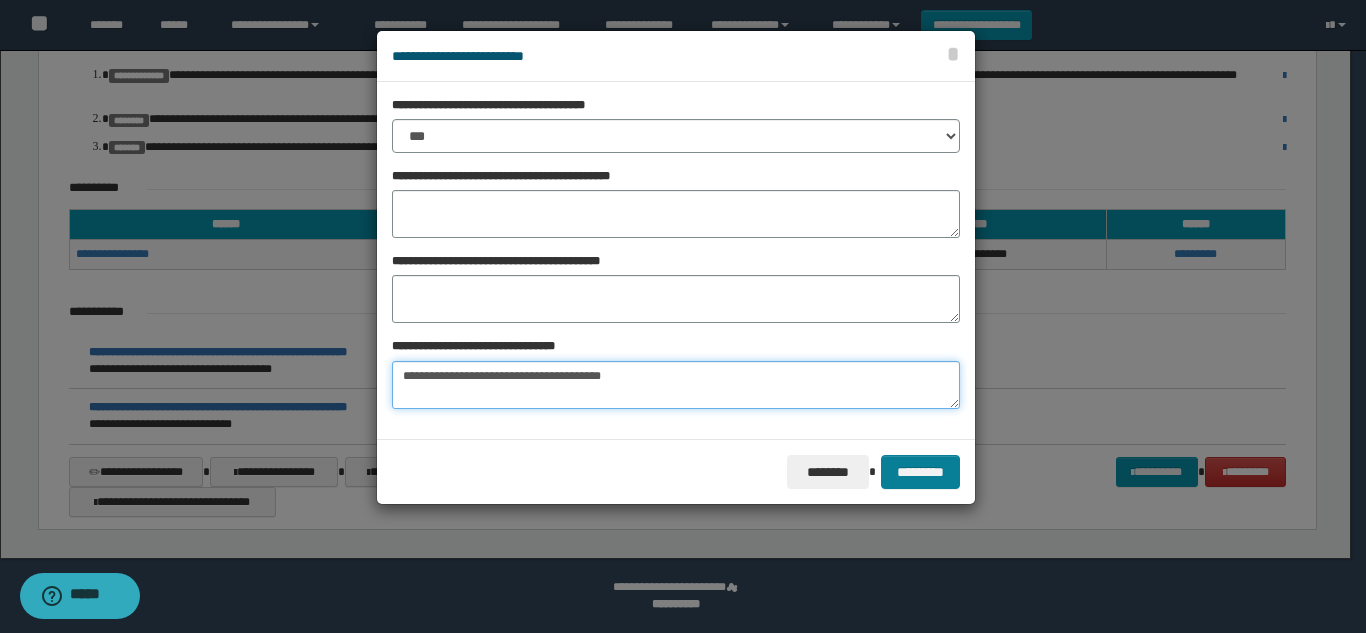type on "**********" 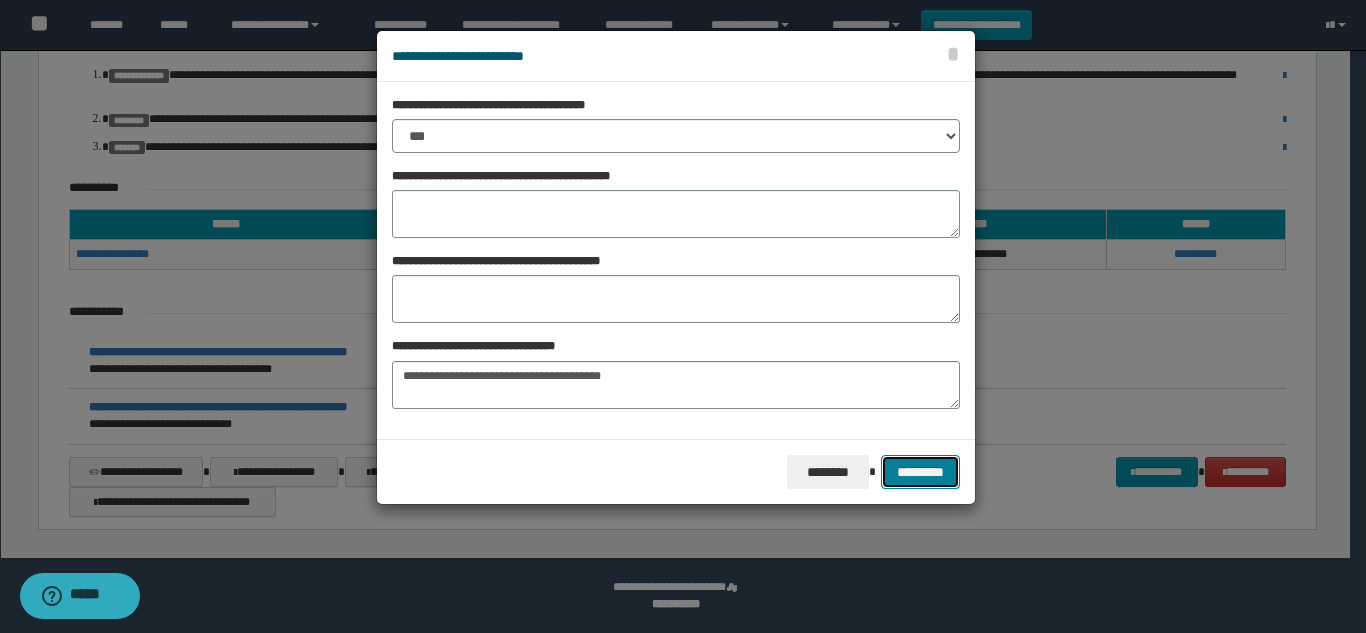 click on "*********" at bounding box center (920, 472) 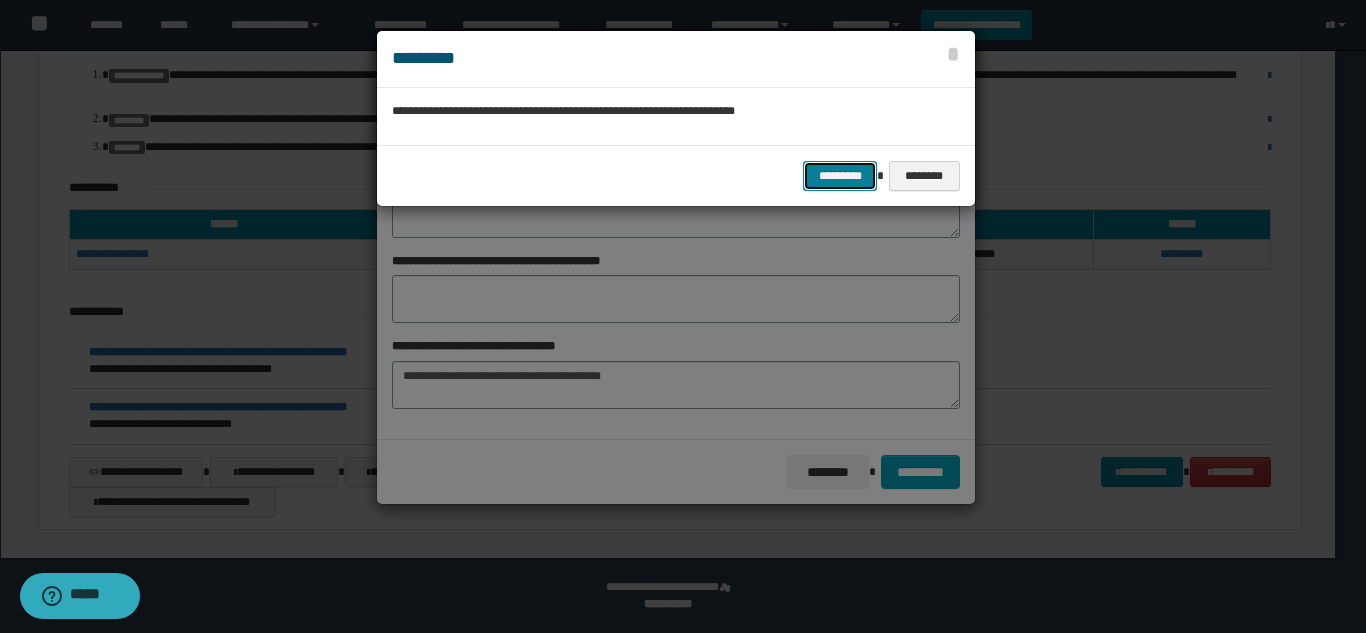 click on "*********" at bounding box center (840, 176) 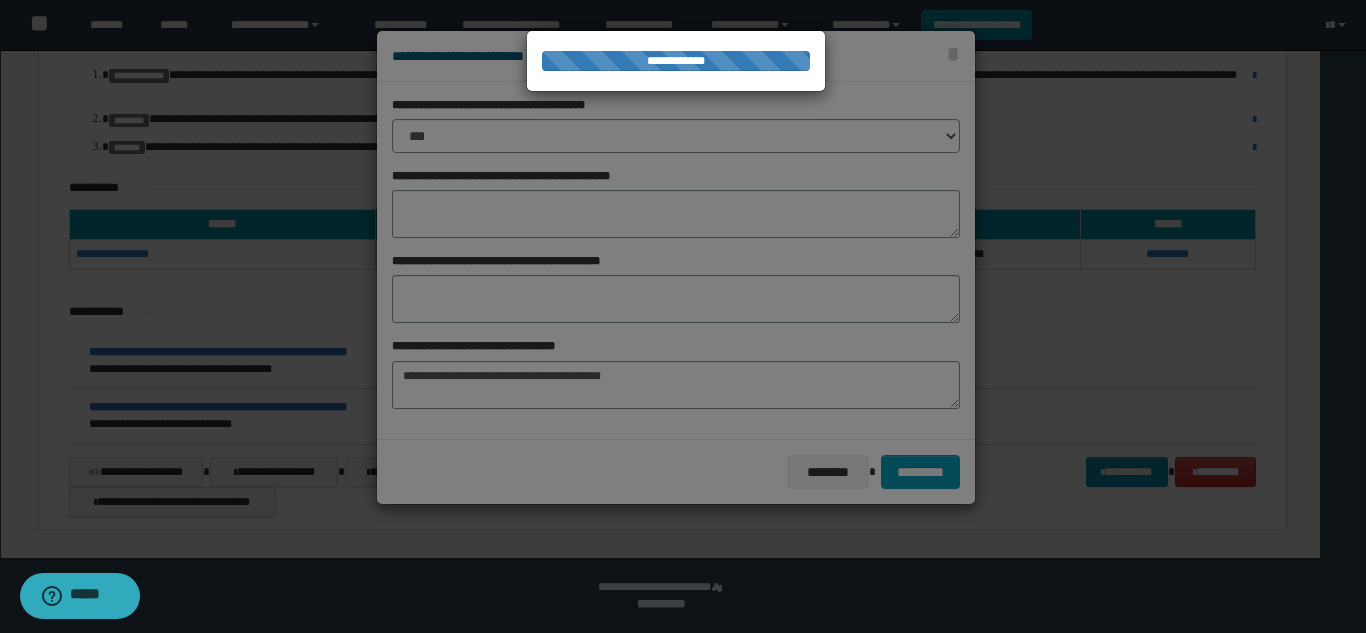 scroll, scrollTop: 0, scrollLeft: 0, axis: both 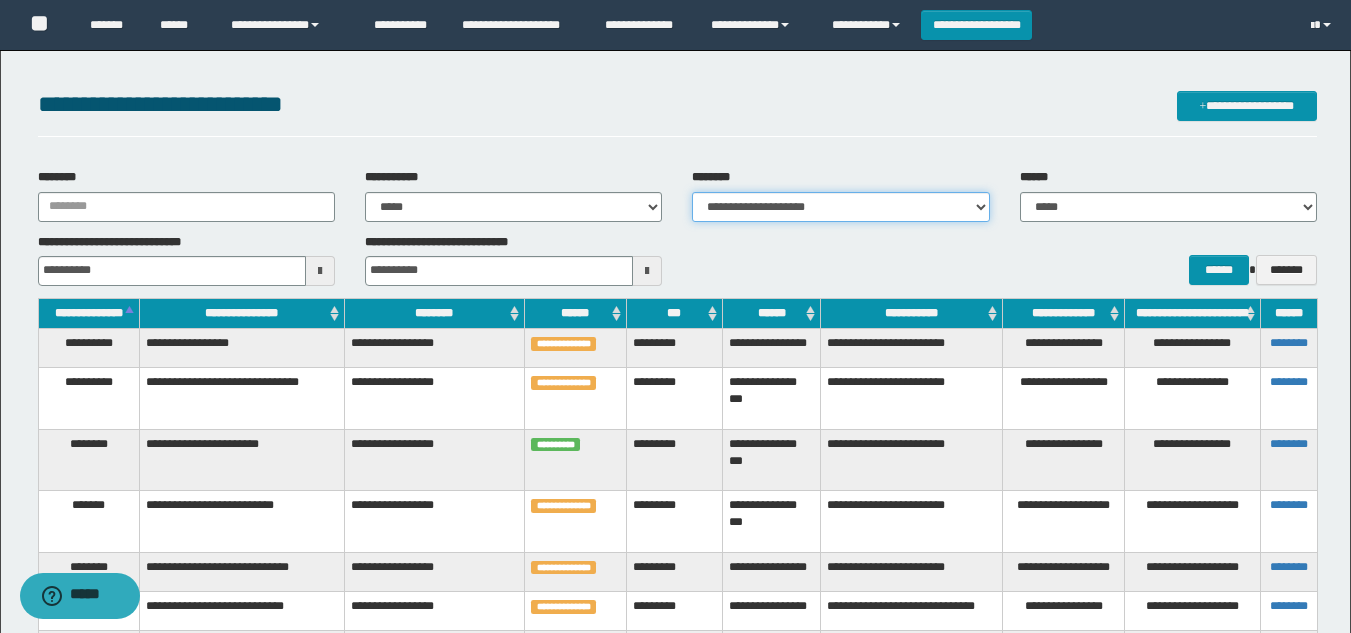 click on "**********" at bounding box center (840, 207) 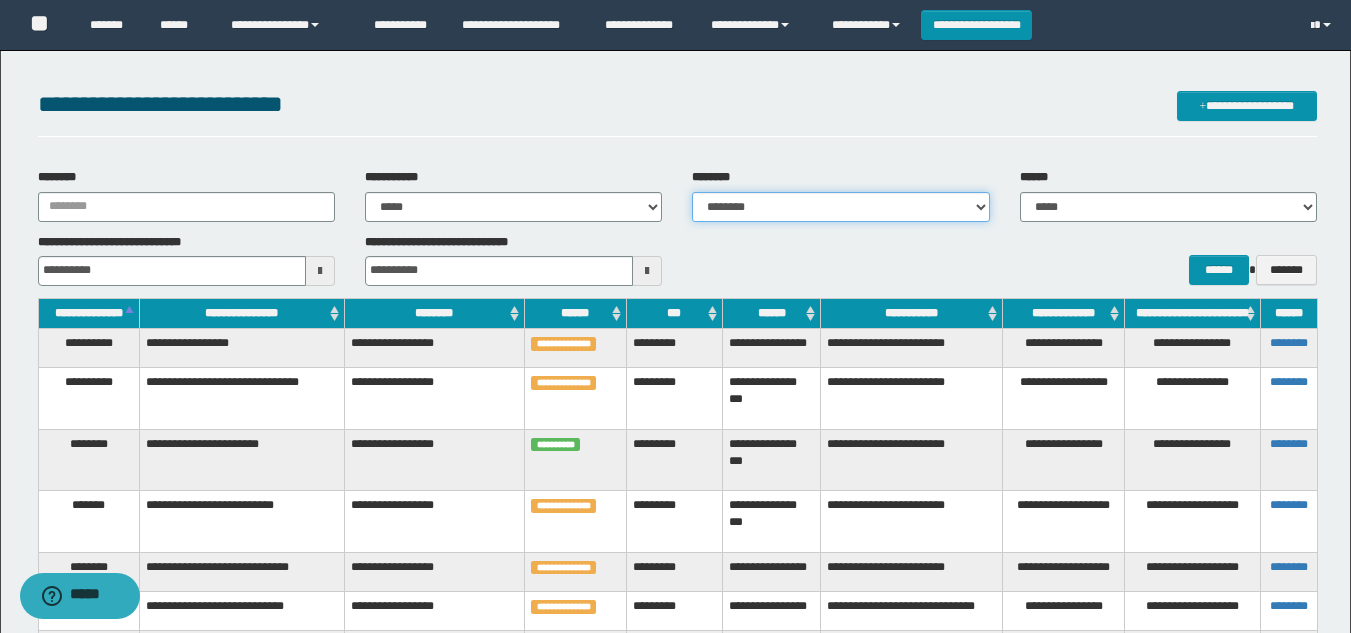 click on "**********" at bounding box center [840, 207] 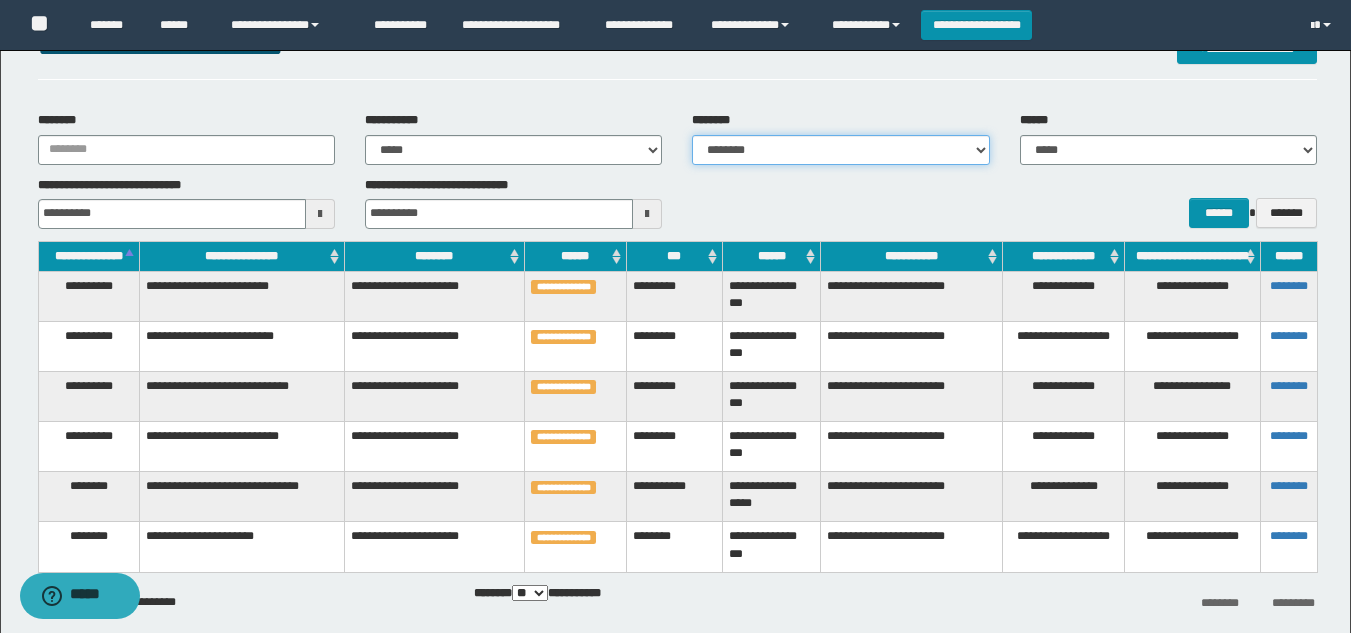 scroll, scrollTop: 0, scrollLeft: 0, axis: both 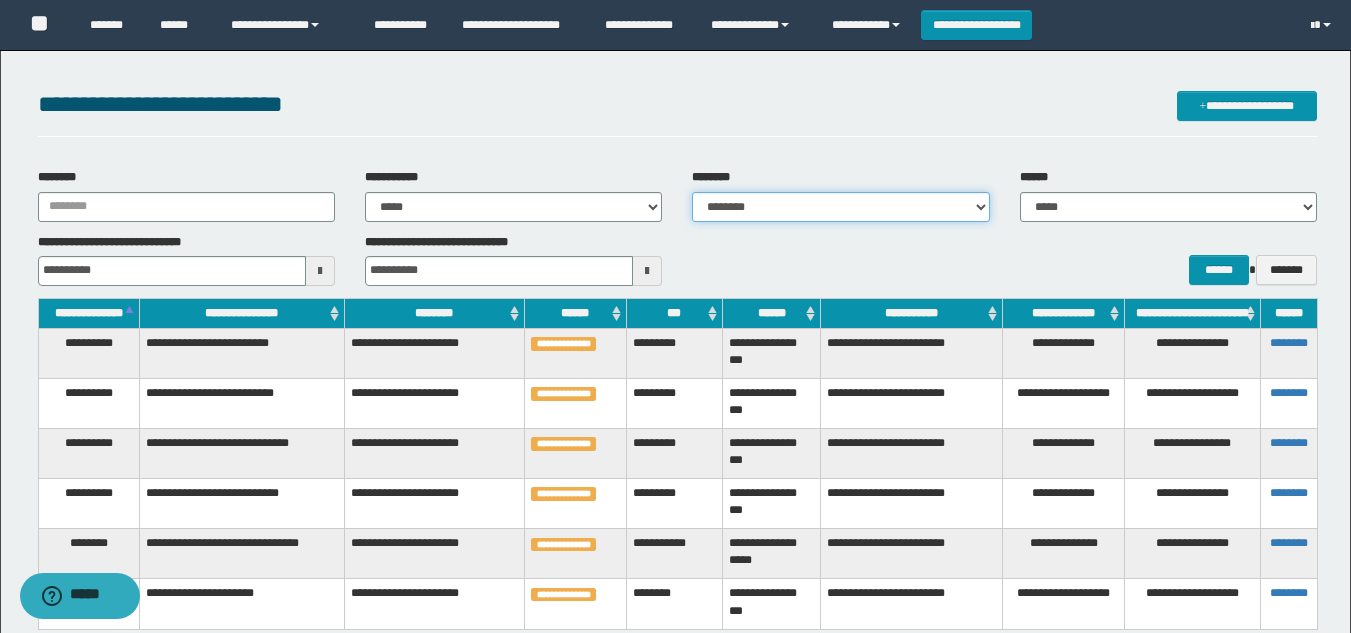 click on "**********" at bounding box center [840, 207] 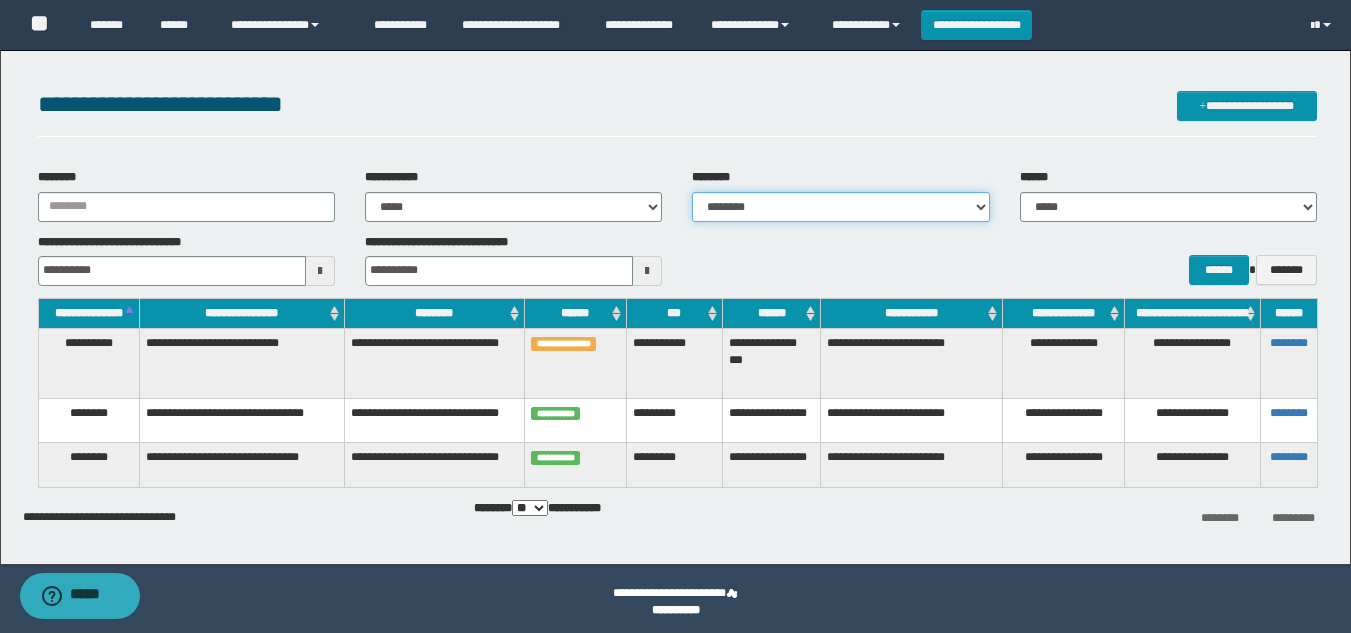 click on "**********" at bounding box center (840, 207) 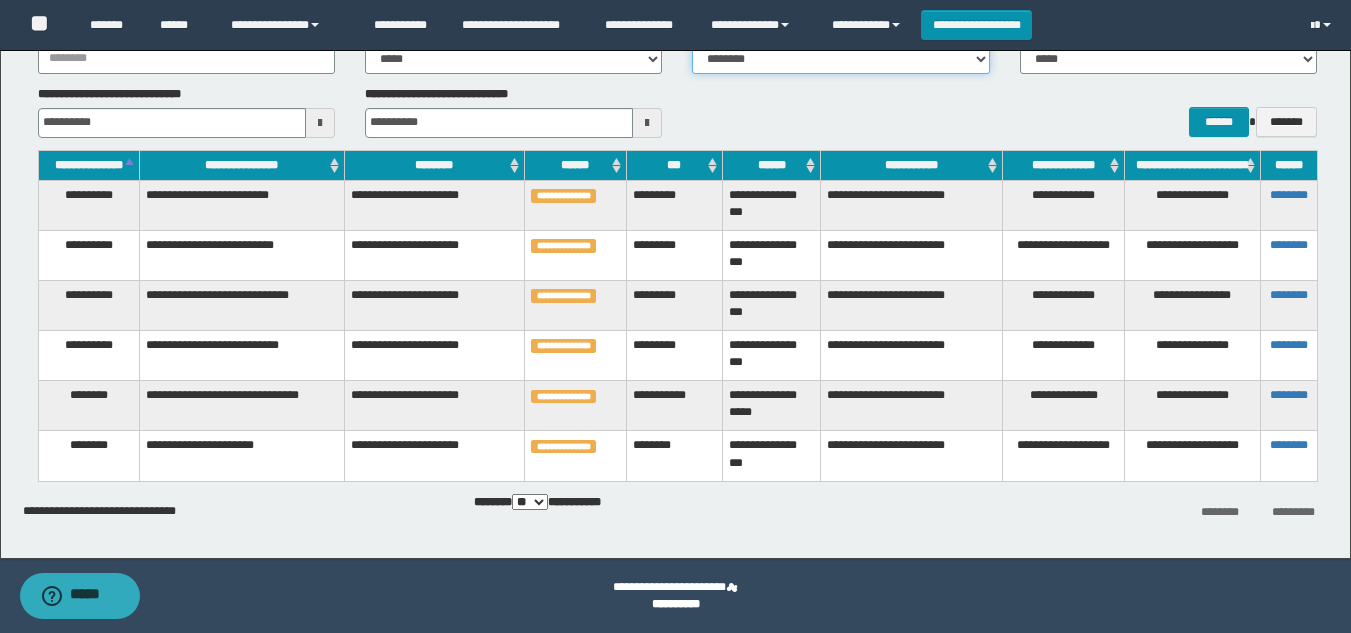 scroll, scrollTop: 48, scrollLeft: 0, axis: vertical 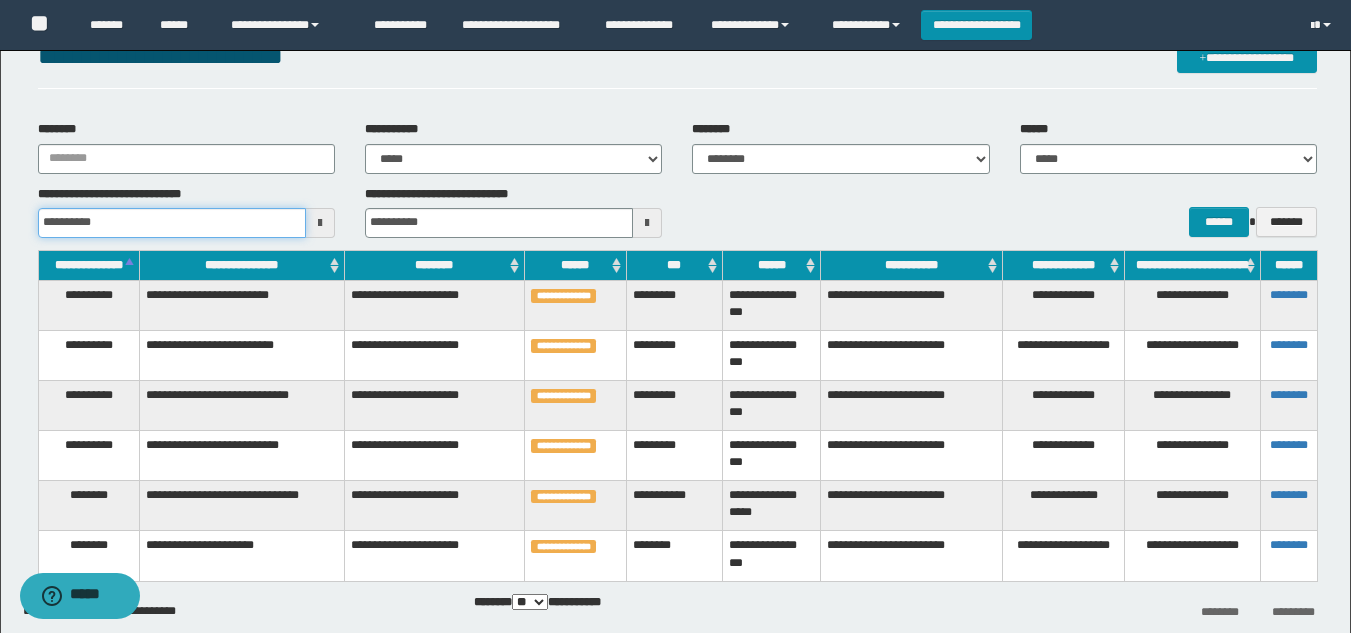 click on "**********" at bounding box center (172, 223) 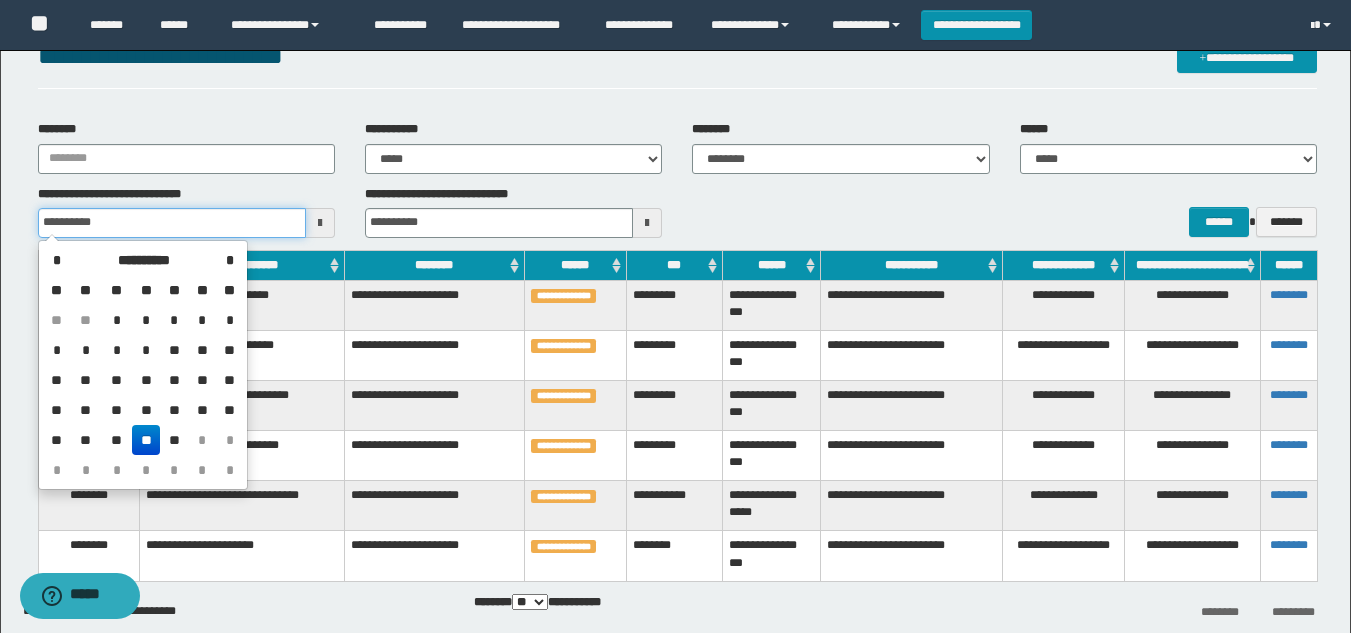 type on "**********" 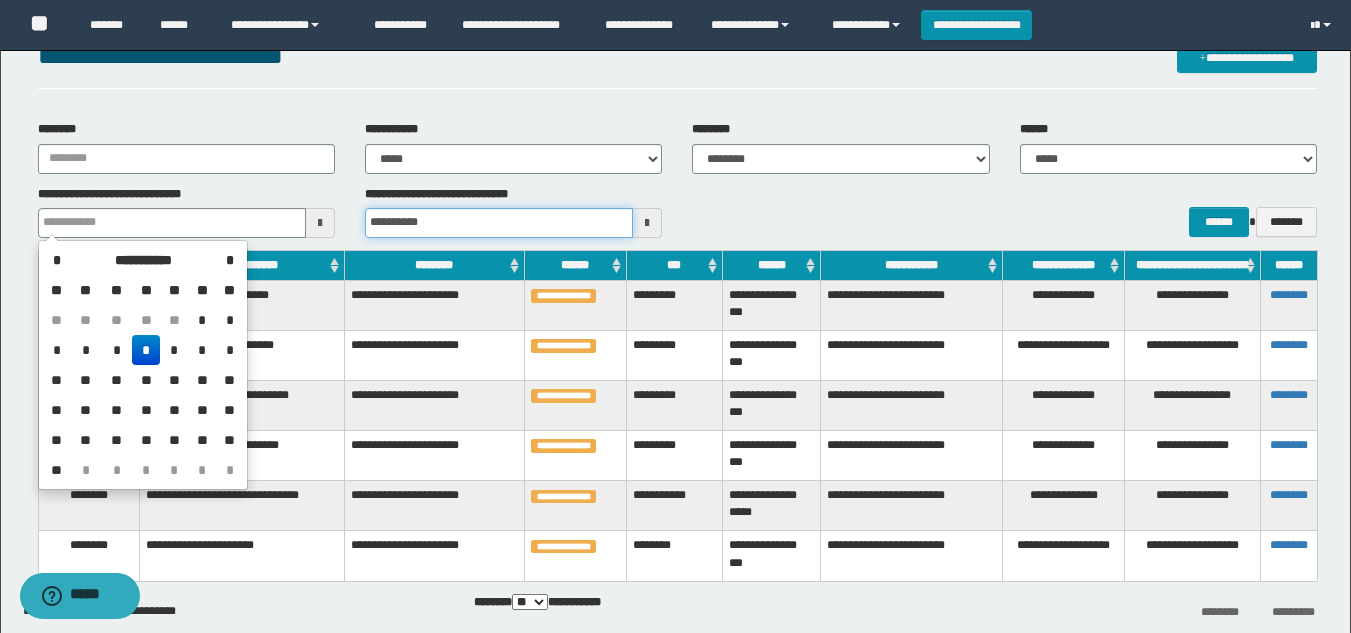 click on "**********" at bounding box center (499, 223) 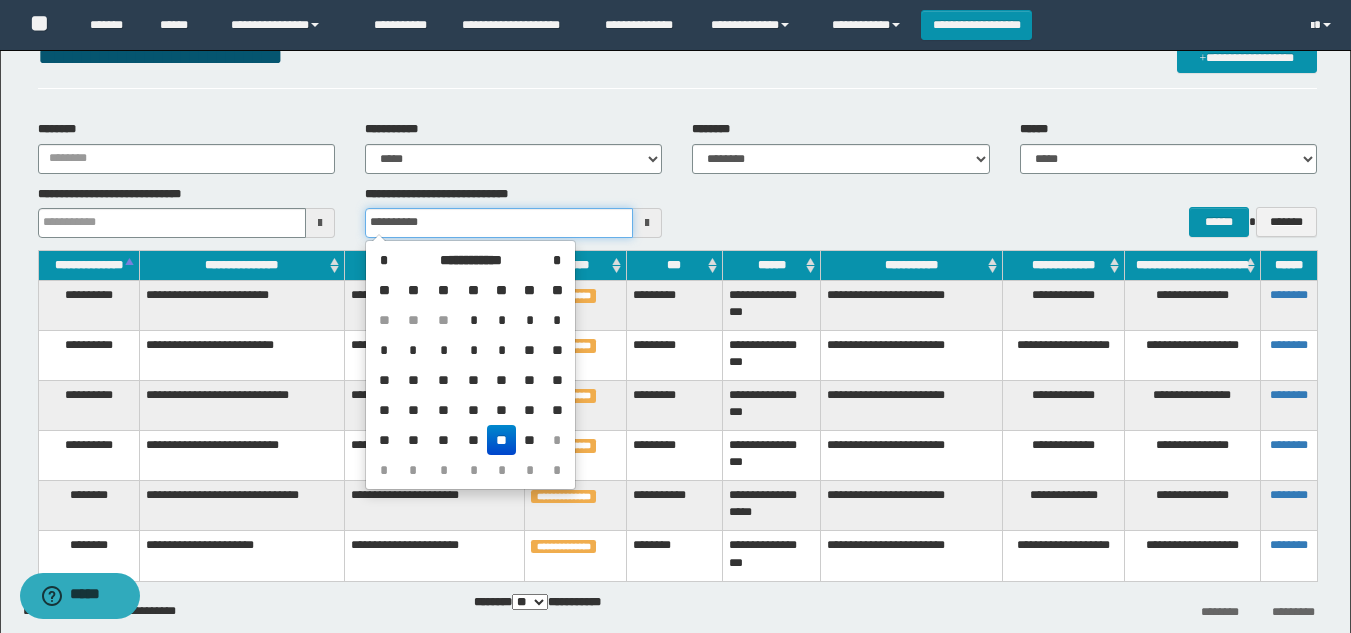 type on "**********" 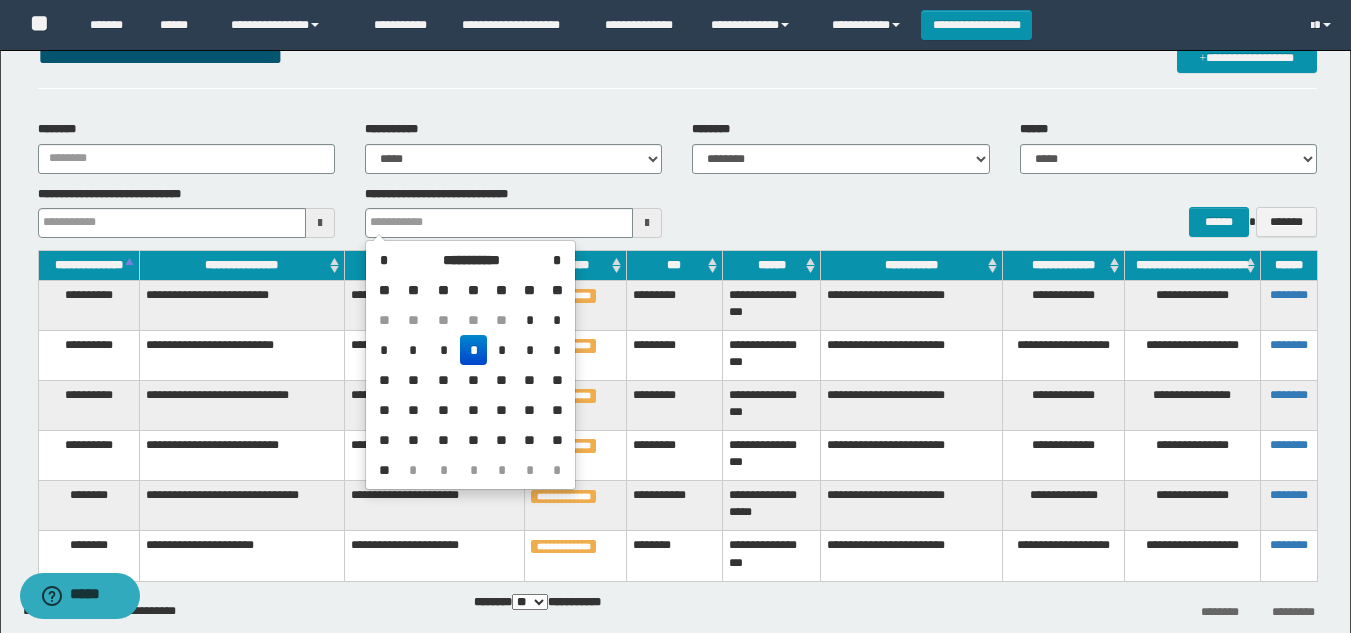 click on "**********" at bounding box center [677, 66] 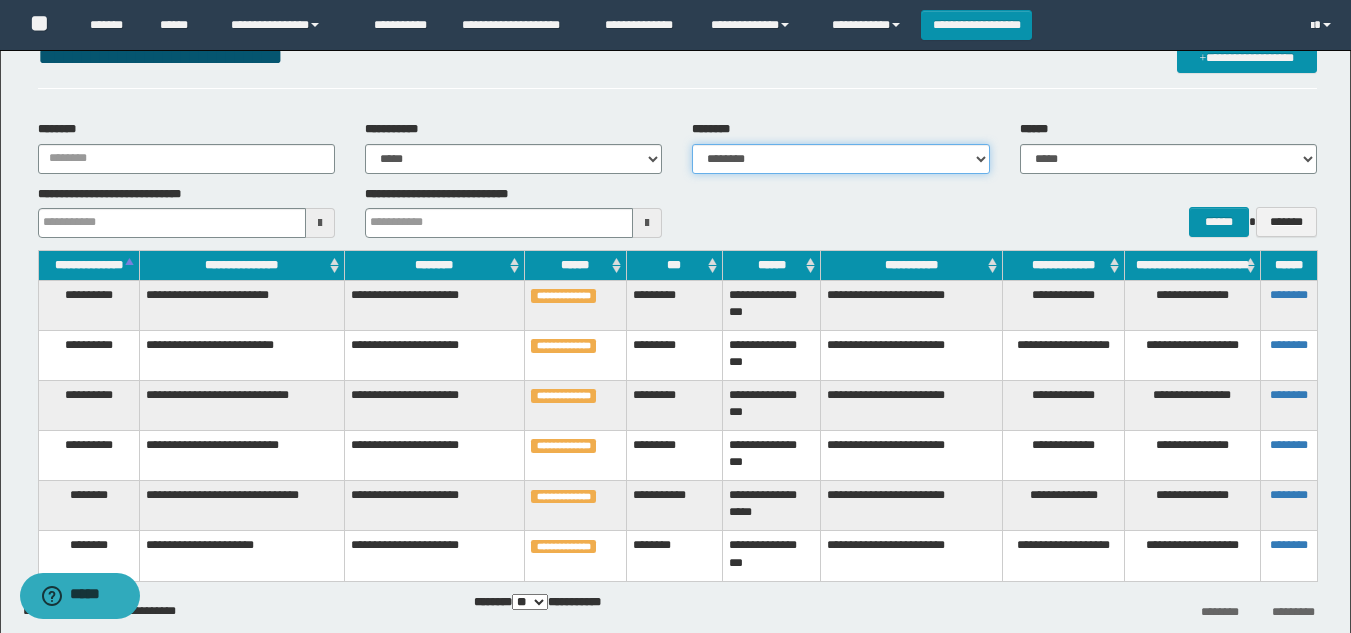 click on "**********" at bounding box center (840, 159) 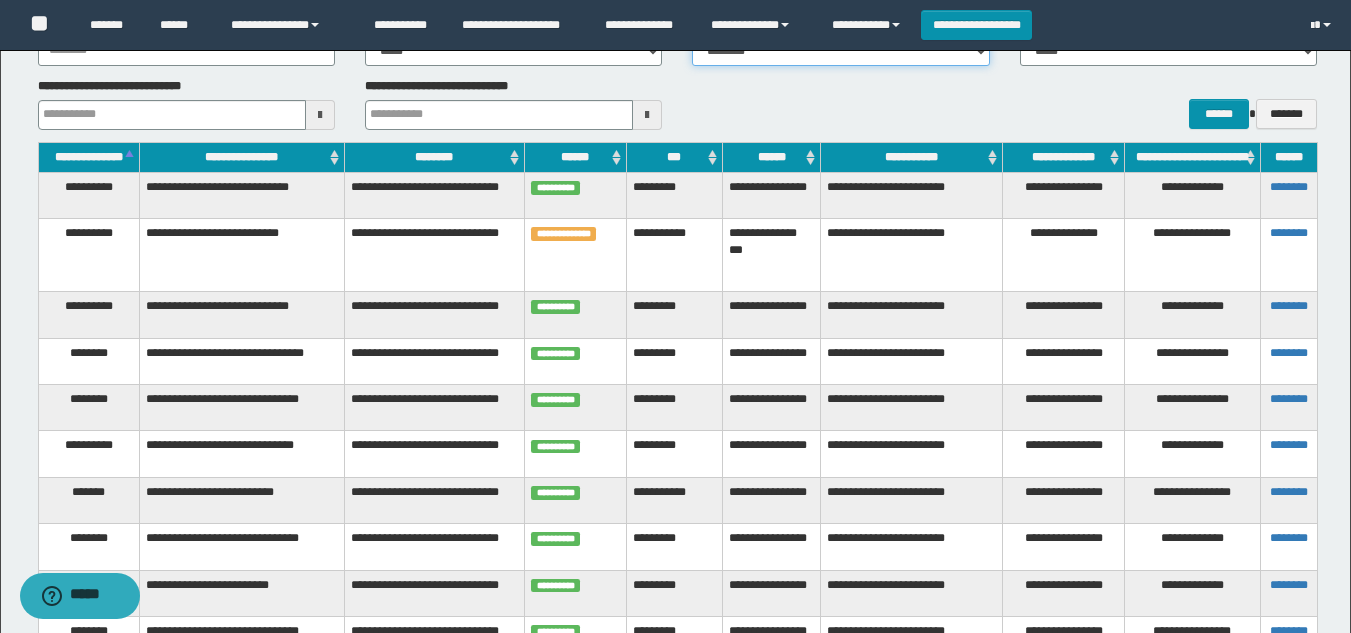 scroll, scrollTop: 384, scrollLeft: 0, axis: vertical 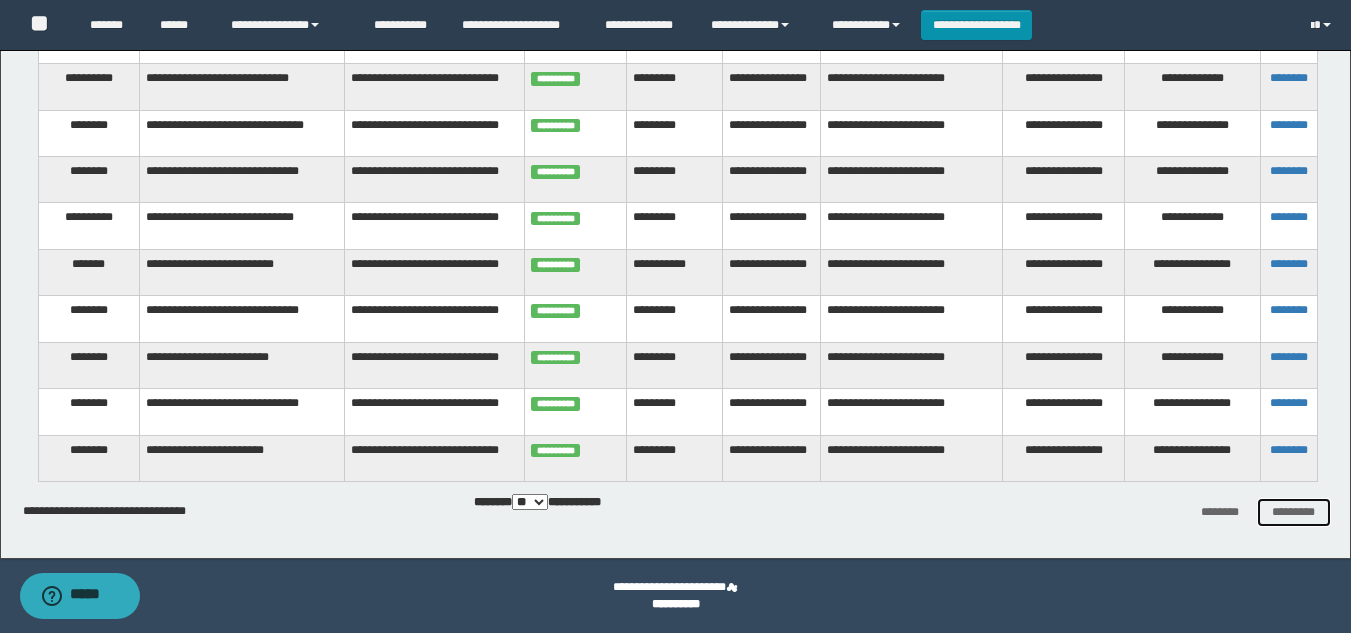 click on "*********" at bounding box center (1294, 512) 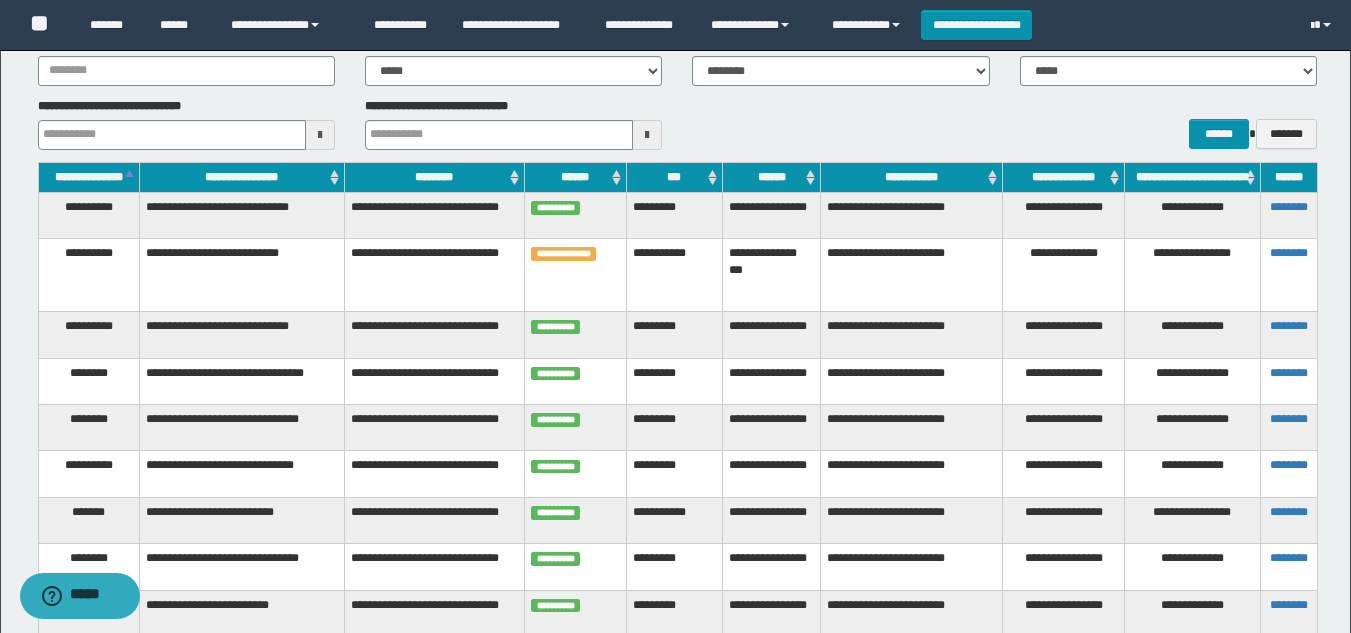 scroll, scrollTop: 0, scrollLeft: 0, axis: both 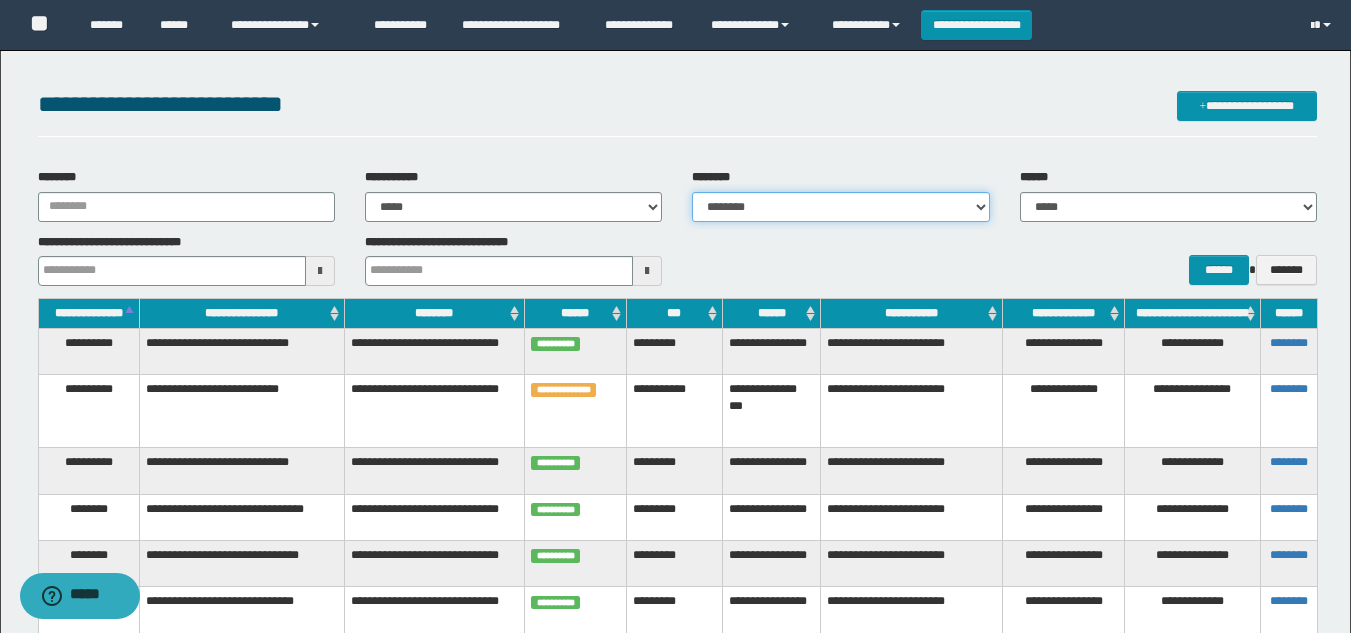 click on "**********" at bounding box center [840, 207] 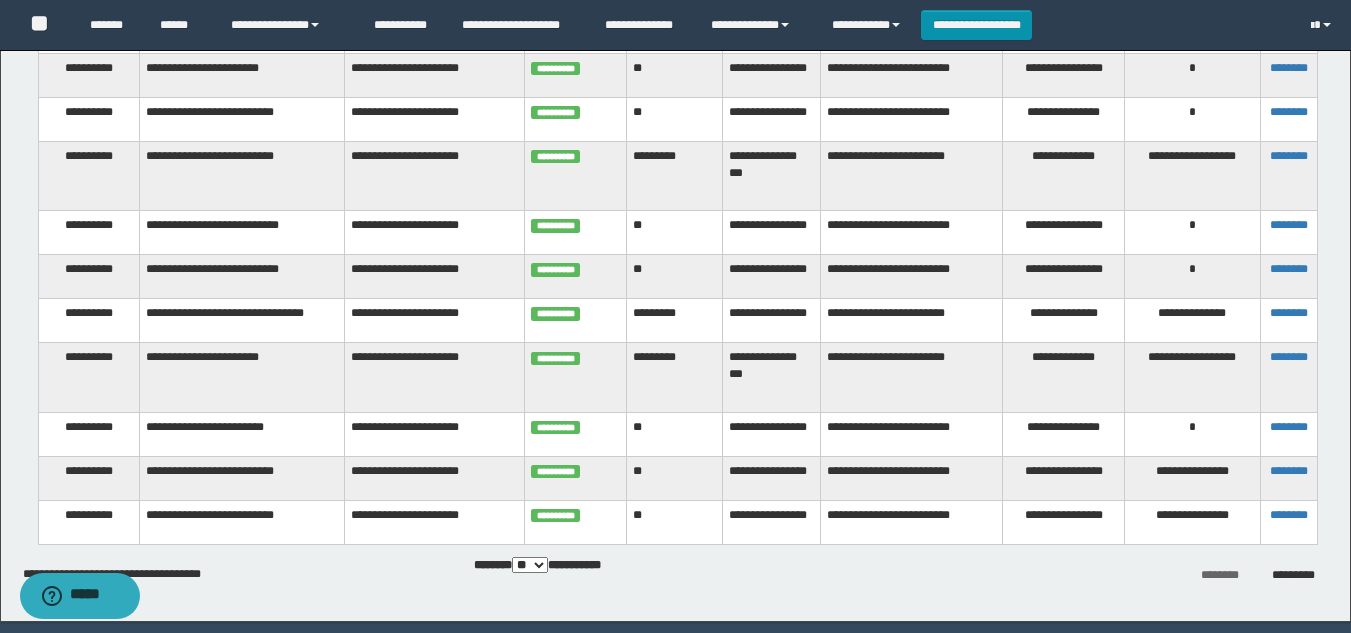 scroll, scrollTop: 2228, scrollLeft: 0, axis: vertical 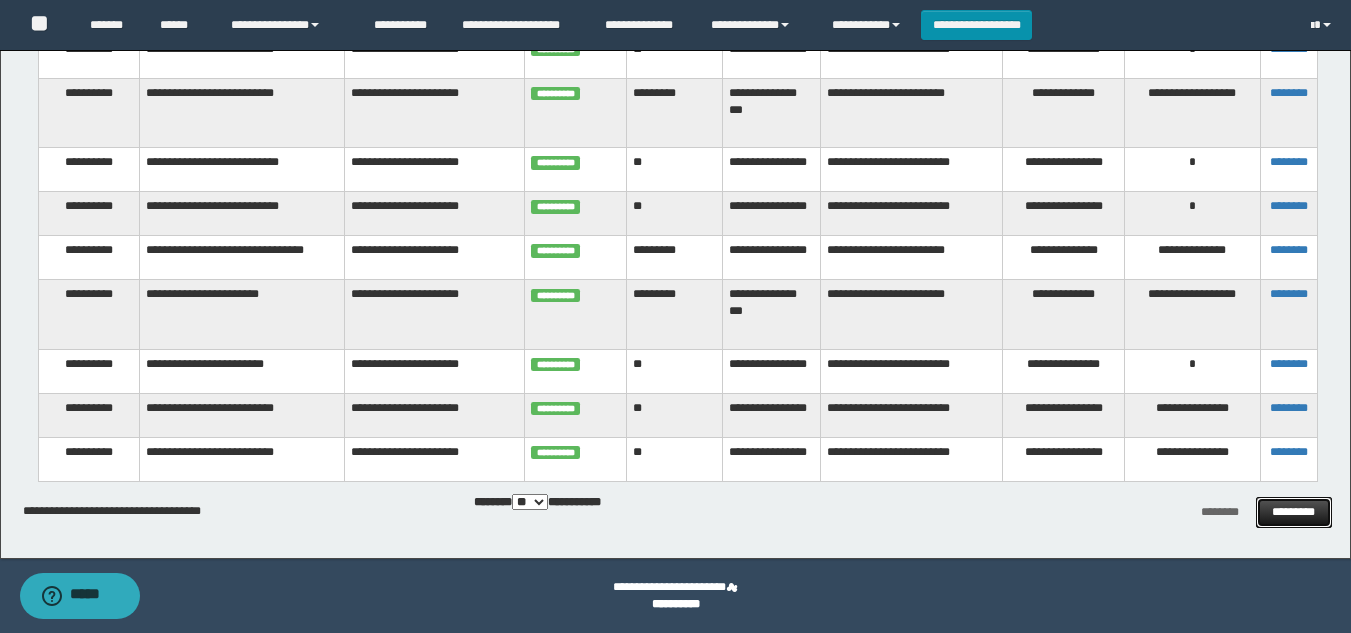 click on "*********" at bounding box center (1294, 512) 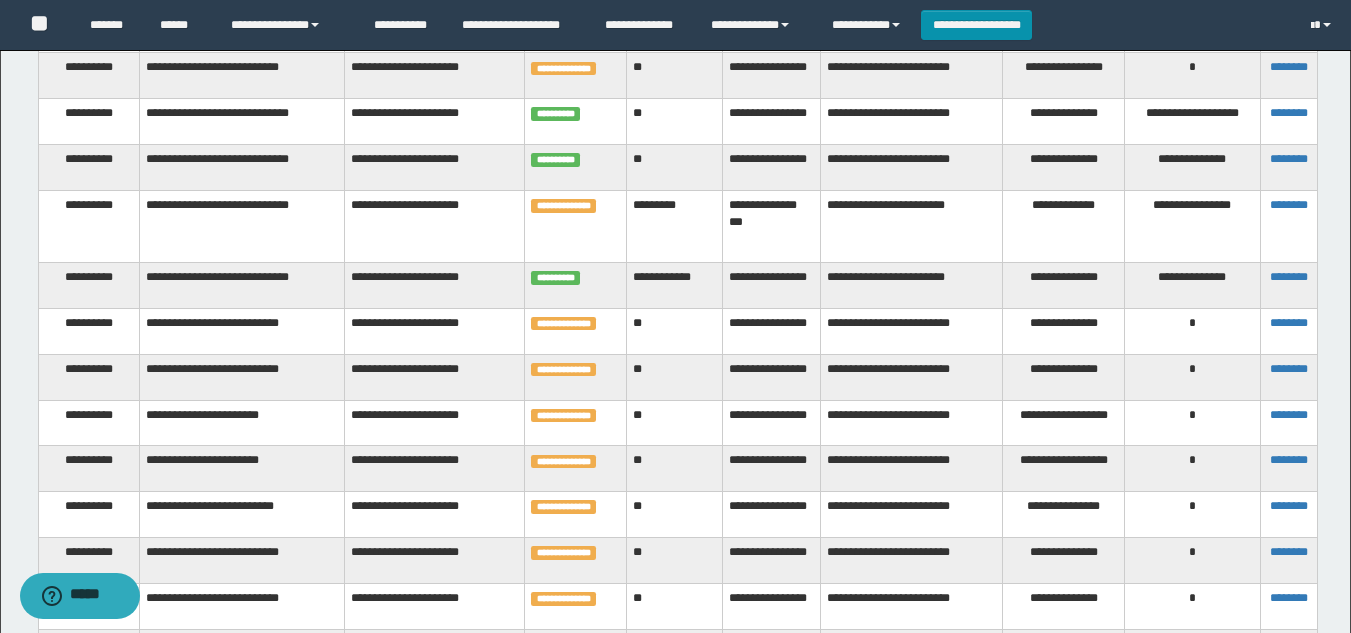 scroll, scrollTop: 228, scrollLeft: 0, axis: vertical 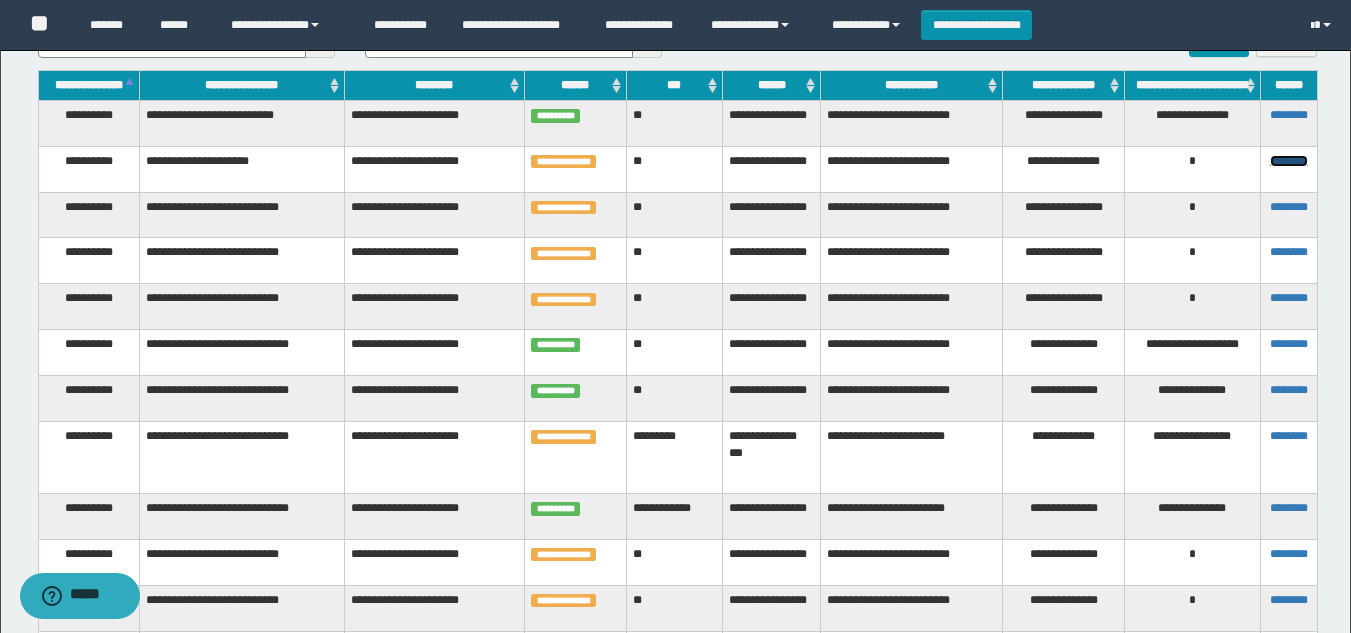 click on "********" at bounding box center [1289, 161] 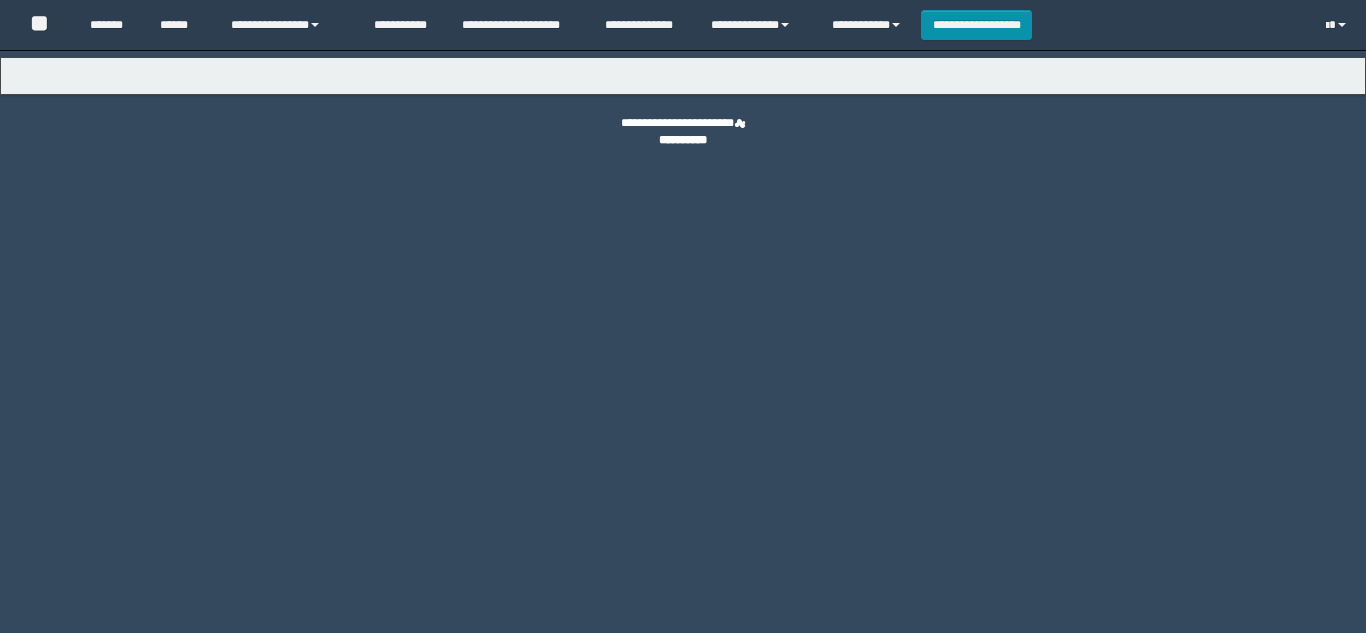 scroll, scrollTop: 0, scrollLeft: 0, axis: both 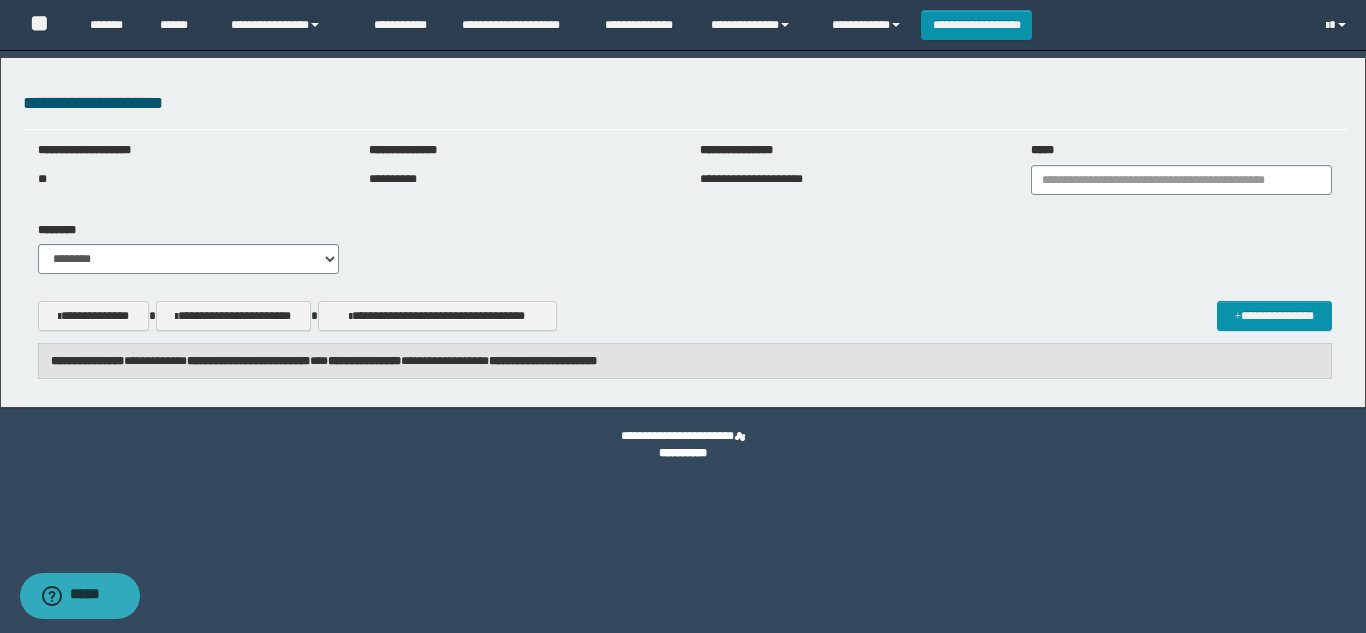 click on "**********" at bounding box center (685, 361) 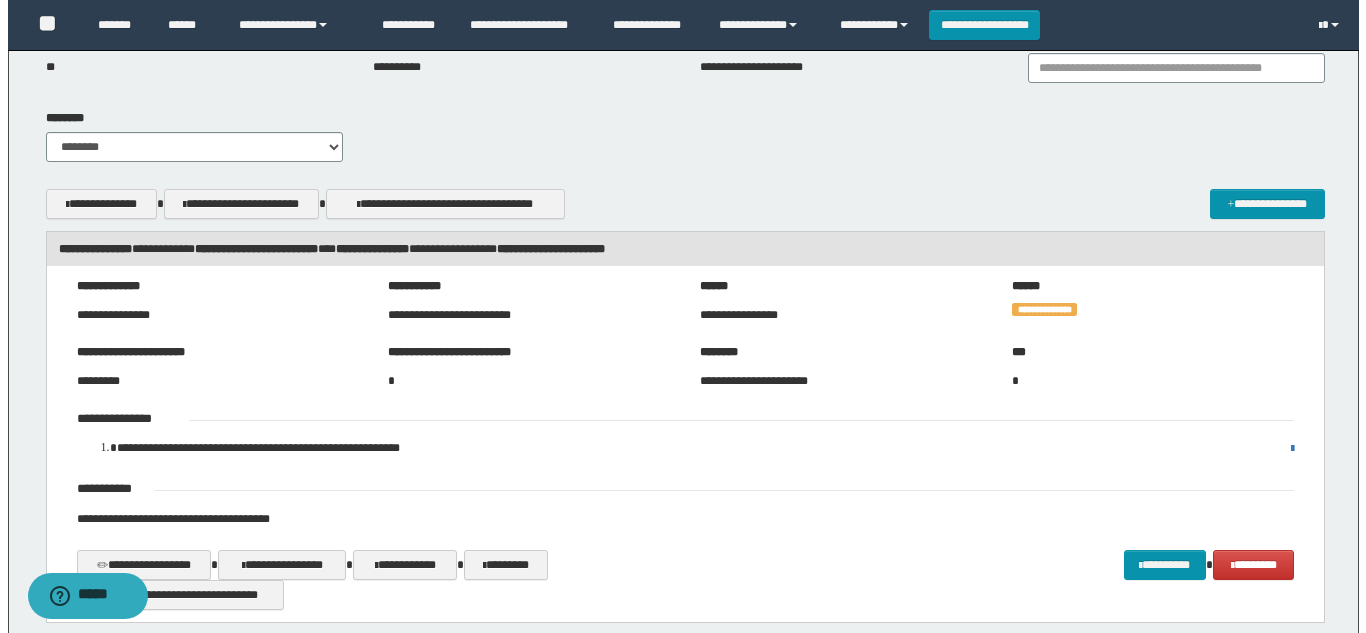 scroll, scrollTop: 205, scrollLeft: 0, axis: vertical 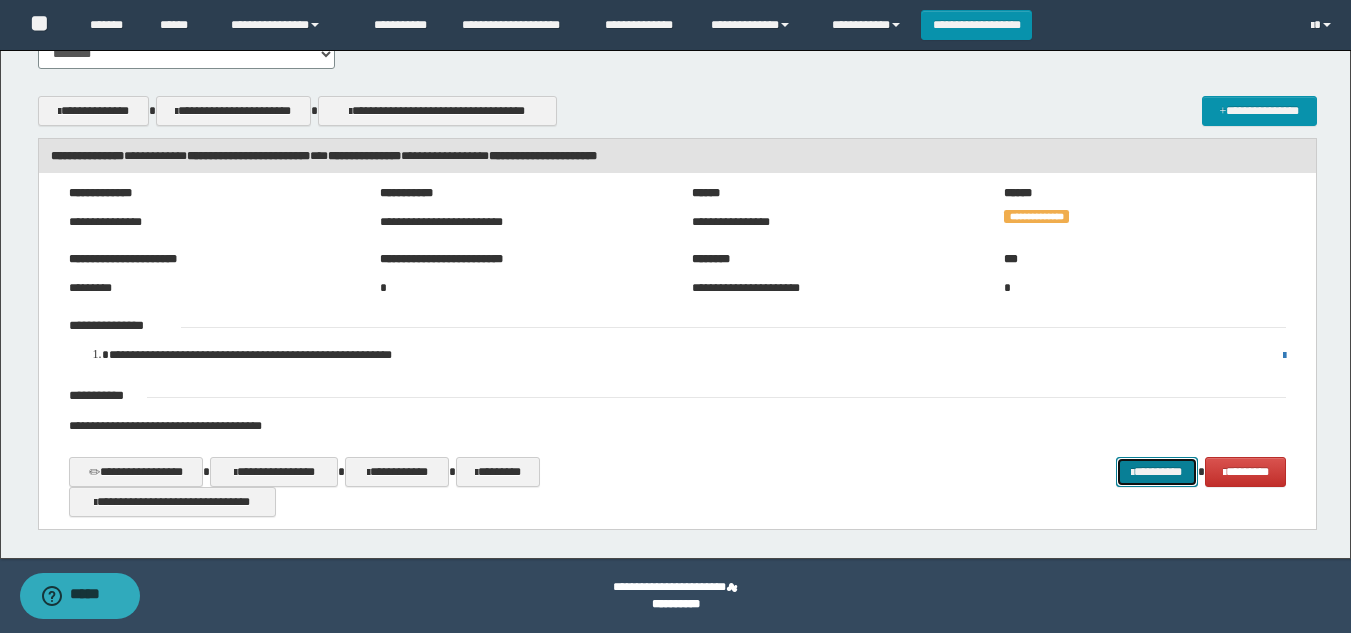 click on "*********" at bounding box center [1157, 472] 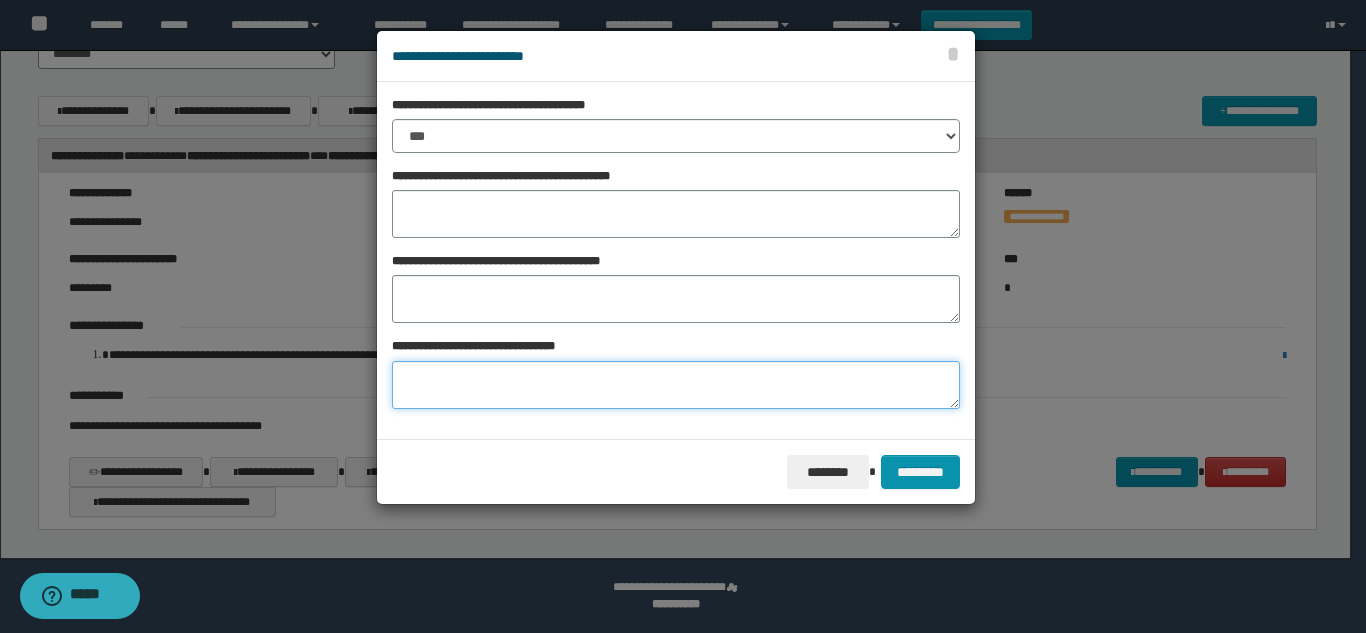 click at bounding box center [676, 385] 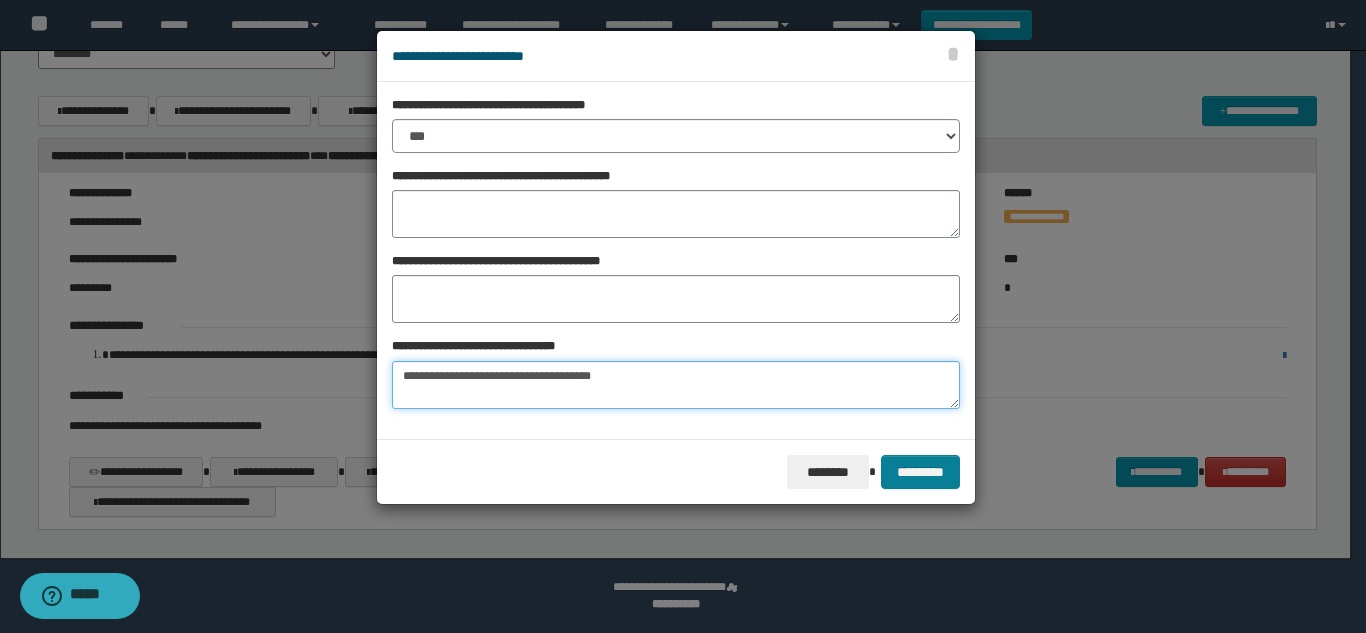 type on "**********" 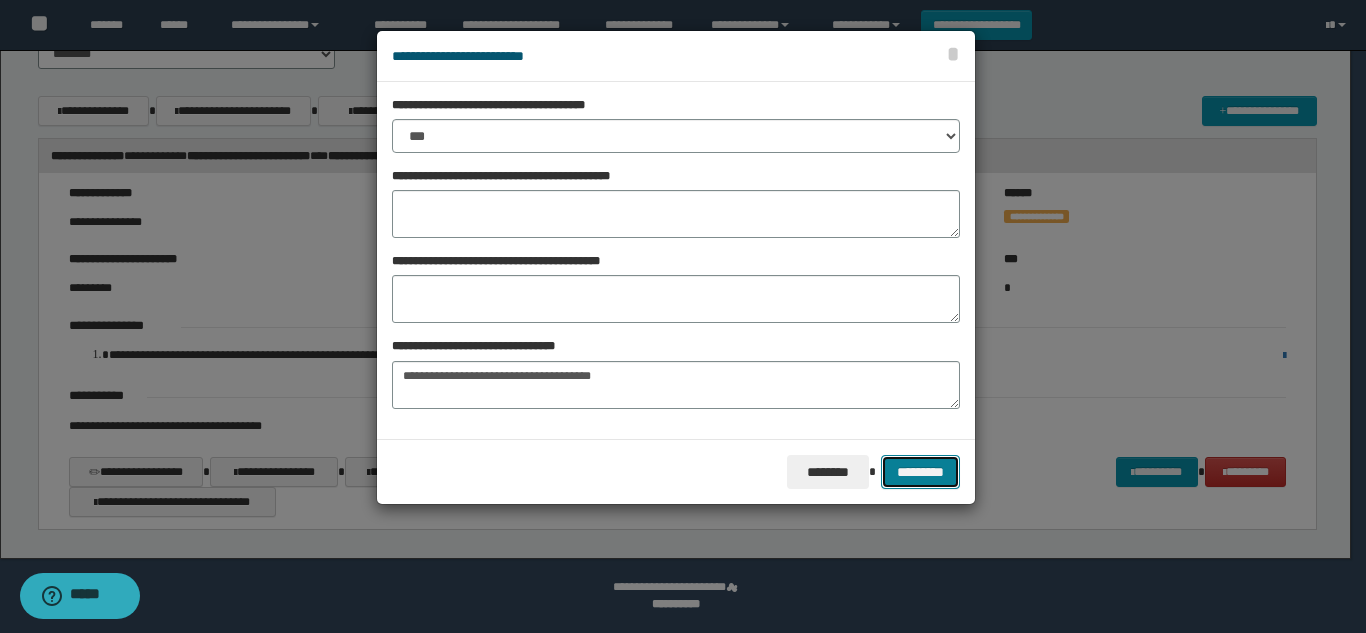 click on "*********" at bounding box center (920, 472) 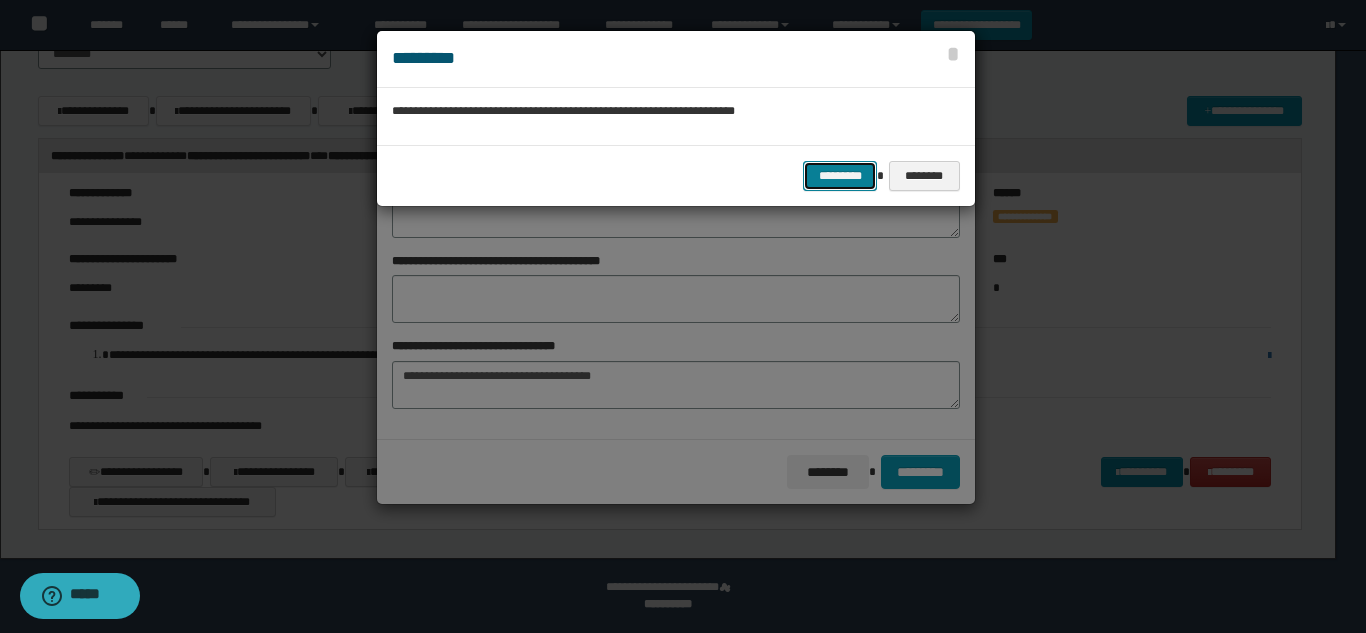 click on "*********" at bounding box center (840, 176) 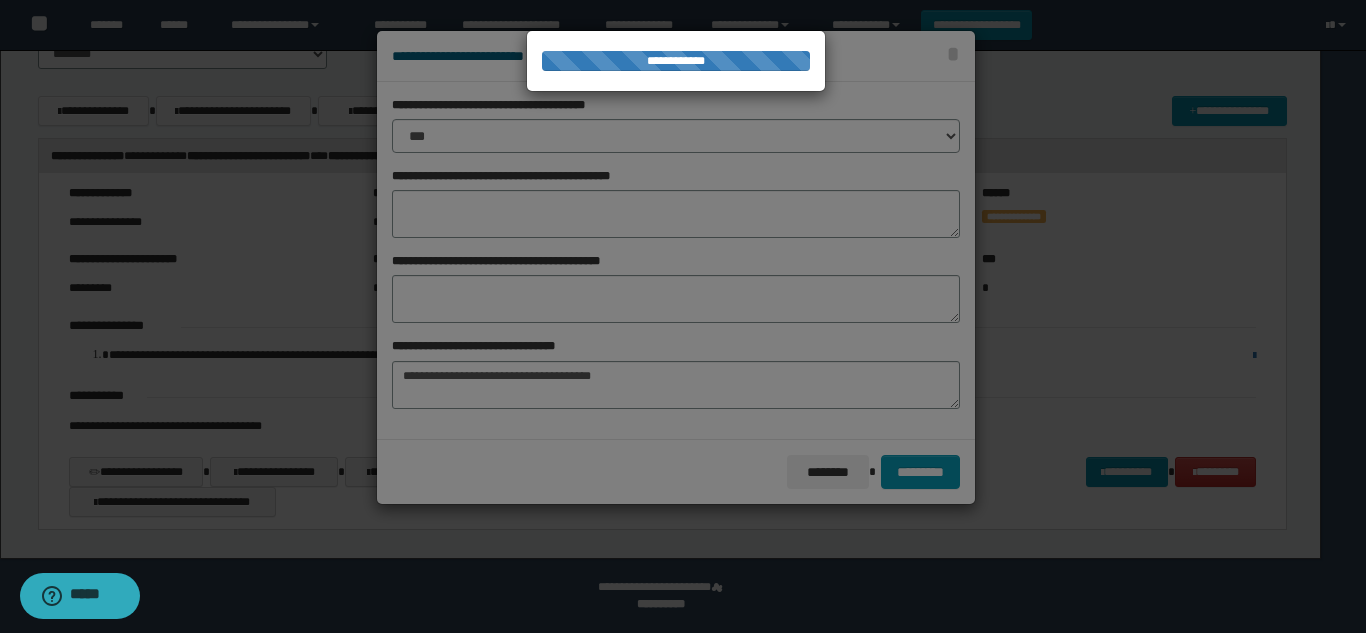 scroll, scrollTop: 0, scrollLeft: 0, axis: both 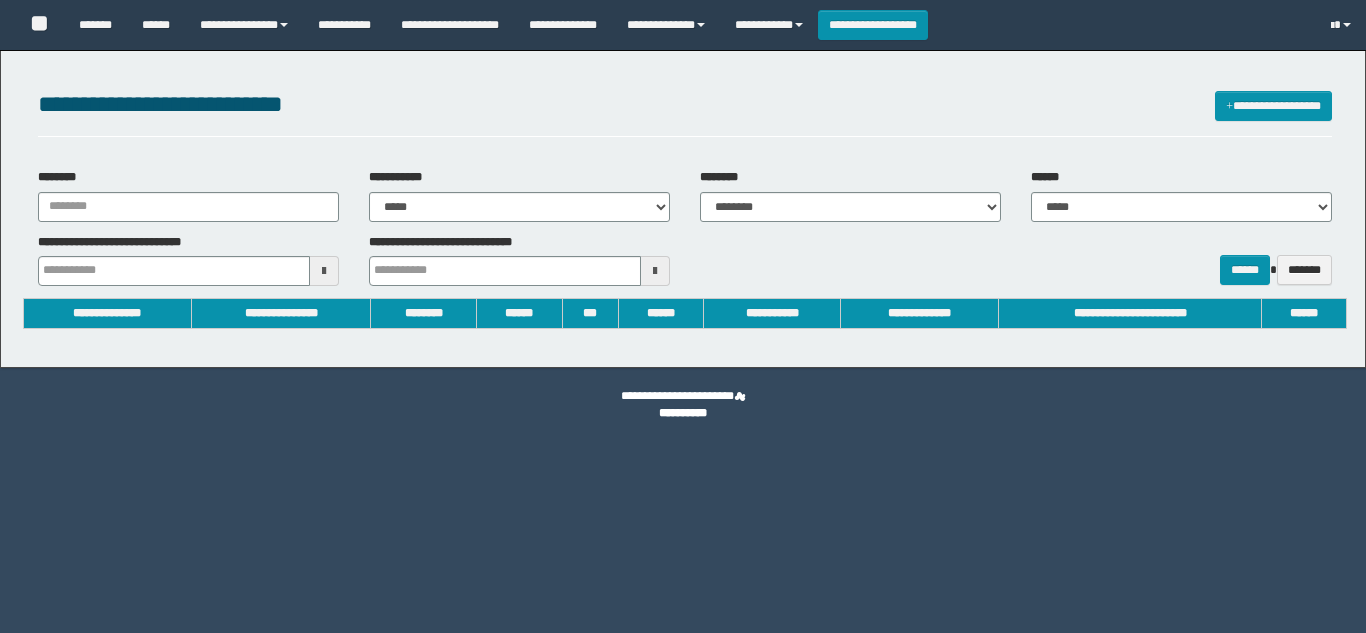 select on "***" 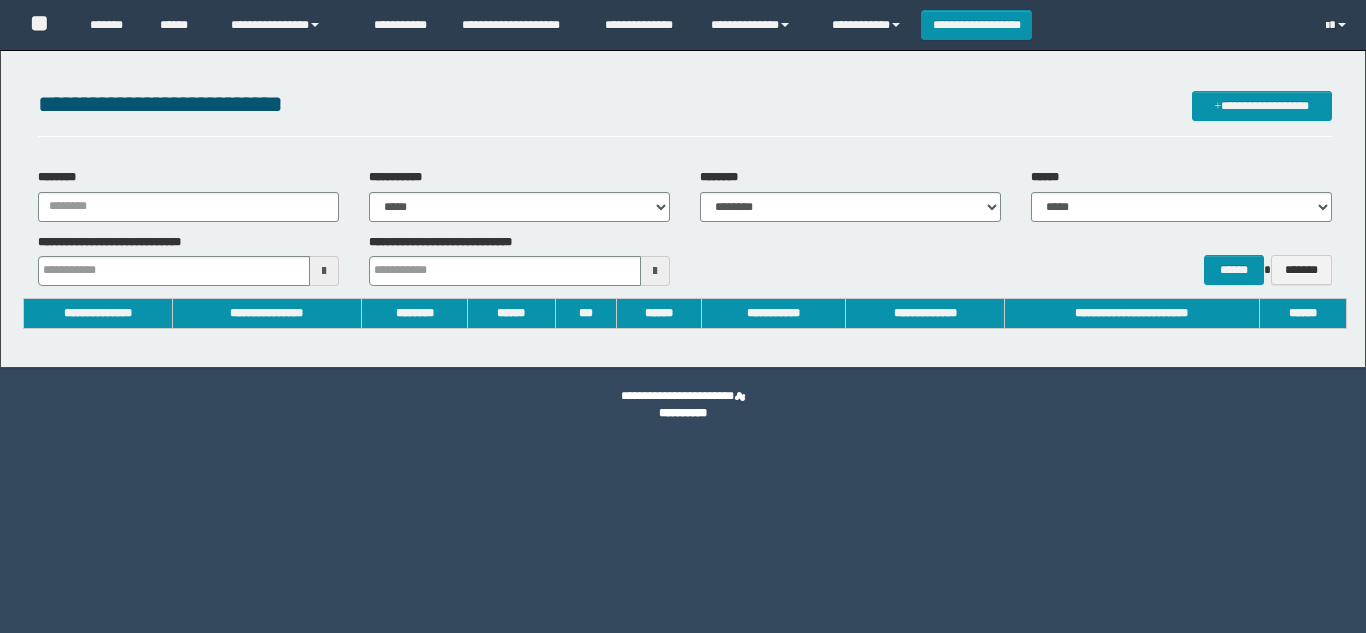scroll, scrollTop: 0, scrollLeft: 0, axis: both 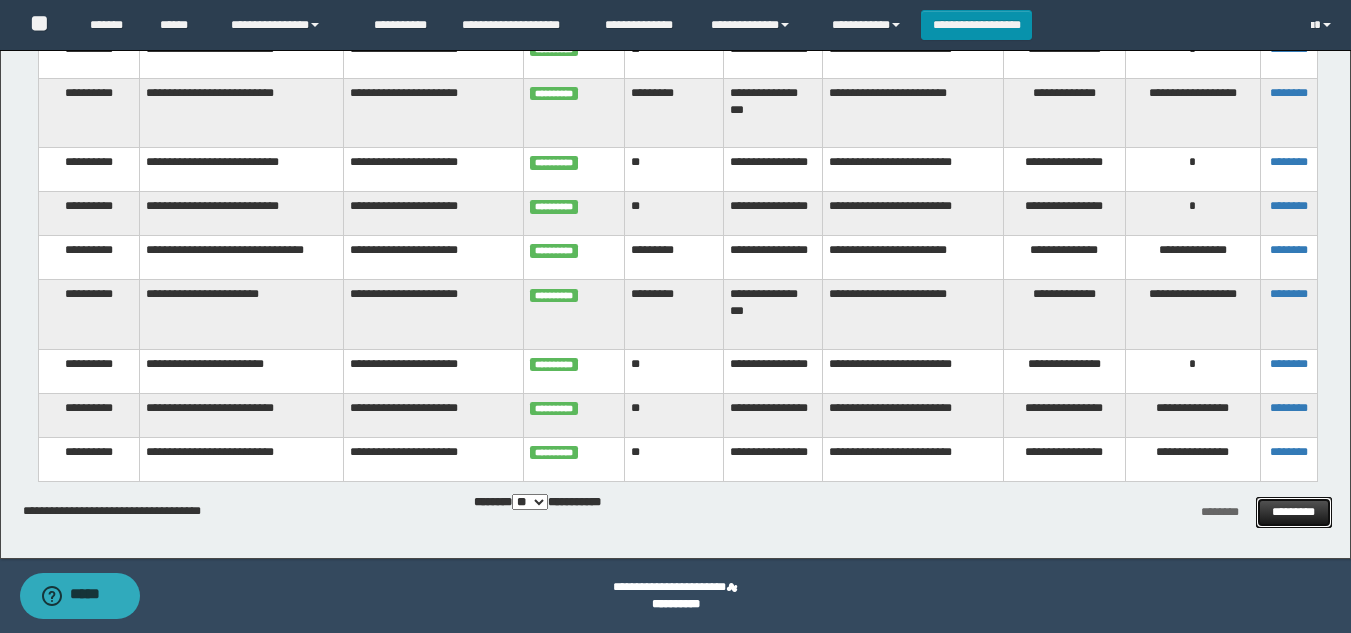 click on "*********" at bounding box center [1294, 512] 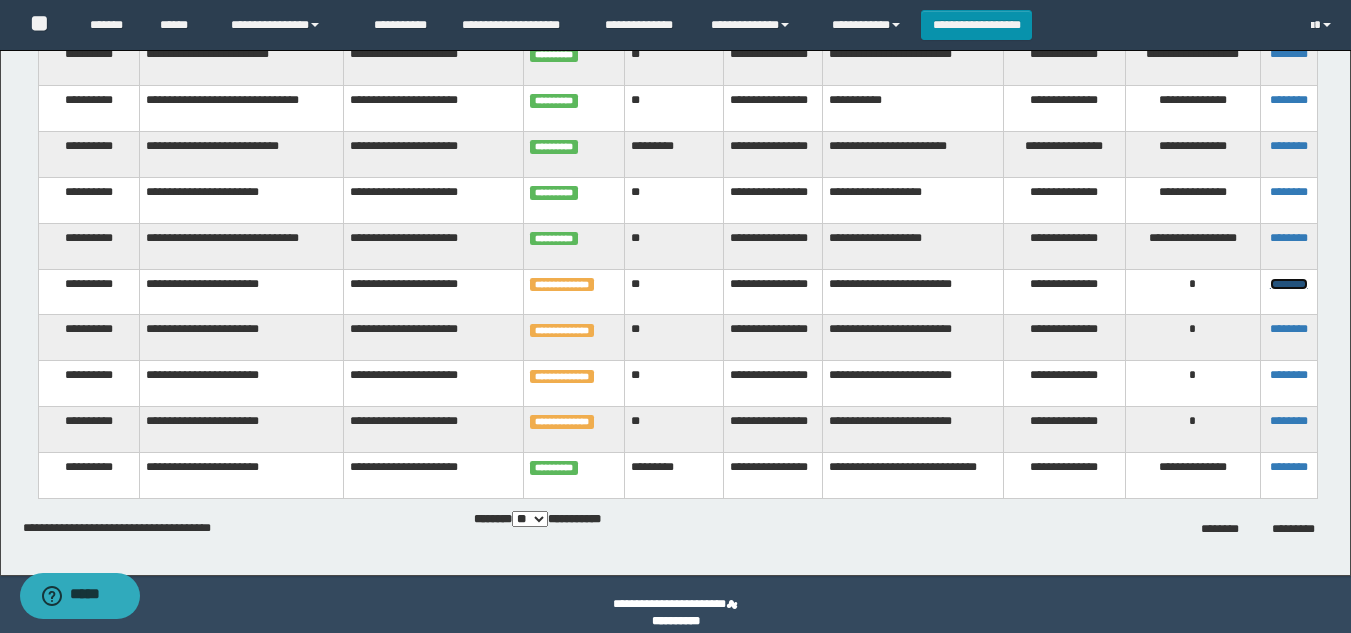 click on "********" at bounding box center (1289, 284) 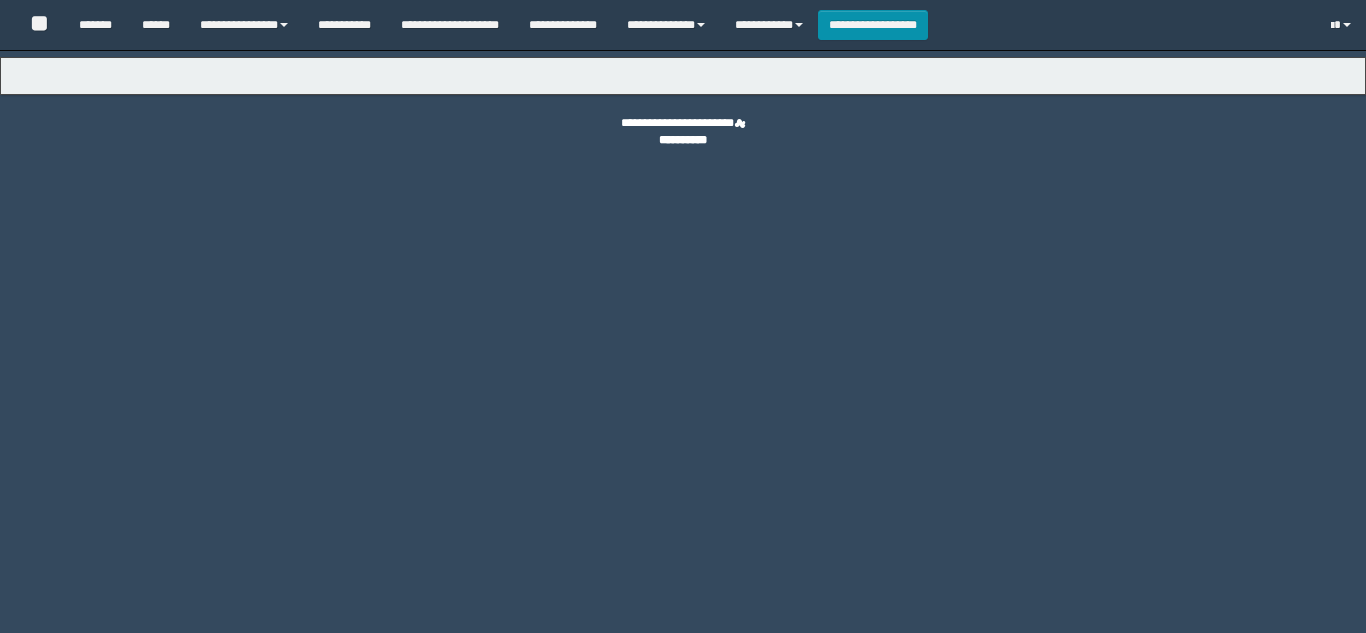 scroll, scrollTop: 0, scrollLeft: 0, axis: both 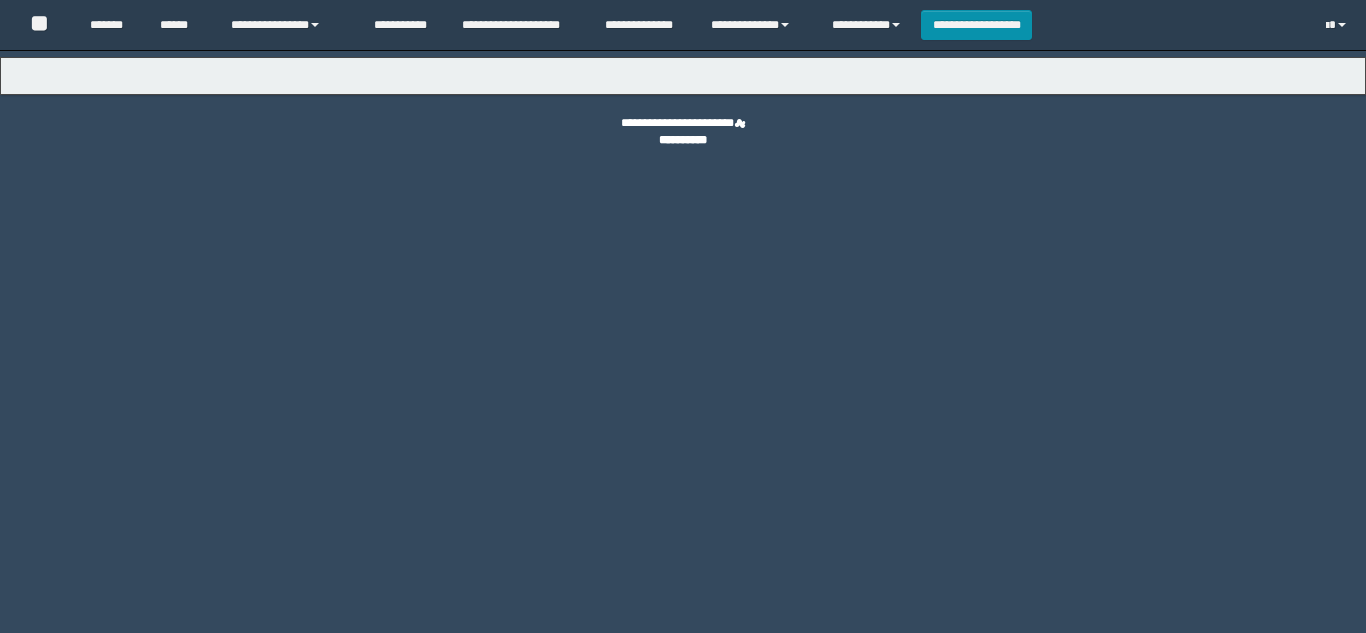 select on "***" 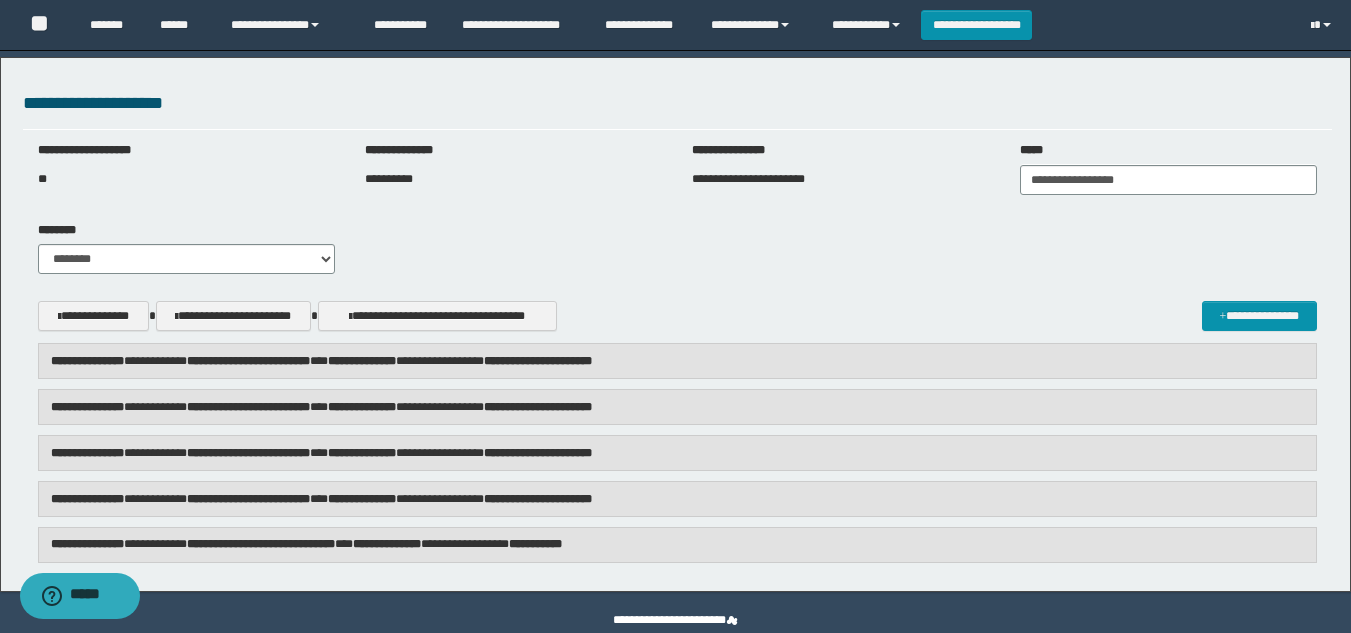 scroll, scrollTop: 33, scrollLeft: 0, axis: vertical 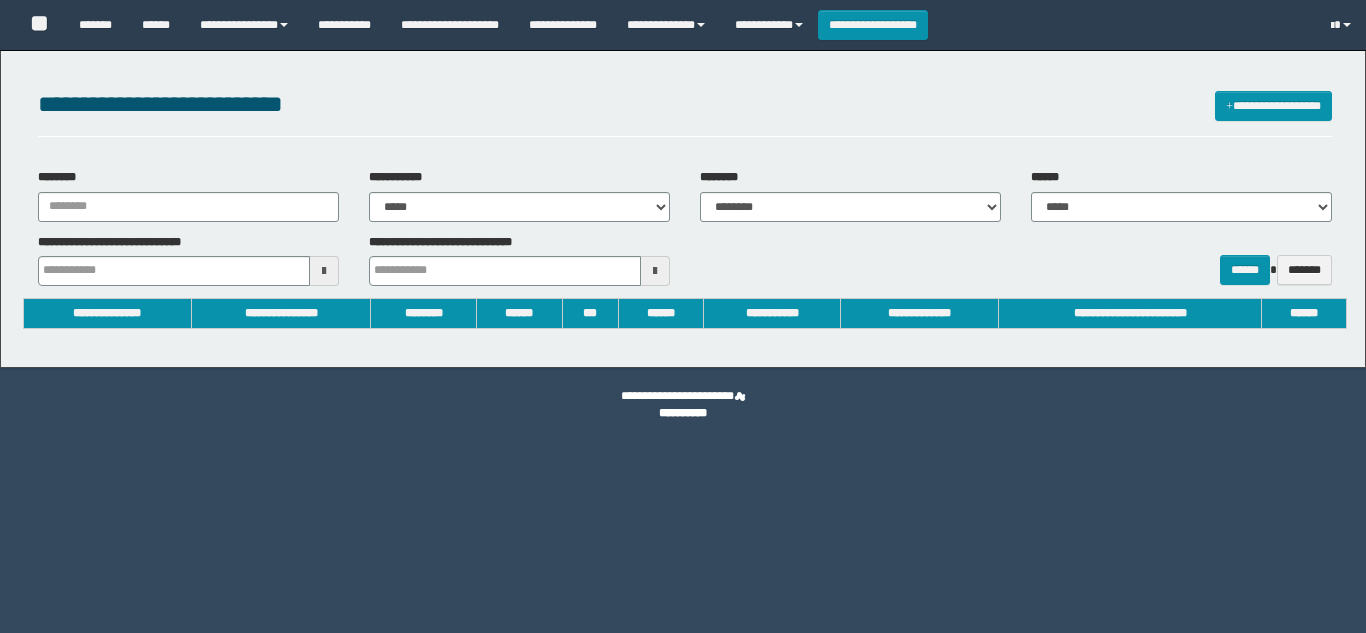 select on "***" 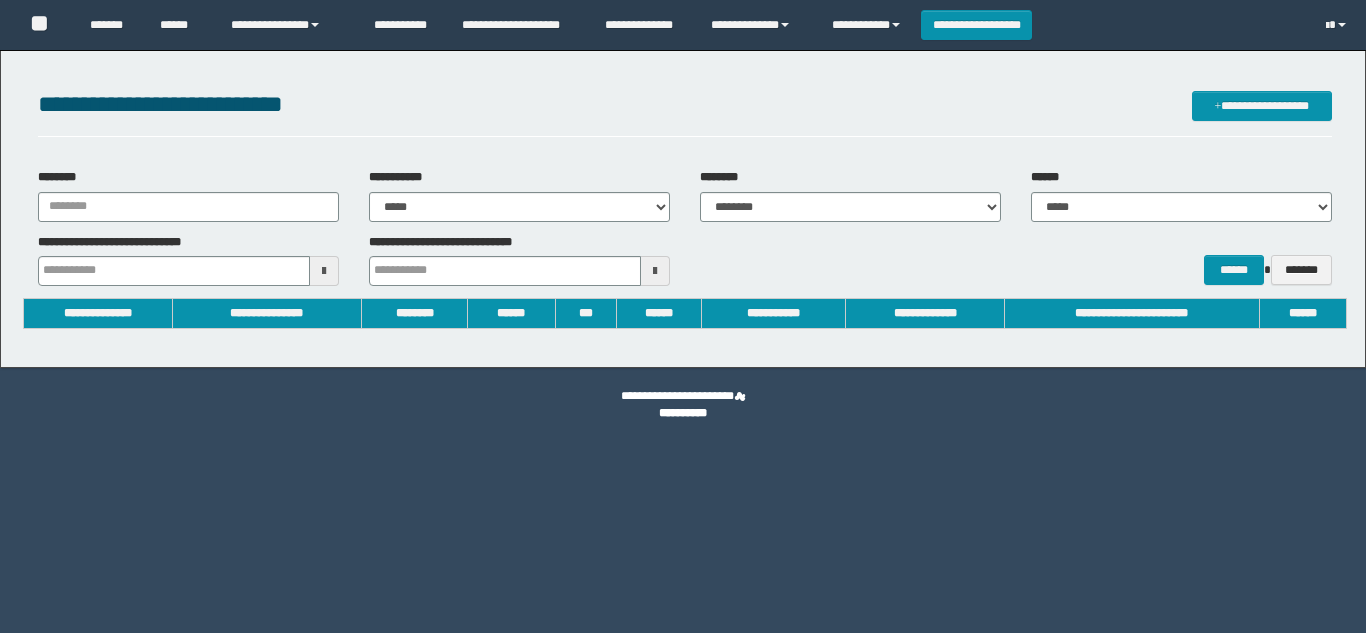 scroll, scrollTop: 0, scrollLeft: 0, axis: both 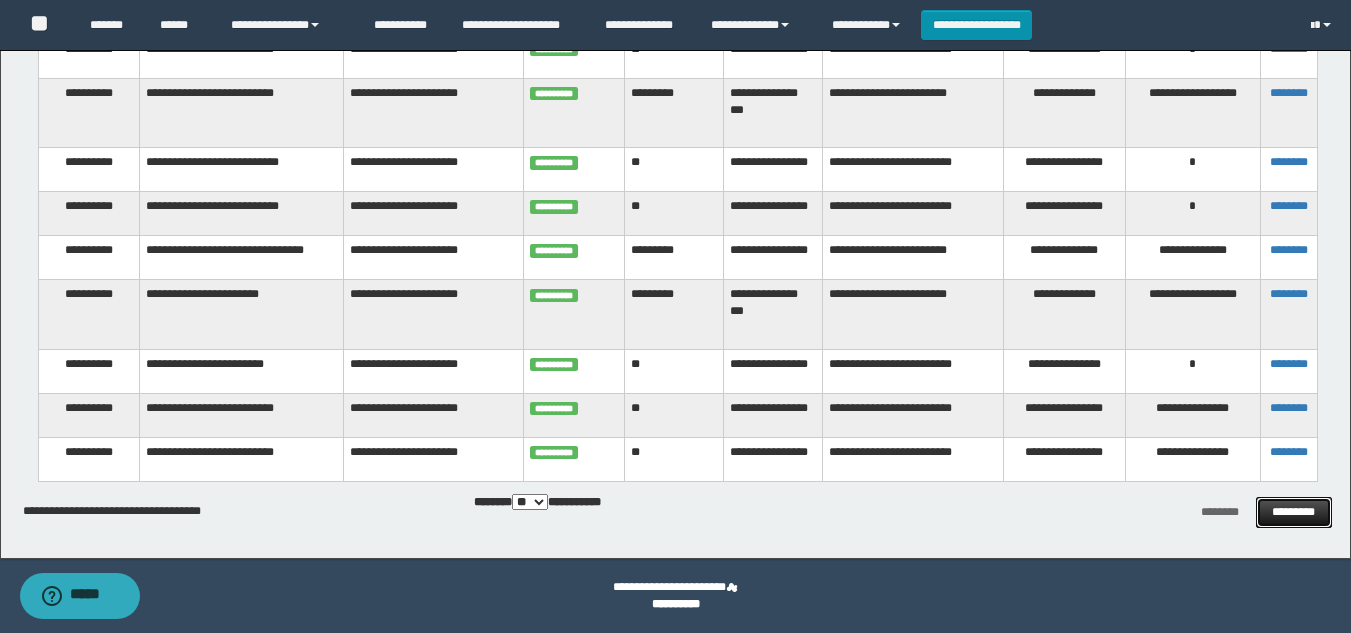 click on "*********" at bounding box center [1294, 512] 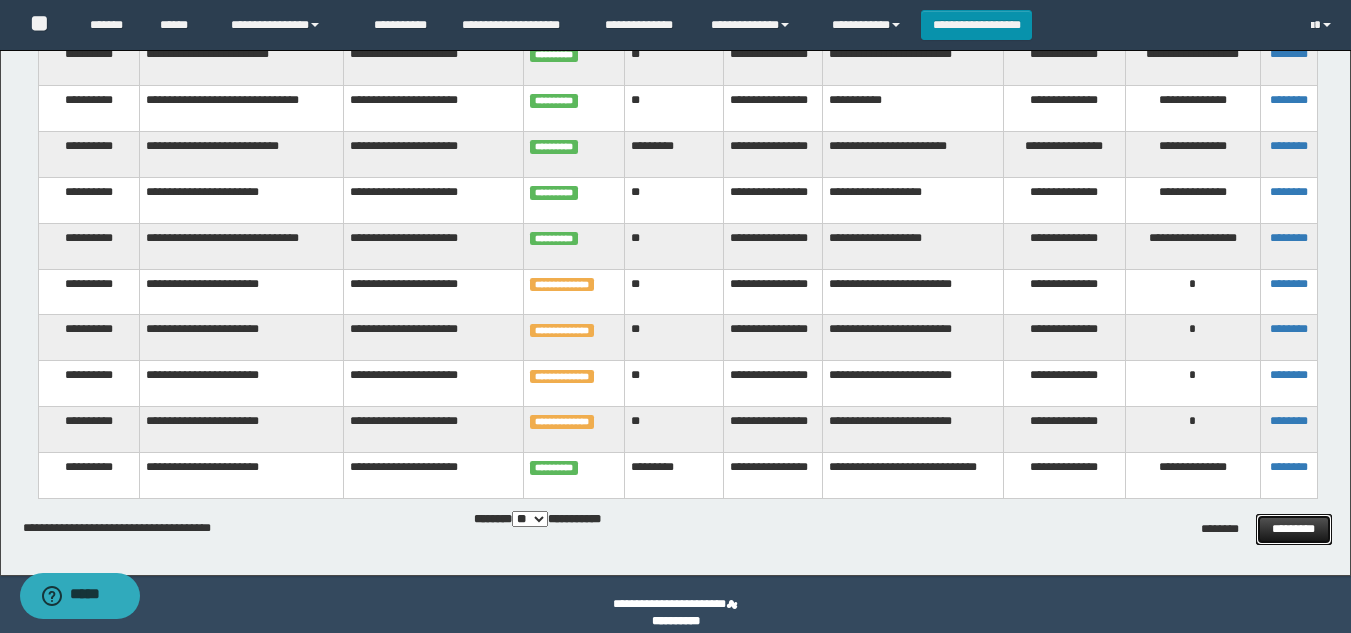 click on "*********" at bounding box center (1294, 529) 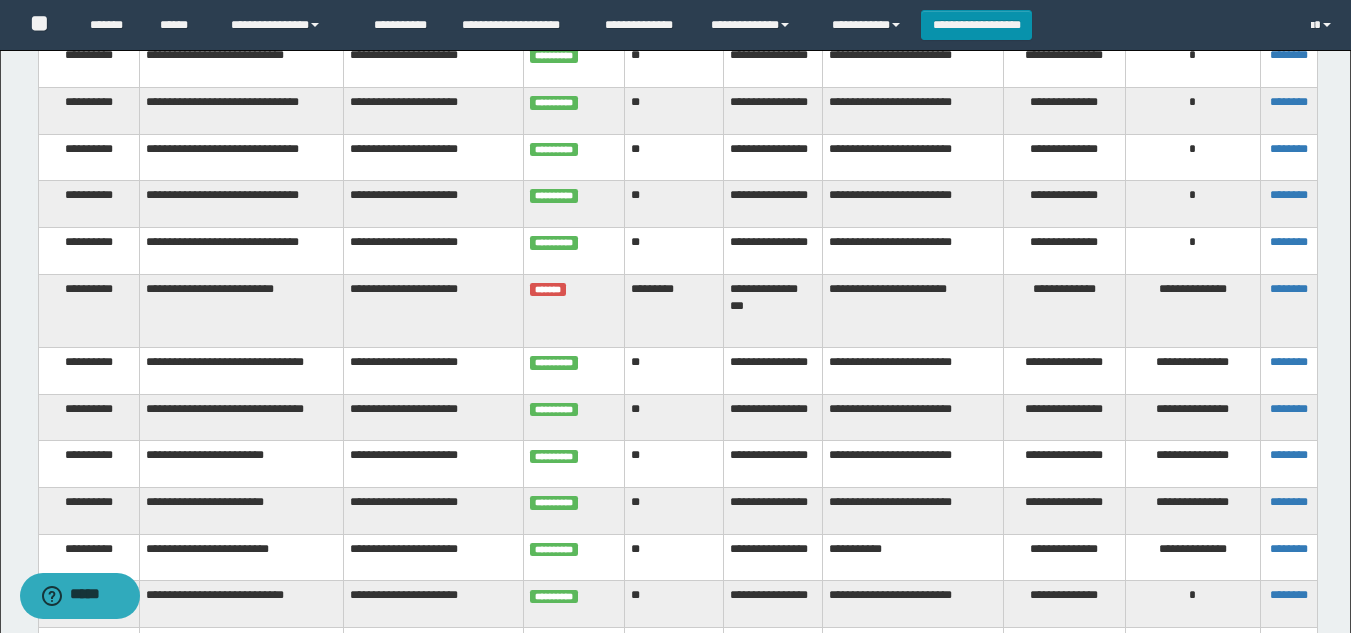 scroll, scrollTop: 728, scrollLeft: 0, axis: vertical 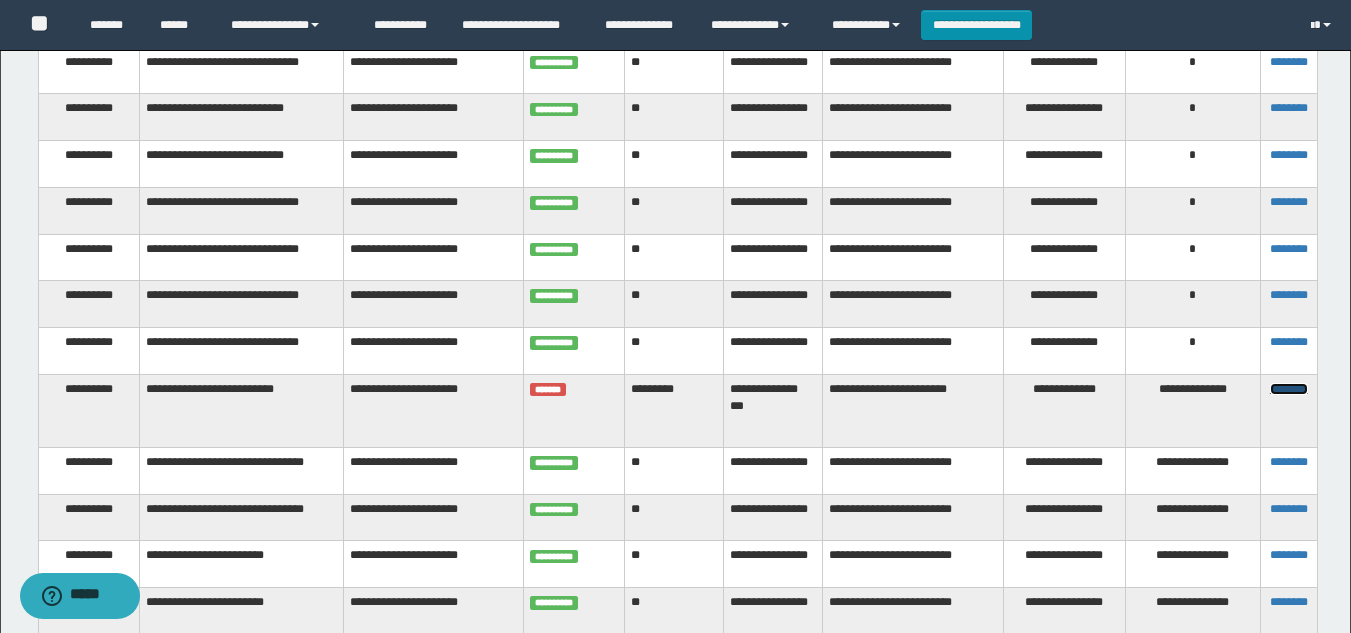 click on "********" at bounding box center (1289, 389) 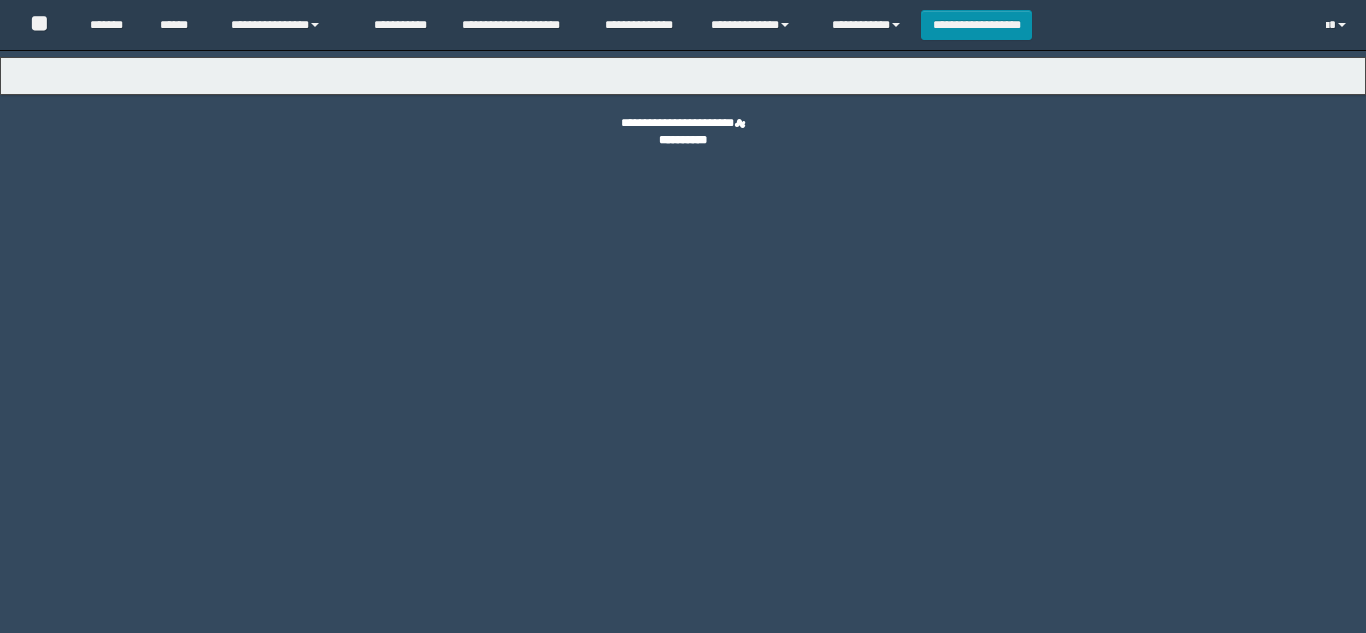 scroll, scrollTop: 0, scrollLeft: 0, axis: both 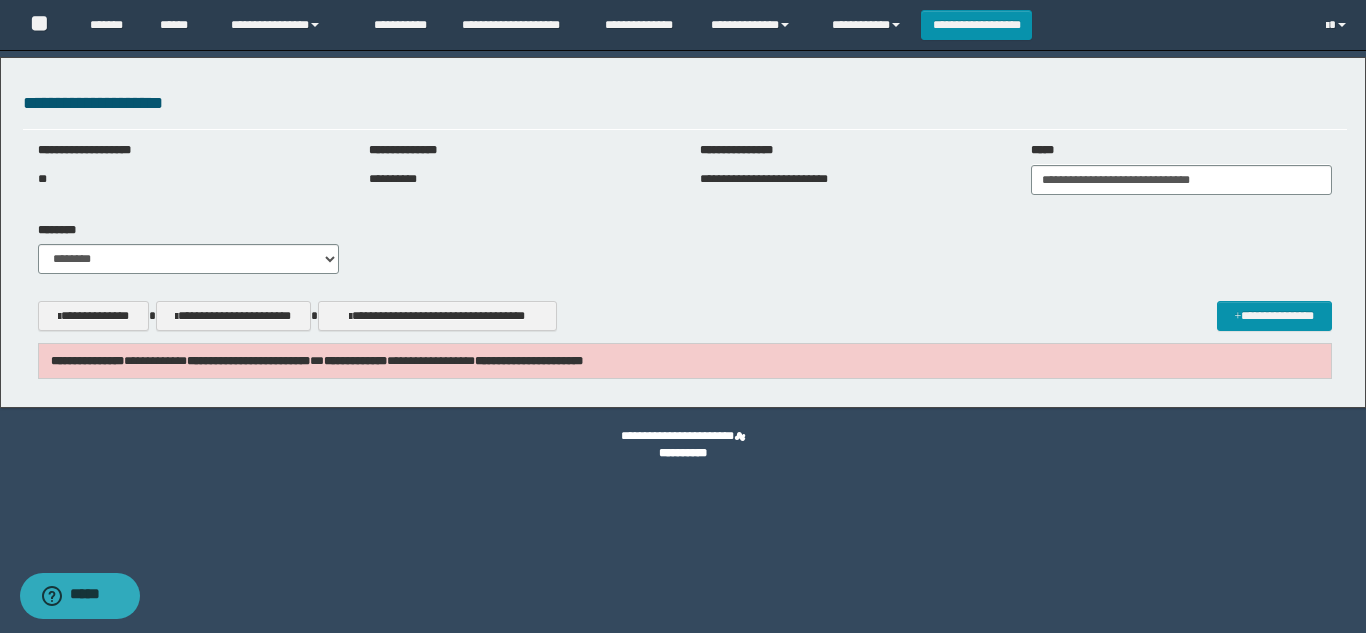 click on "**********" at bounding box center (355, 361) 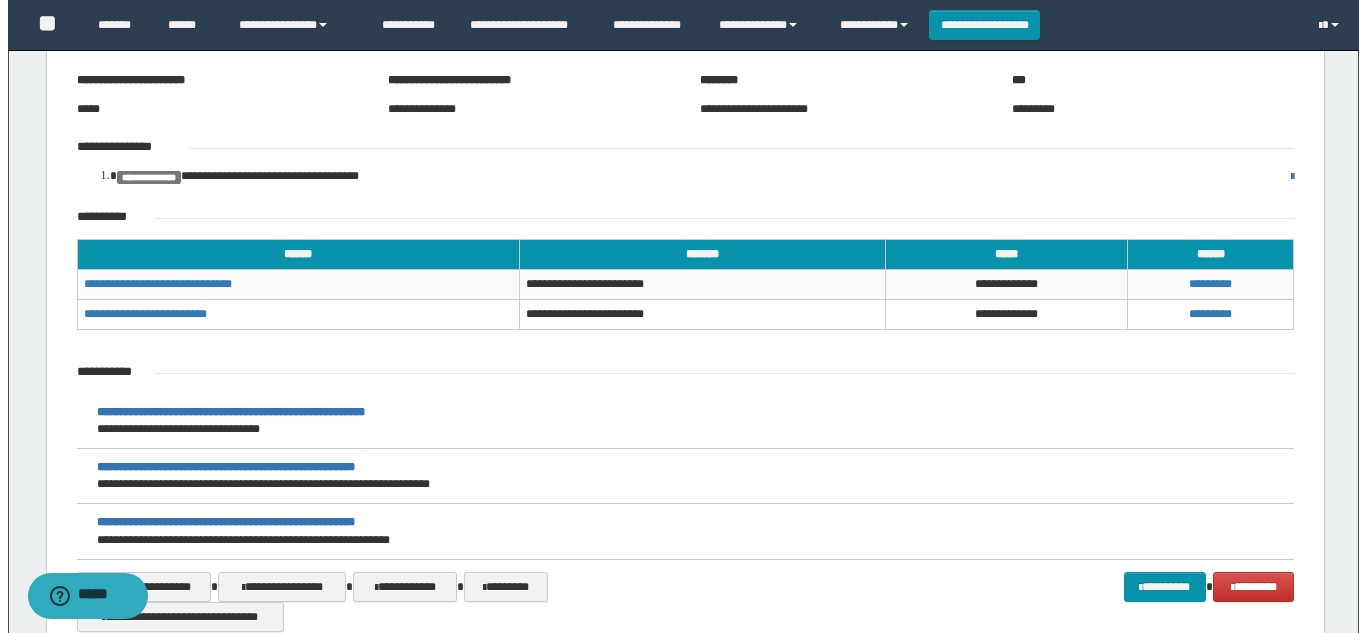 scroll, scrollTop: 499, scrollLeft: 0, axis: vertical 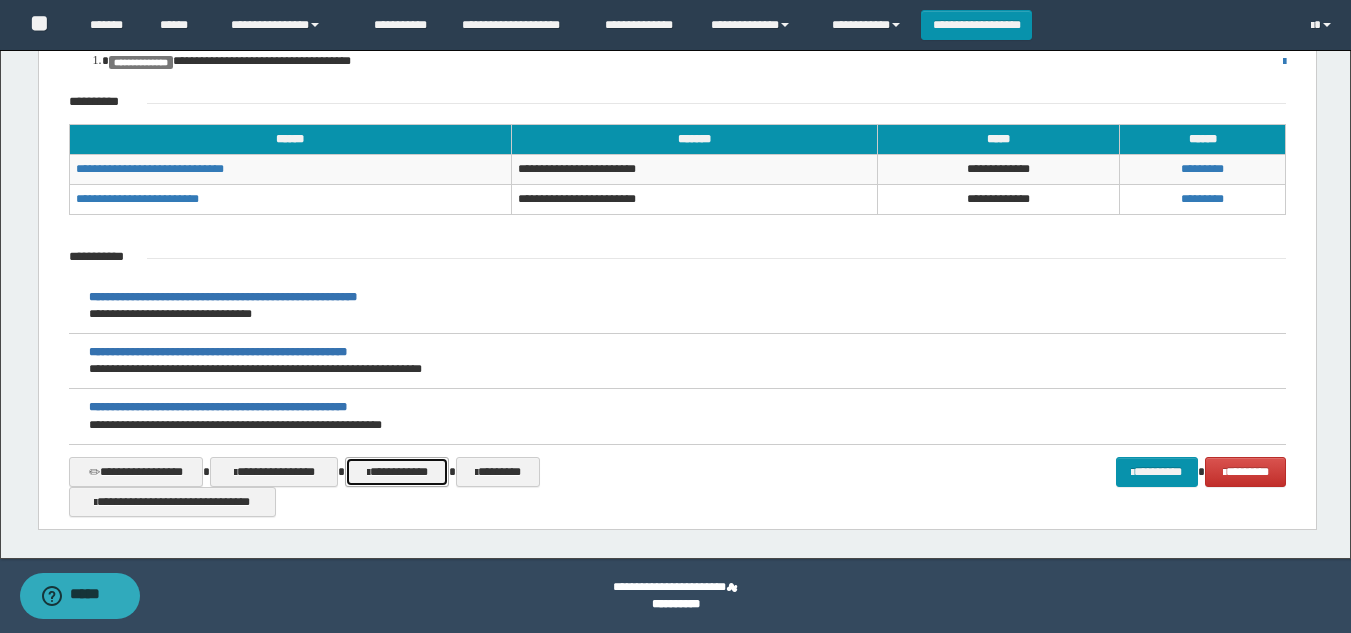 click on "**********" at bounding box center (397, 472) 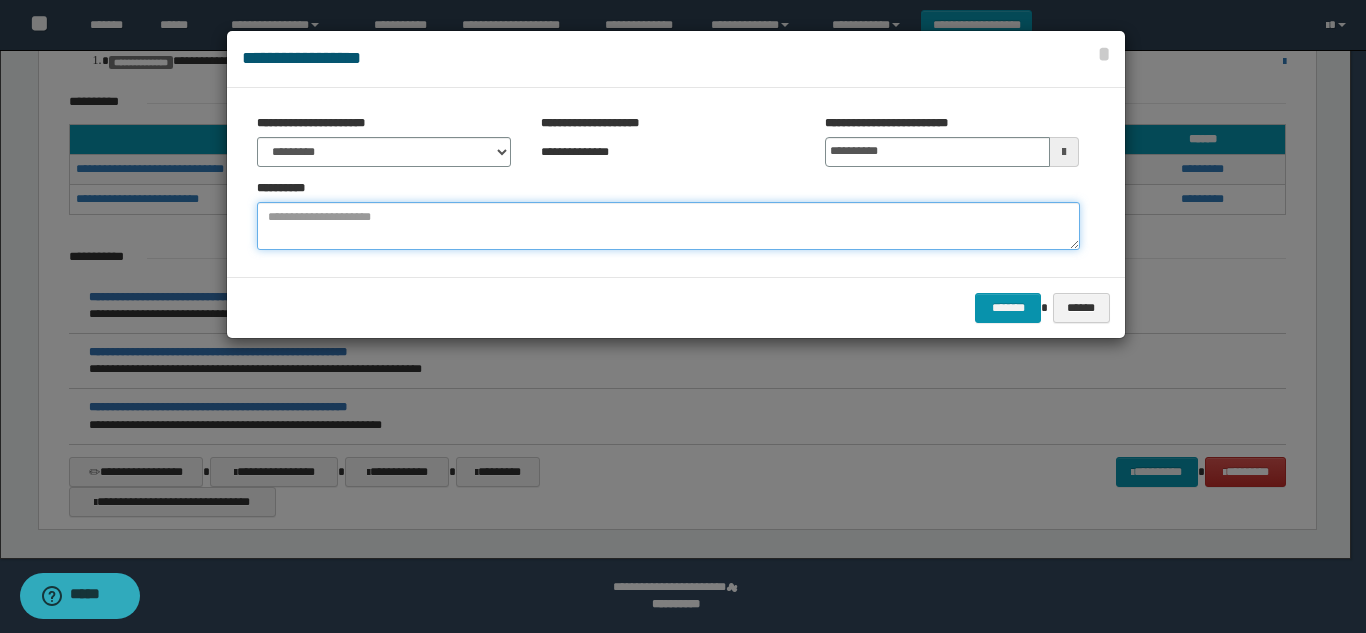 click at bounding box center [668, 226] 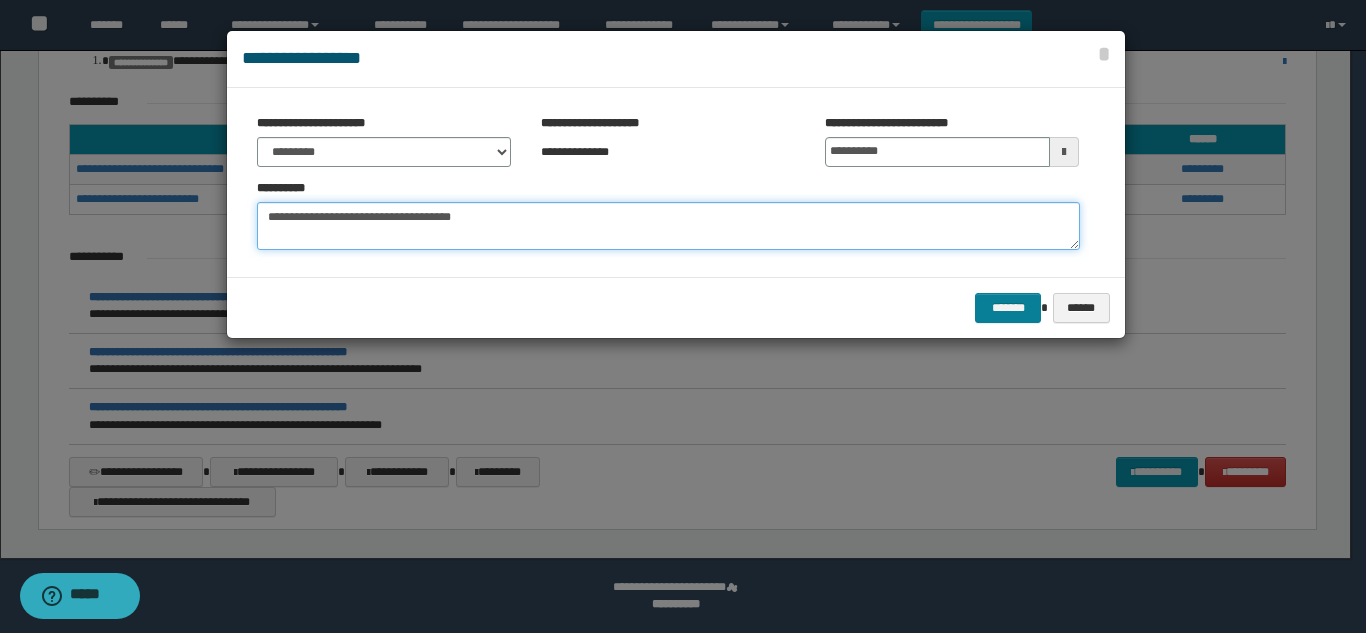 type on "**********" 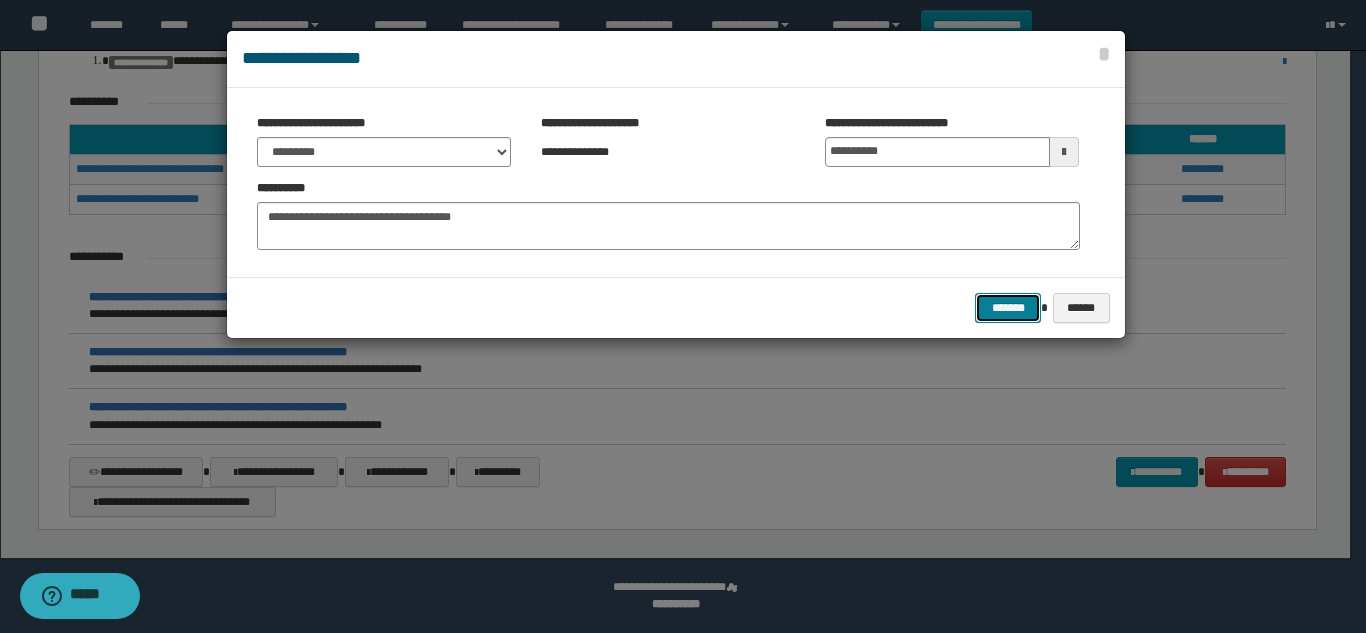 click on "*******" at bounding box center (1008, 308) 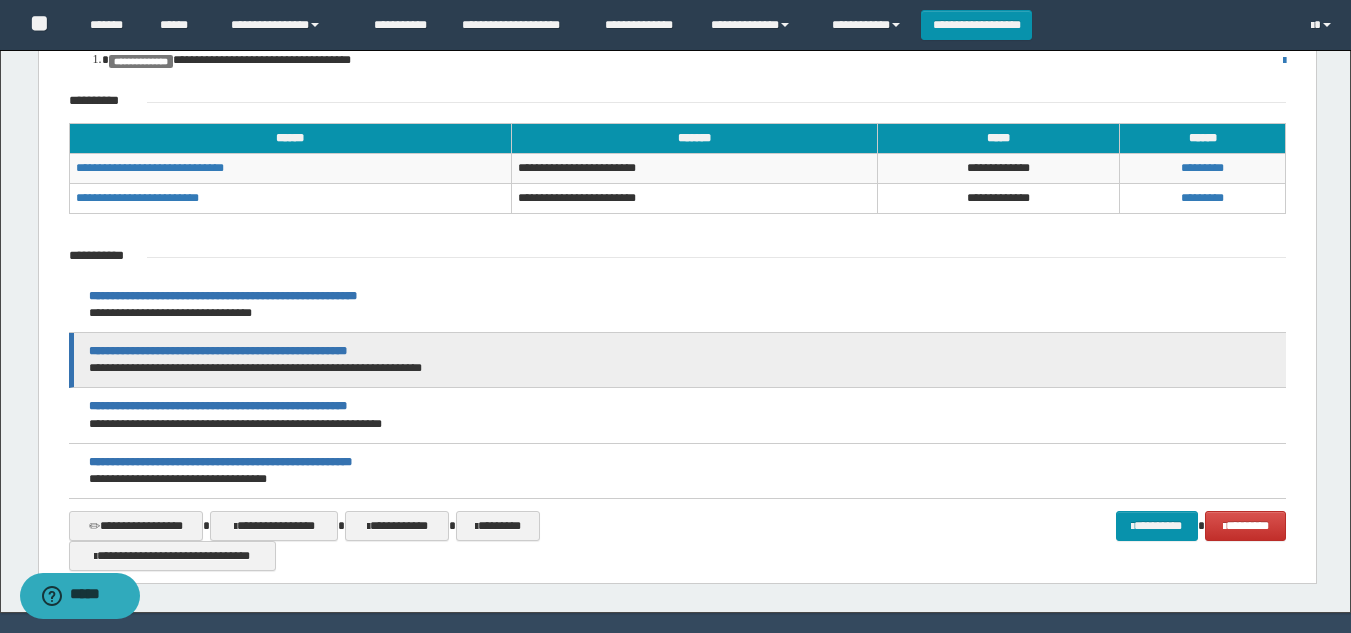 scroll, scrollTop: 454, scrollLeft: 0, axis: vertical 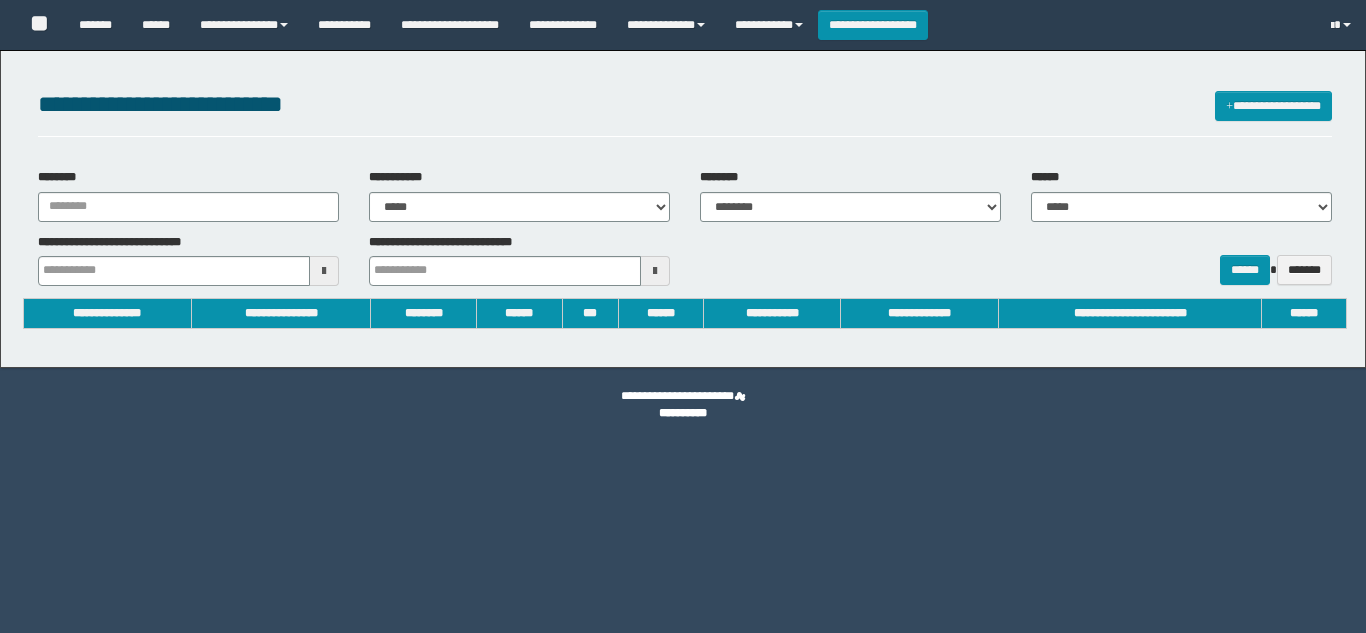 select on "***" 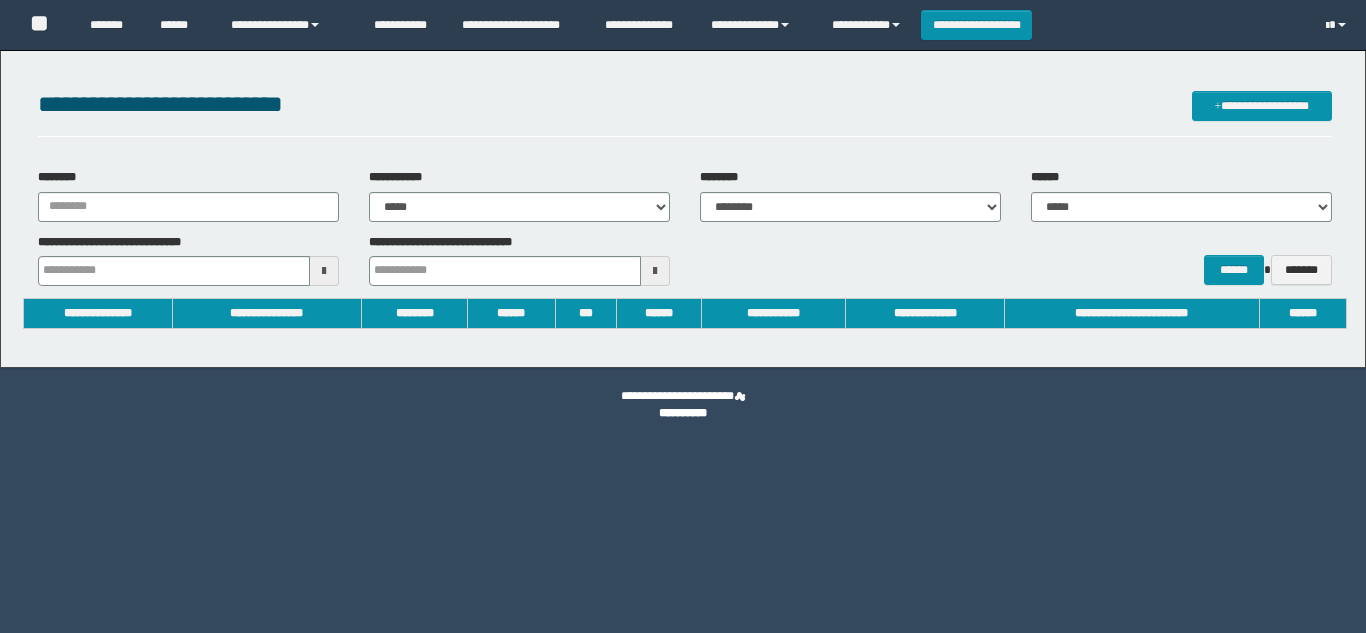 scroll, scrollTop: 0, scrollLeft: 0, axis: both 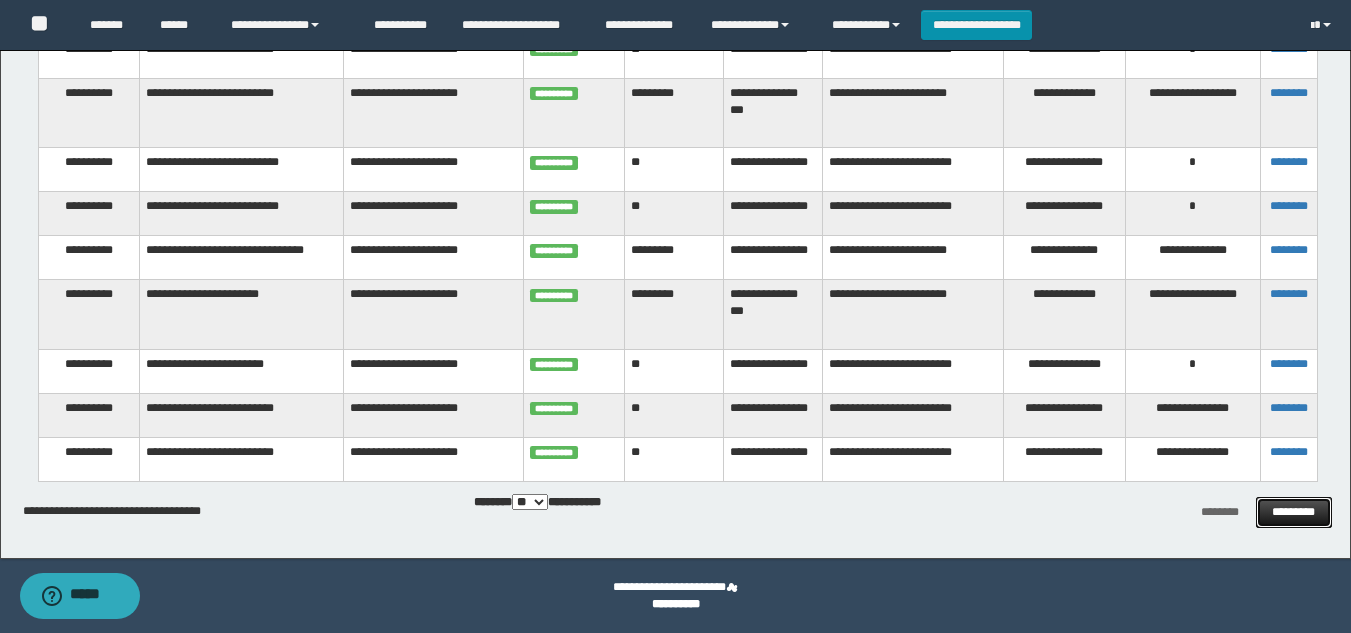 click on "*********" at bounding box center [1294, 512] 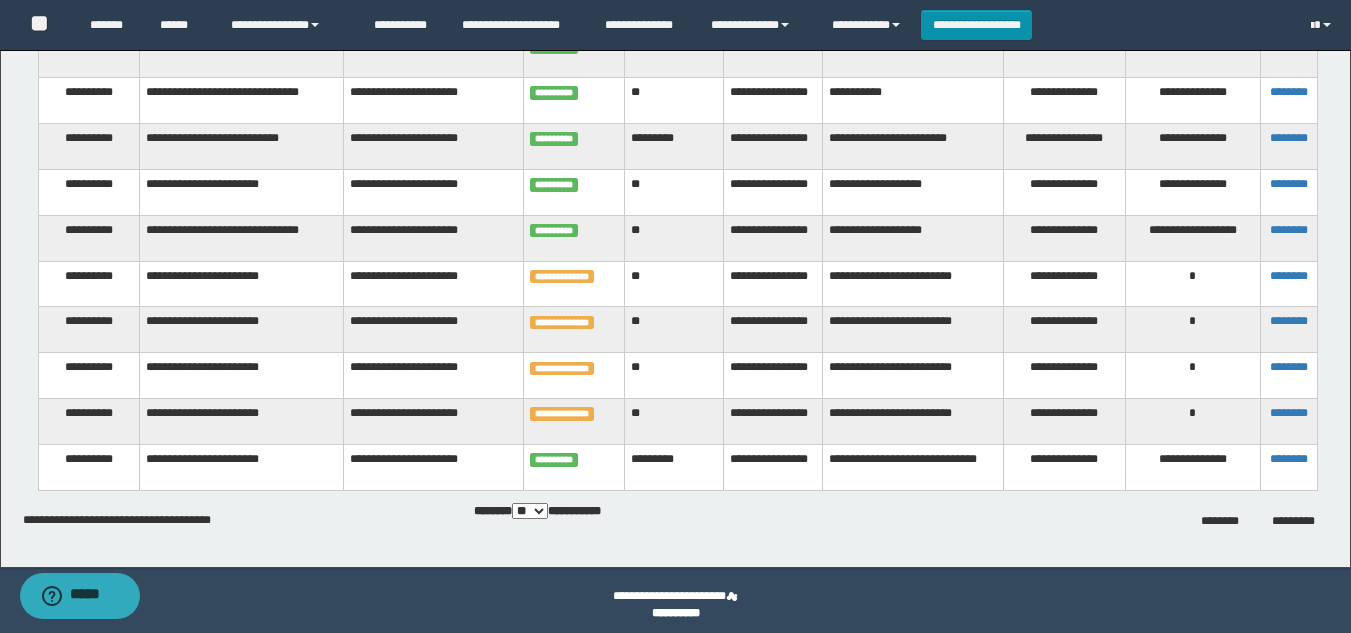 scroll, scrollTop: 2246, scrollLeft: 0, axis: vertical 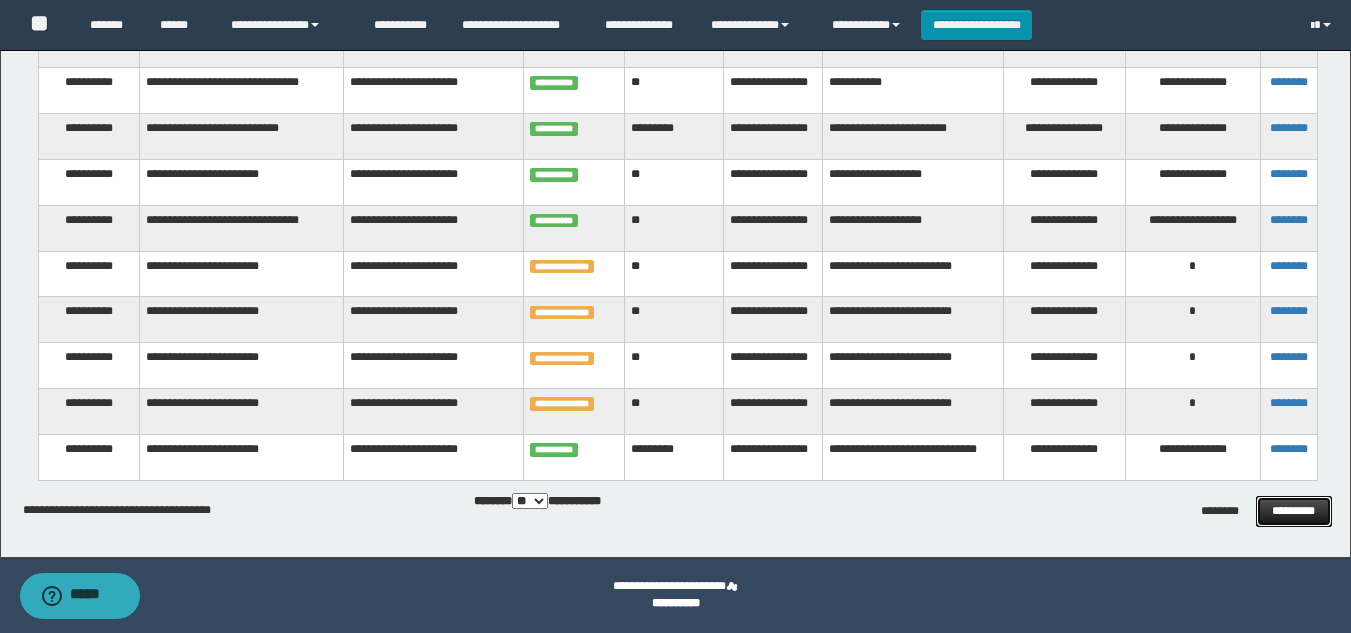 click on "*********" at bounding box center [1294, 511] 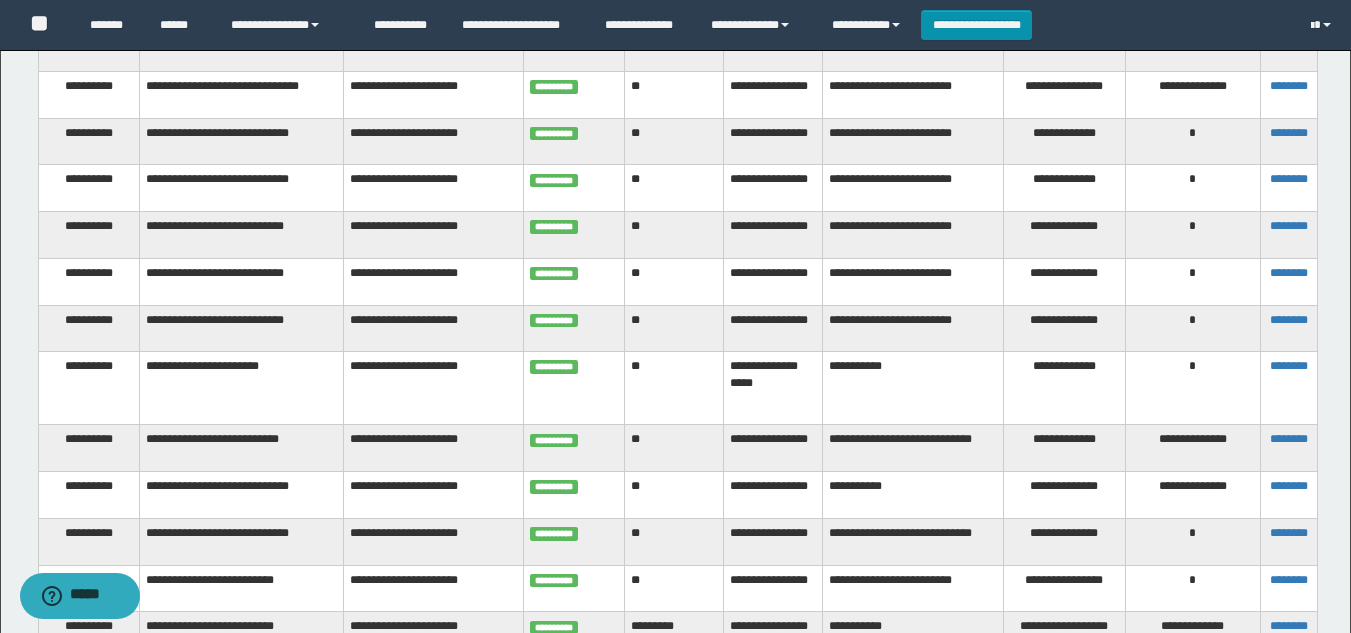 scroll, scrollTop: 2263, scrollLeft: 0, axis: vertical 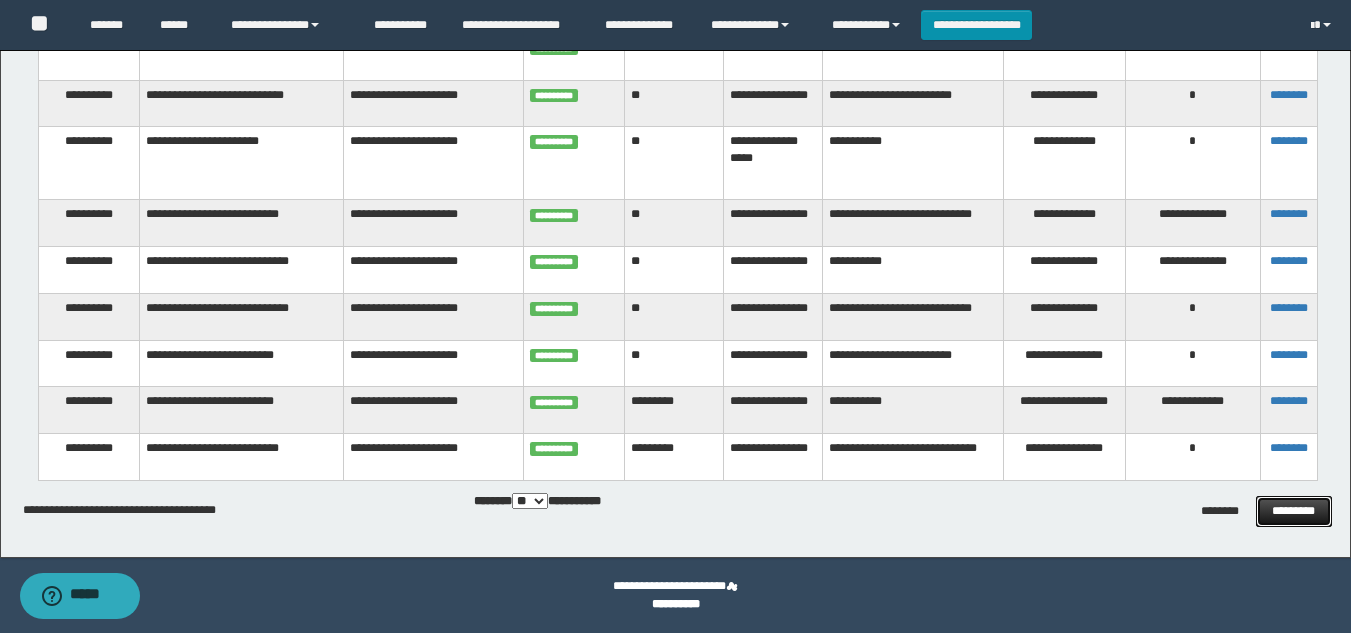 click on "*********" at bounding box center (1294, 511) 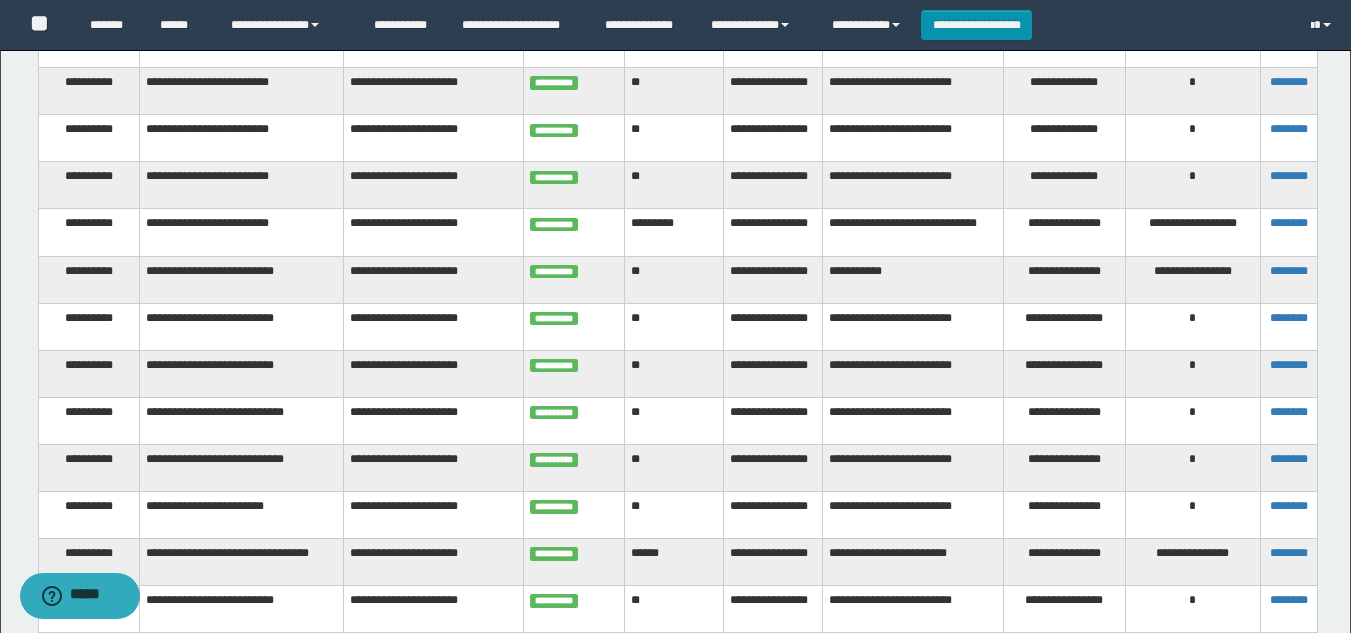 scroll, scrollTop: 2228, scrollLeft: 0, axis: vertical 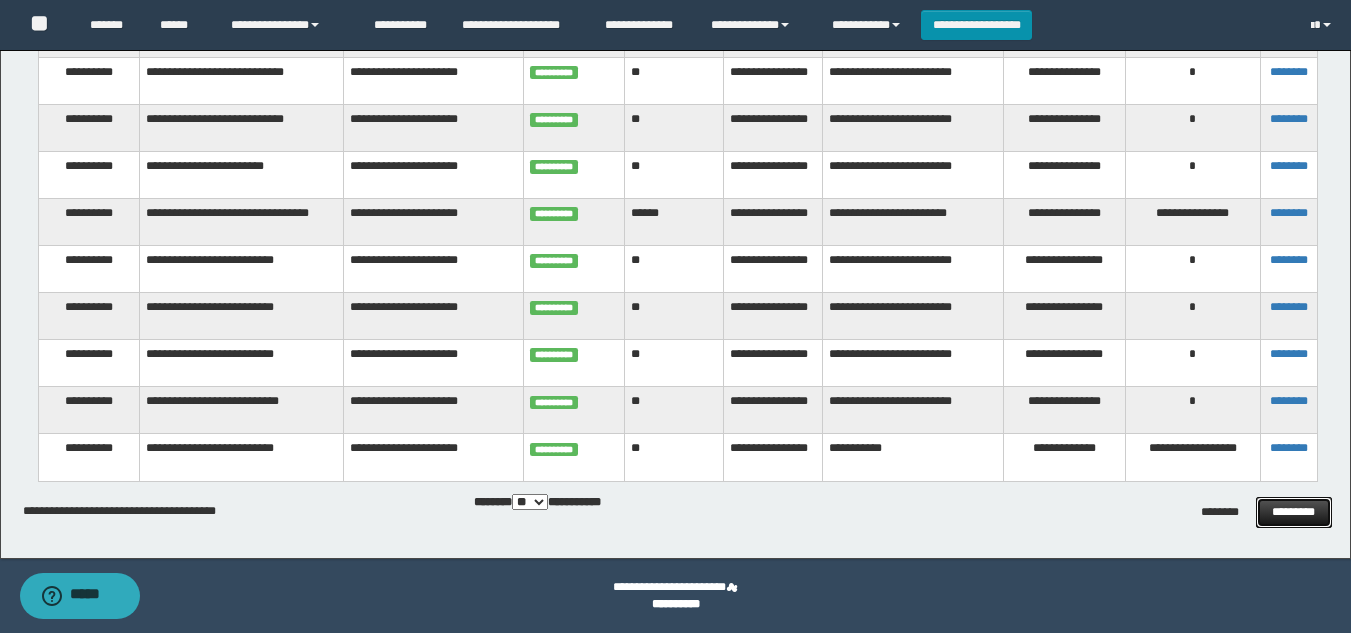 click on "*********" at bounding box center (1294, 512) 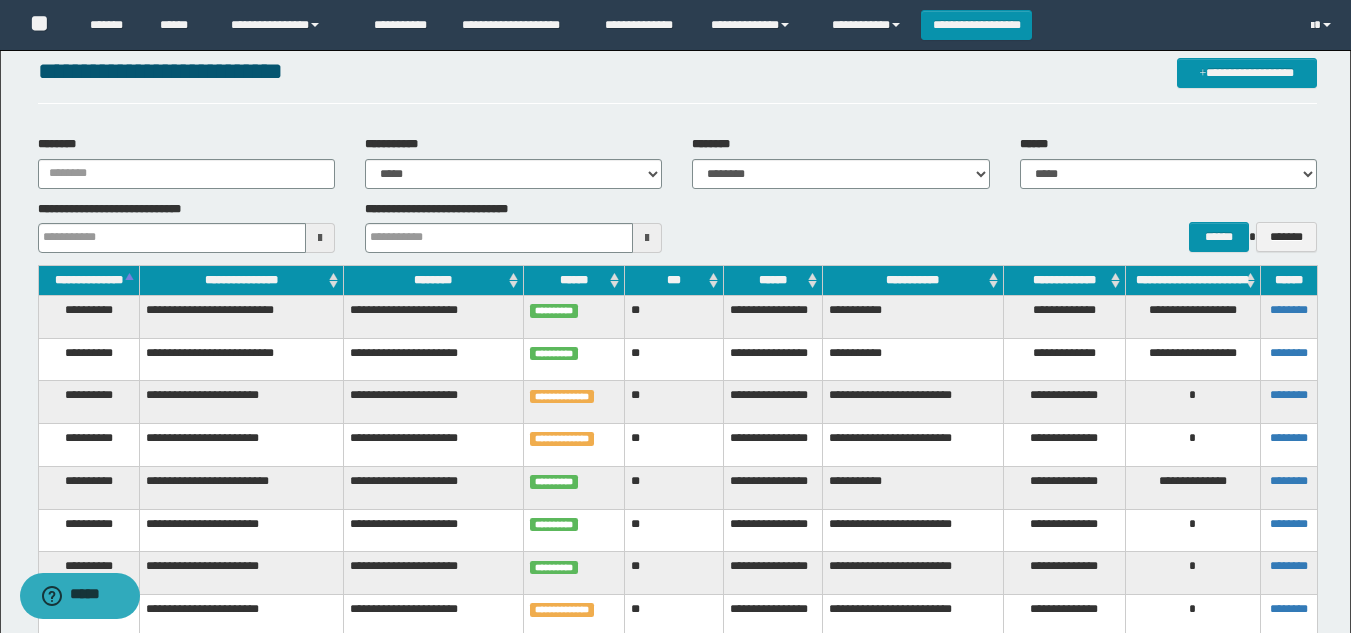 scroll, scrollTop: 28, scrollLeft: 0, axis: vertical 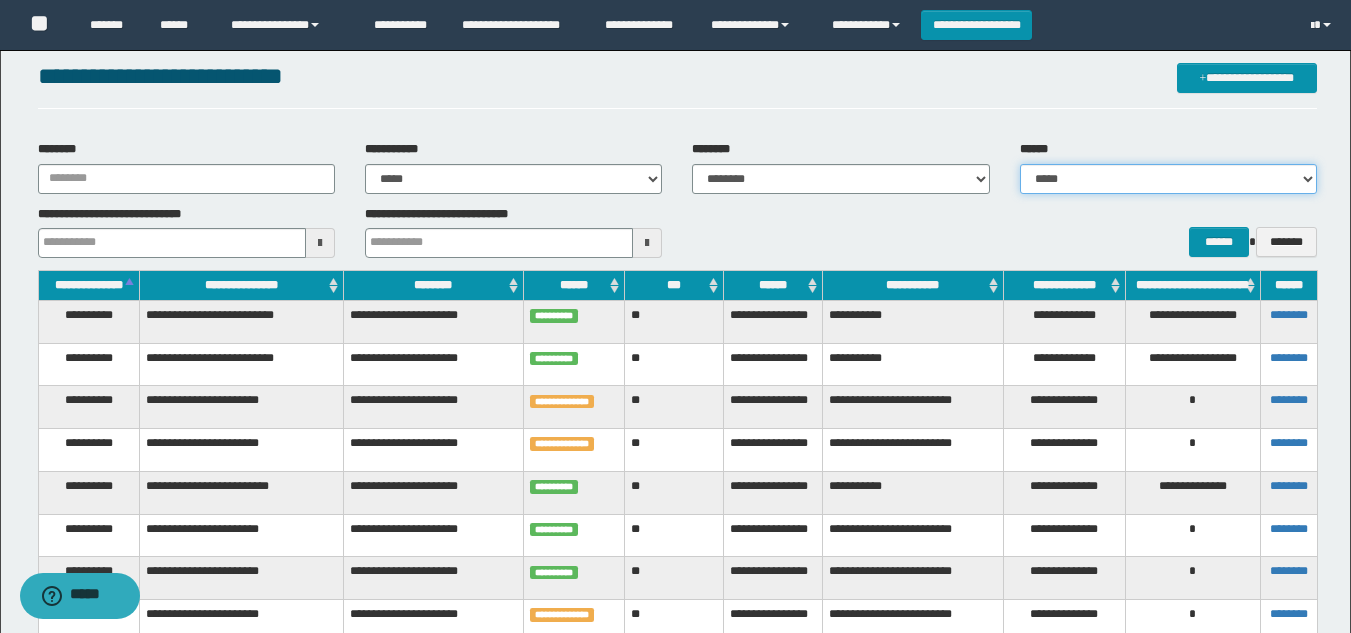 click on "**********" at bounding box center [1168, 179] 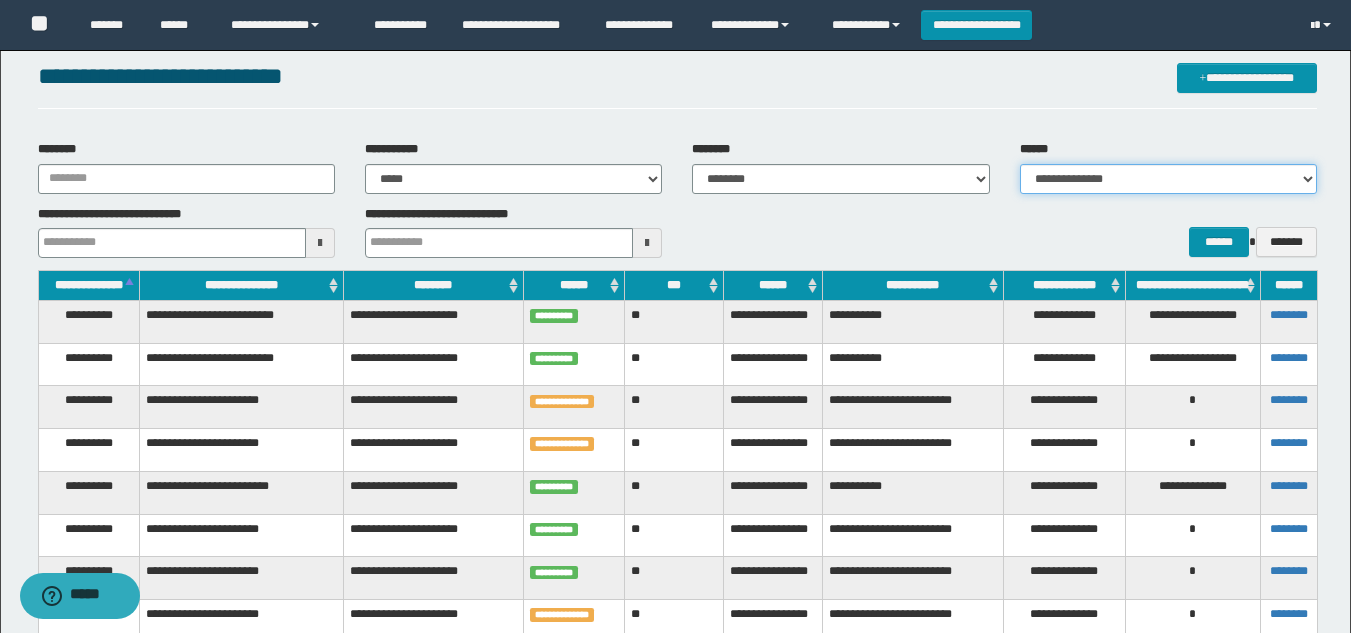 click on "**********" at bounding box center (1168, 179) 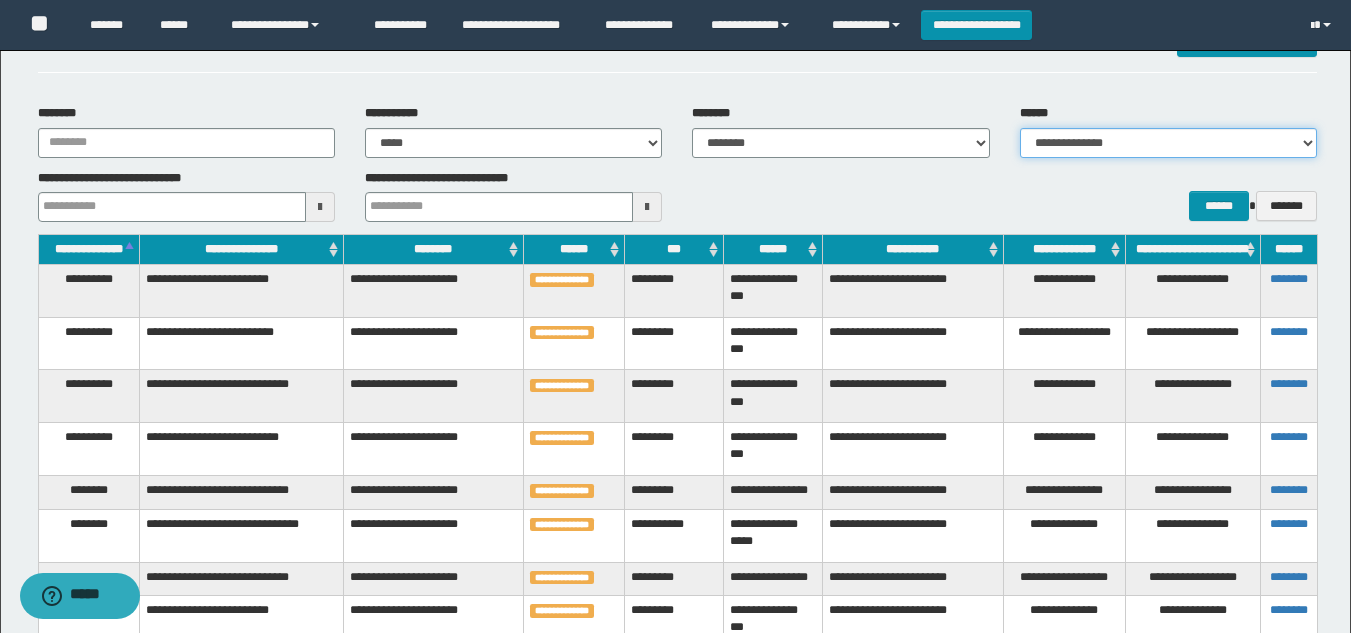 scroll, scrollTop: 0, scrollLeft: 0, axis: both 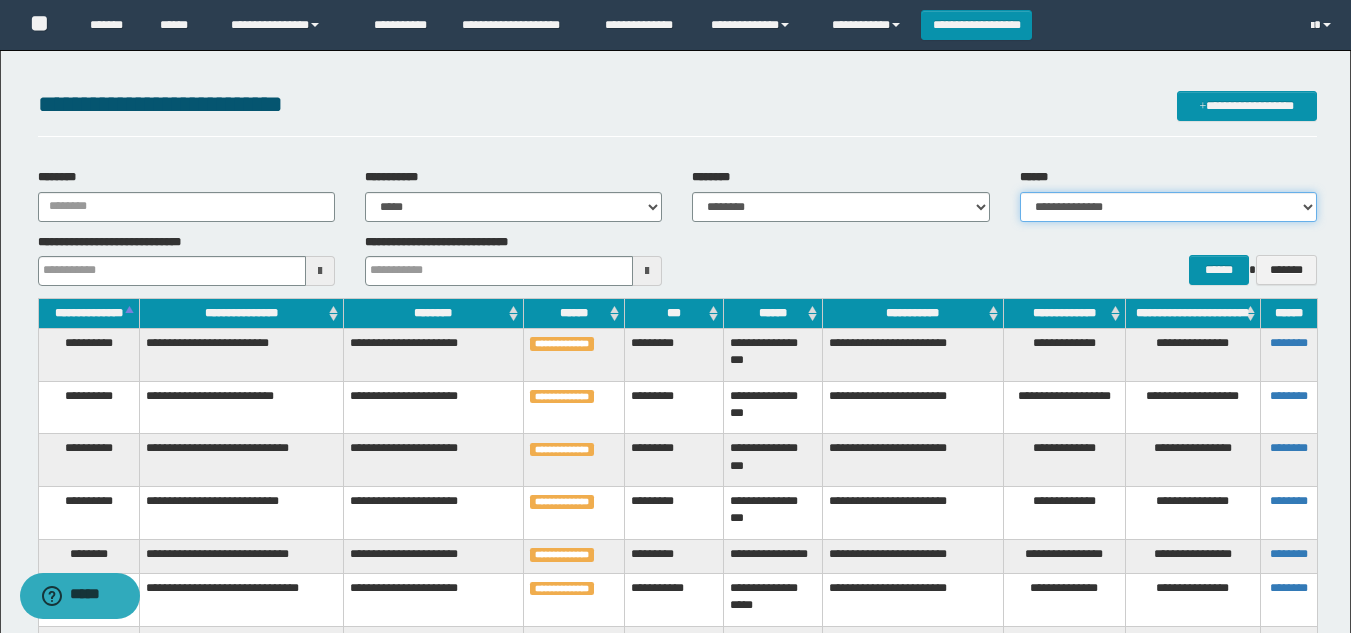 click on "**********" at bounding box center [1168, 207] 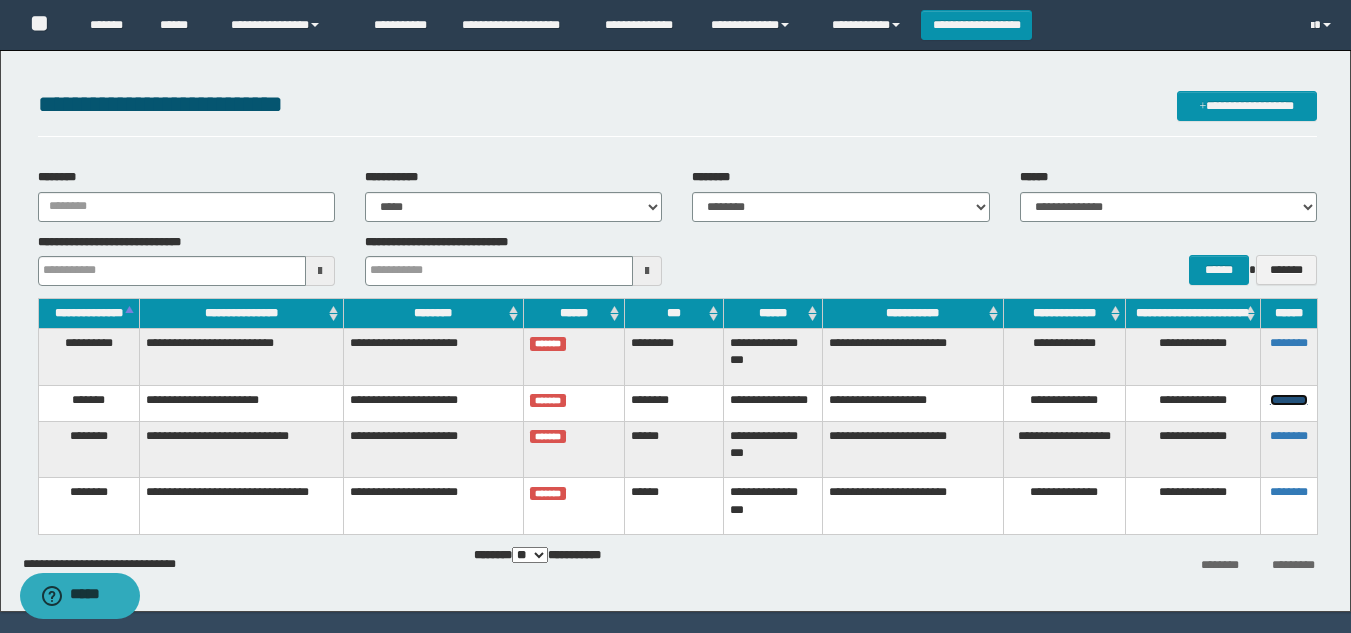 click on "********" at bounding box center [1289, 400] 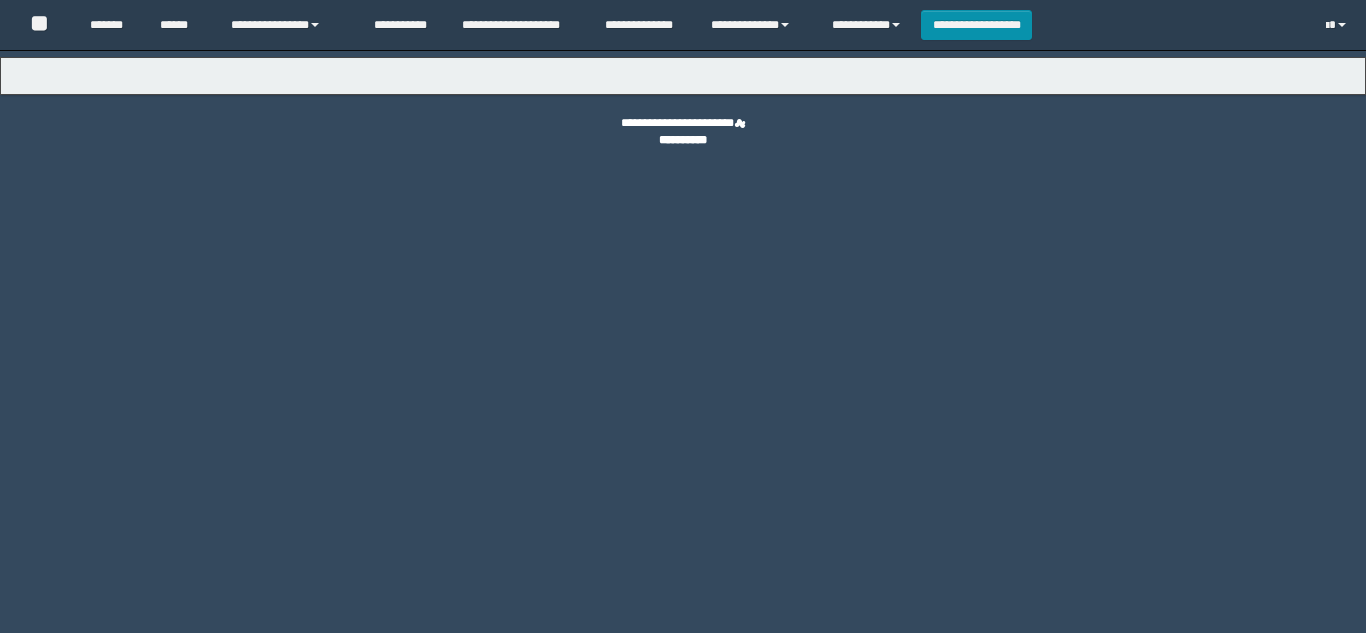 scroll, scrollTop: 0, scrollLeft: 0, axis: both 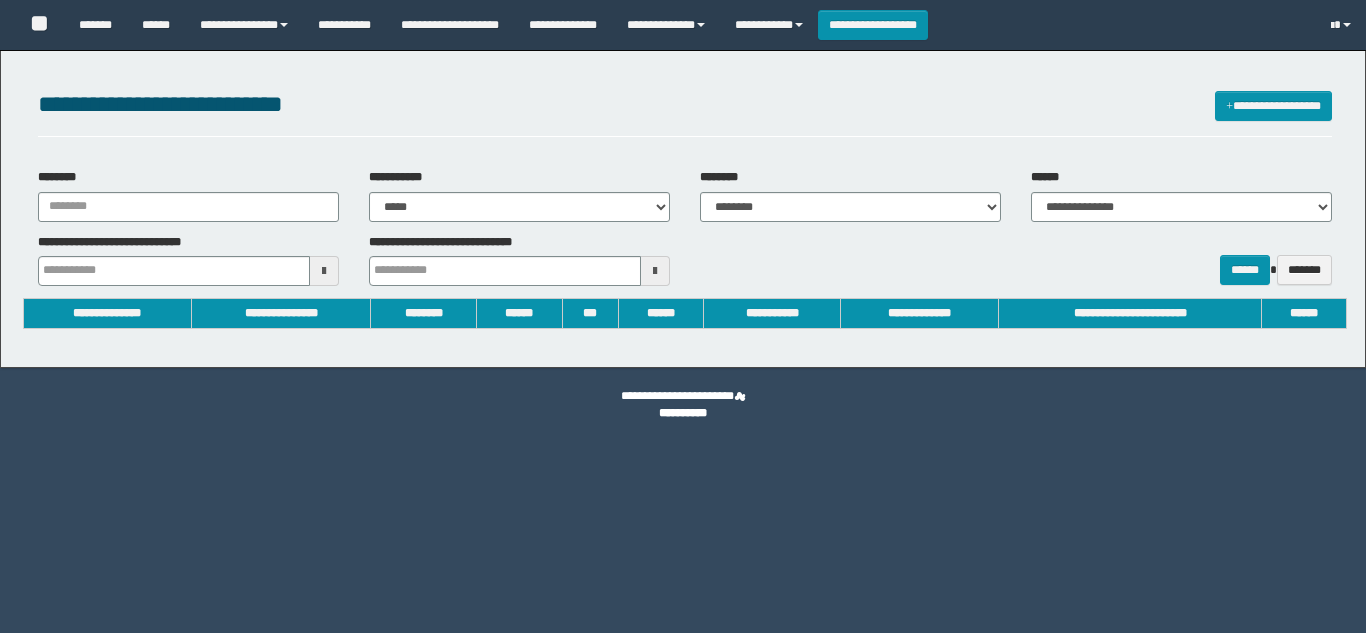 select on "***" 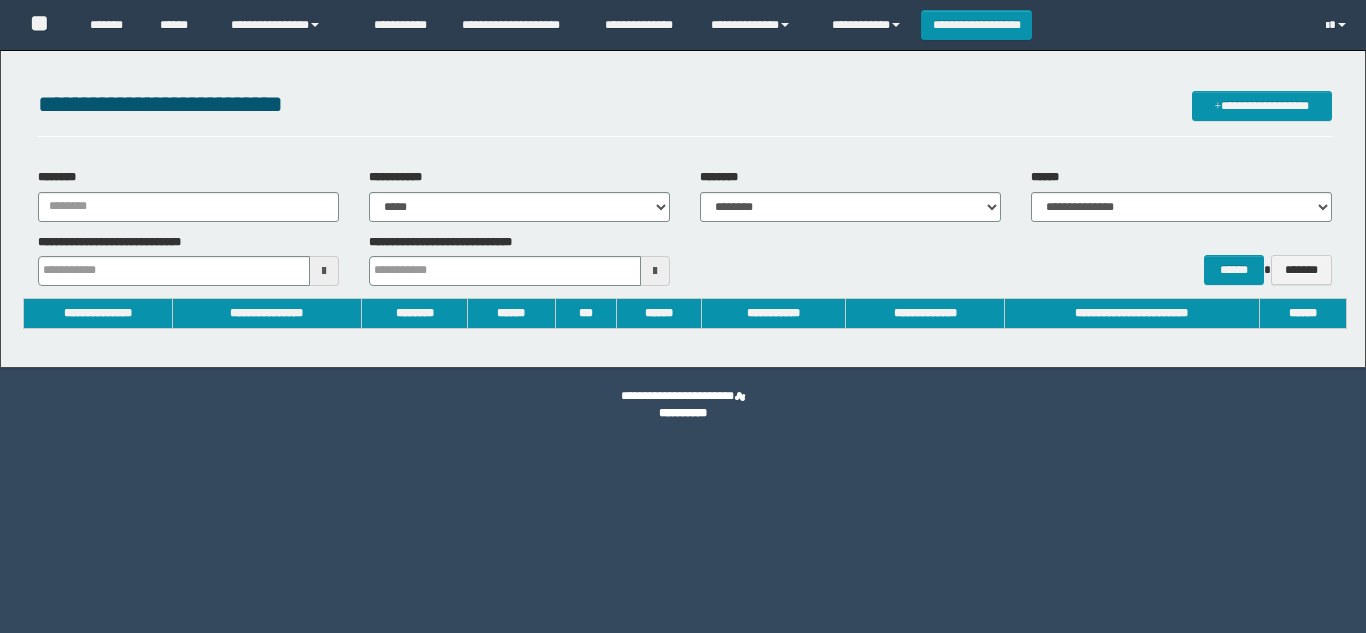 scroll, scrollTop: 0, scrollLeft: 0, axis: both 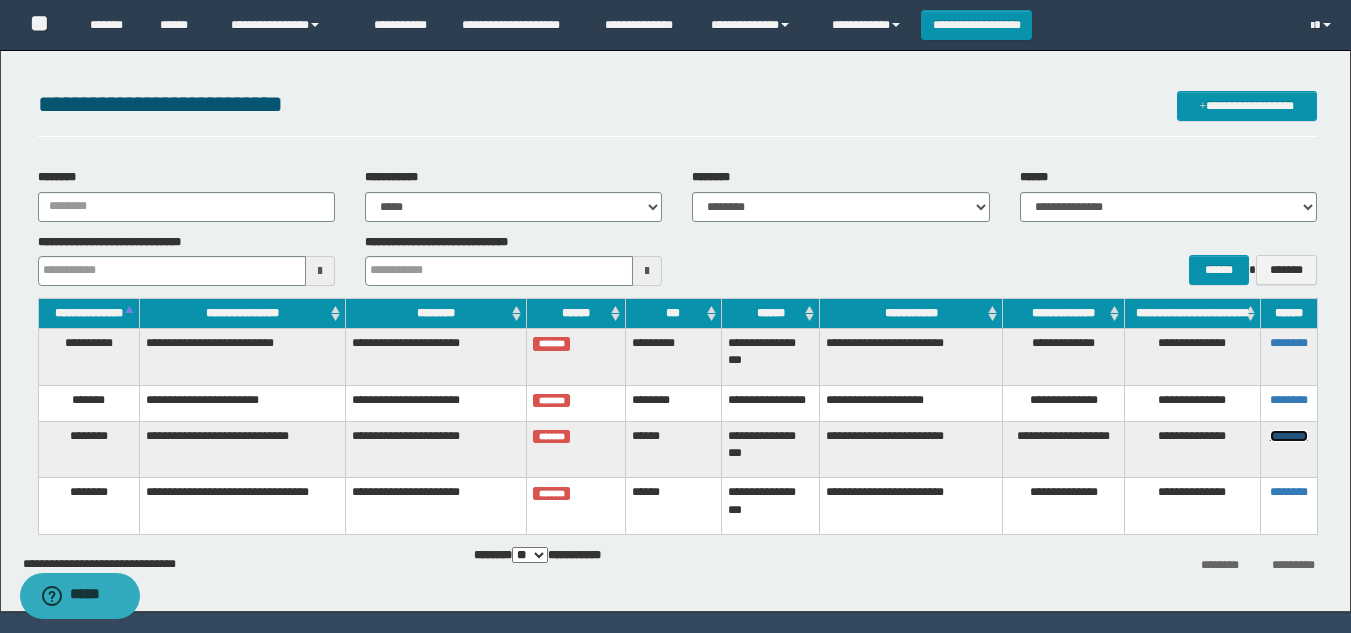 click on "********" at bounding box center (1289, 436) 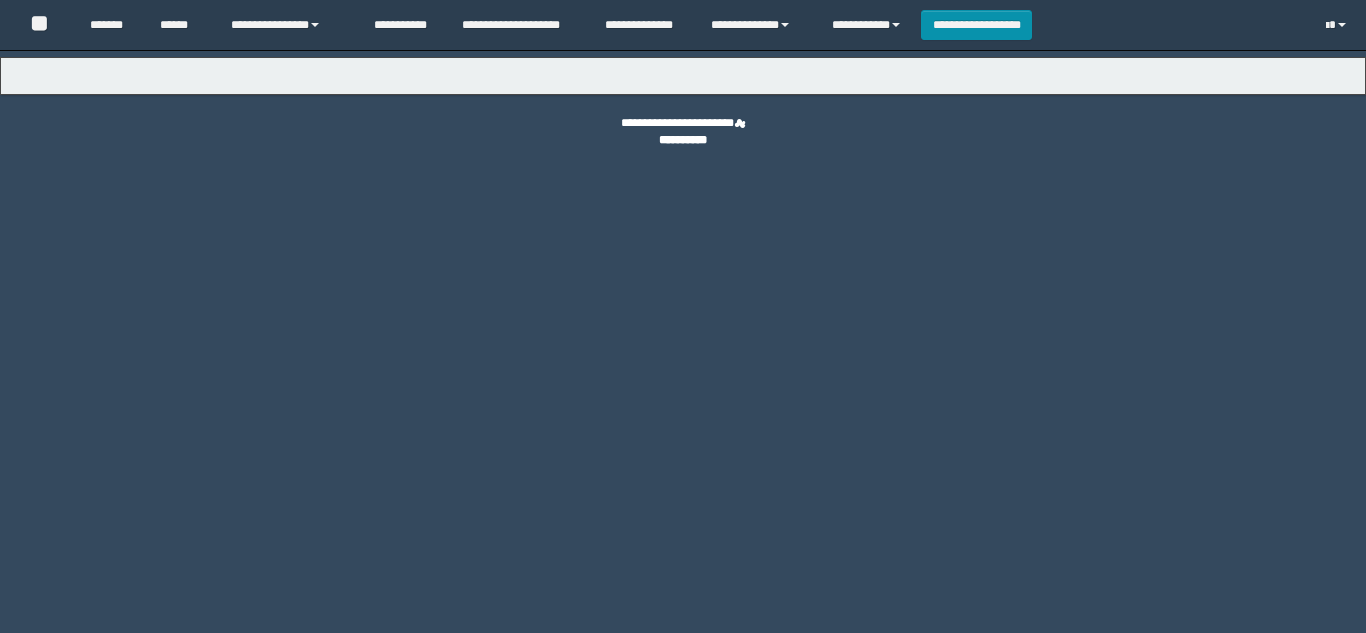 scroll, scrollTop: 0, scrollLeft: 0, axis: both 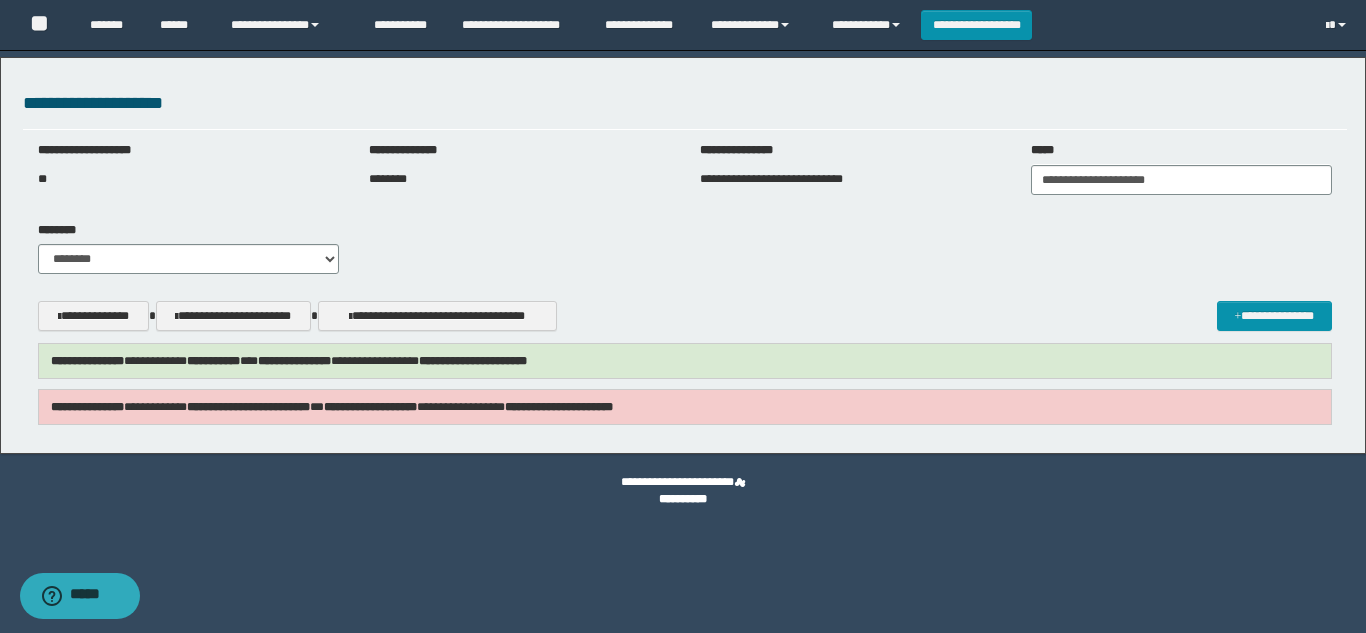 click on "**********" at bounding box center [332, 407] 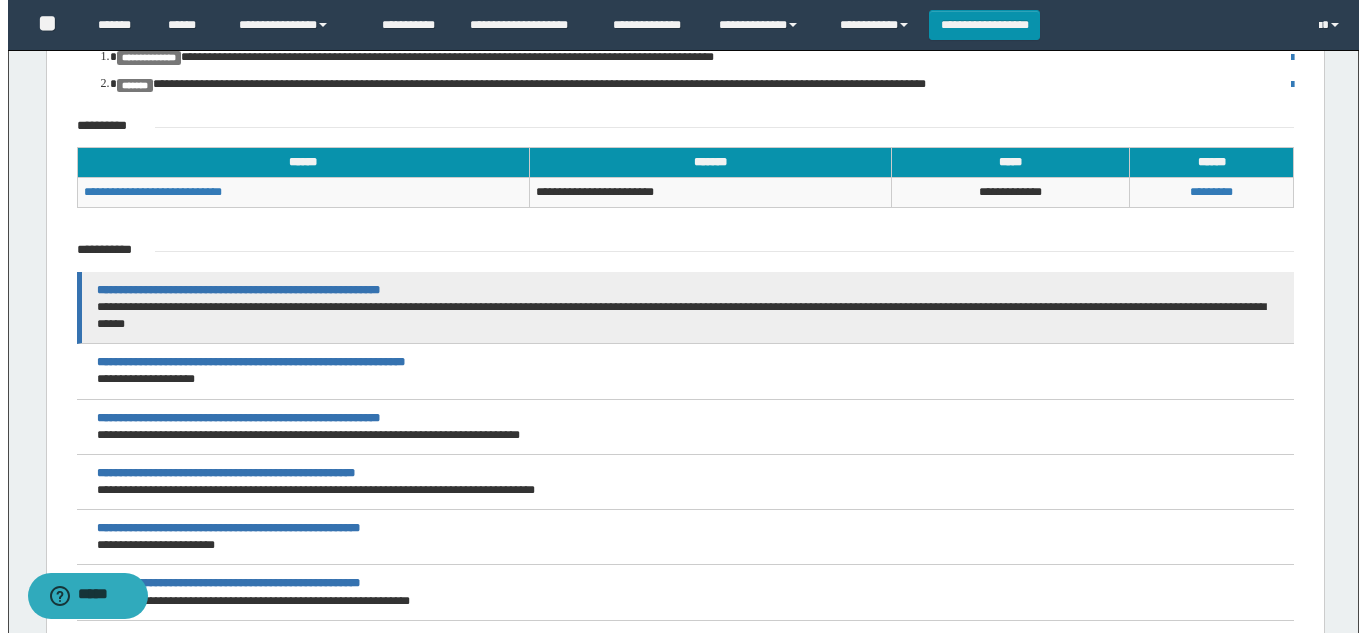 scroll, scrollTop: 800, scrollLeft: 0, axis: vertical 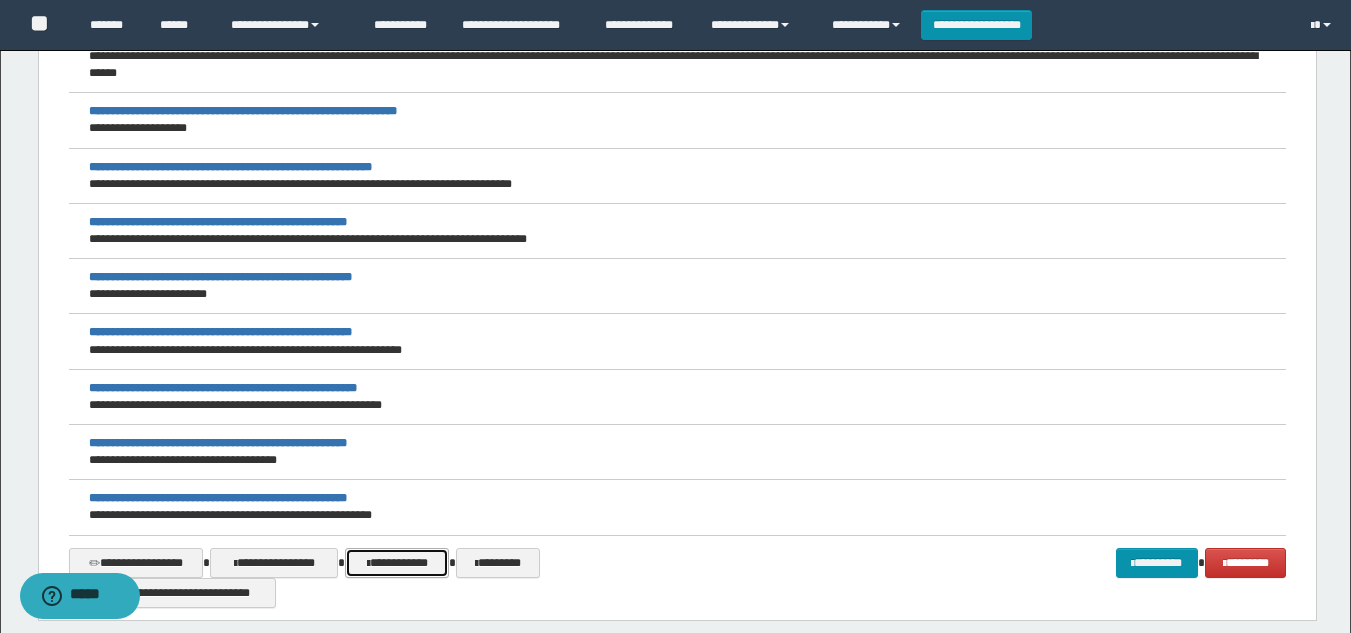 click on "**********" at bounding box center [397, 563] 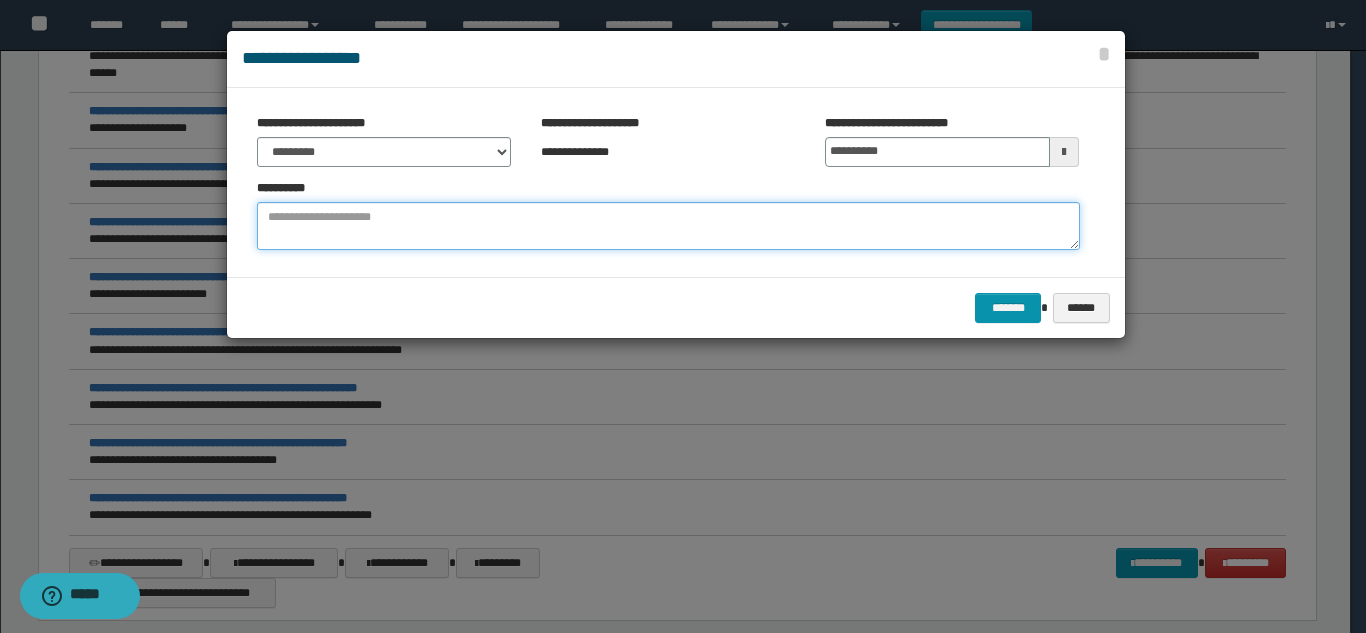 drag, startPoint x: 360, startPoint y: 215, endPoint x: 344, endPoint y: 185, distance: 34 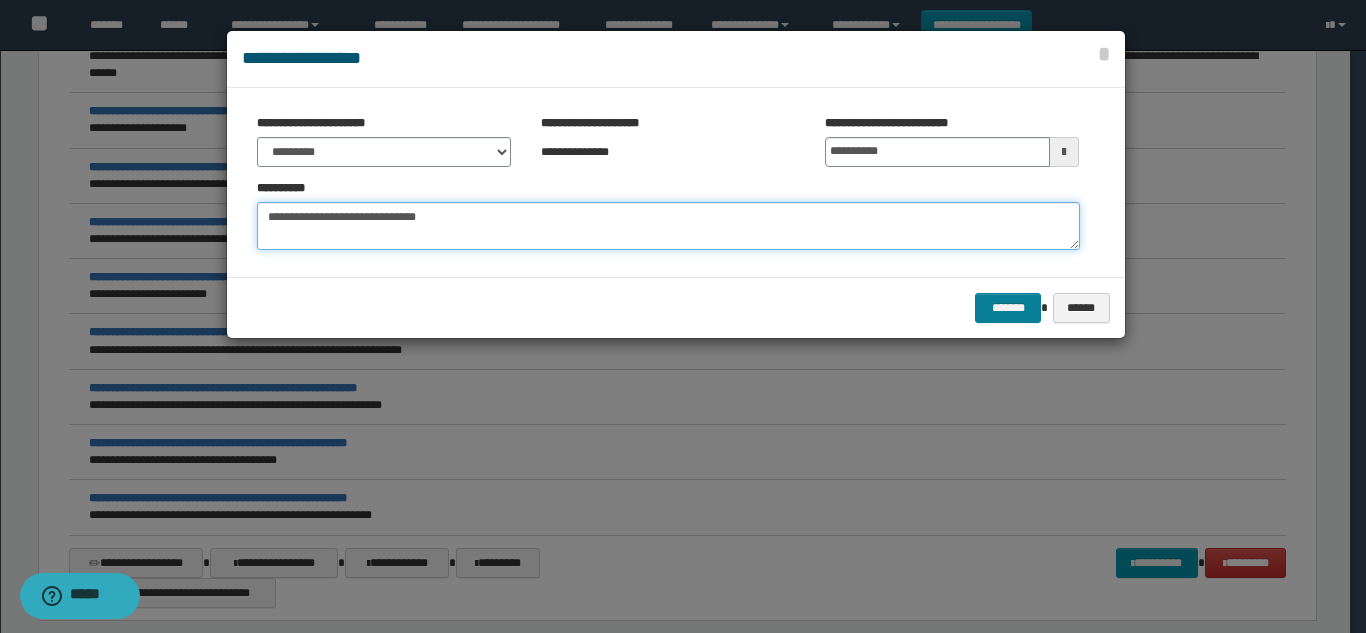 type on "**********" 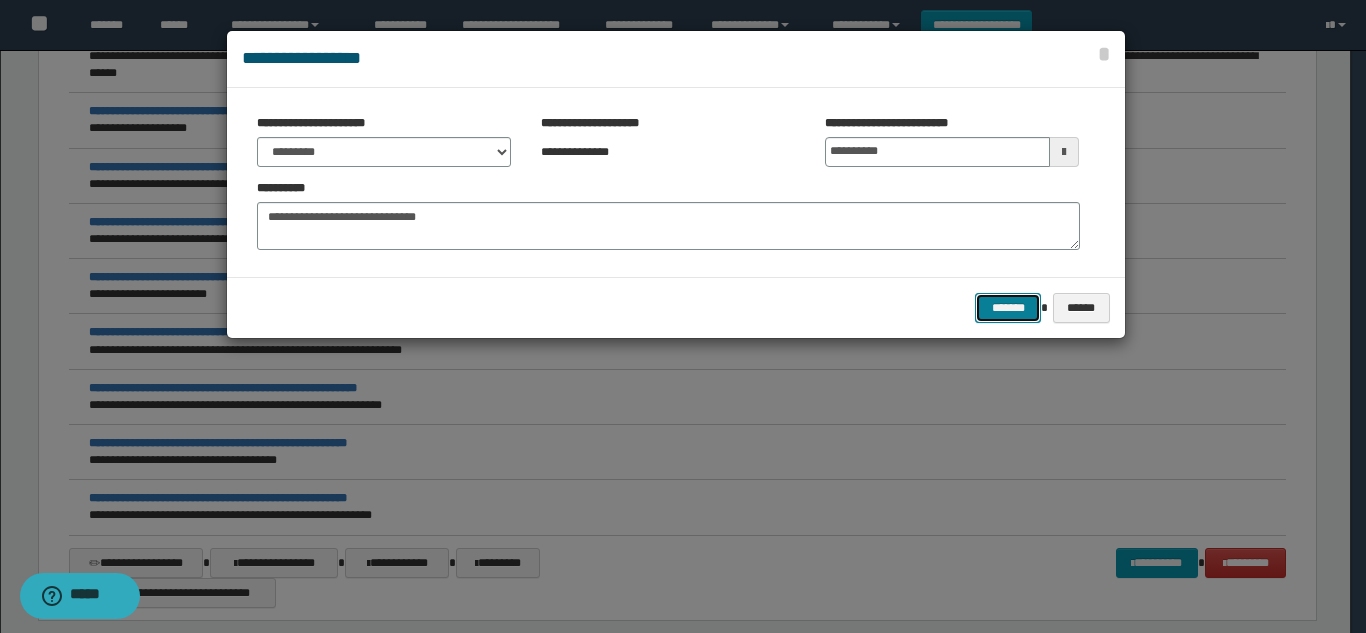 click on "*******" at bounding box center [1008, 308] 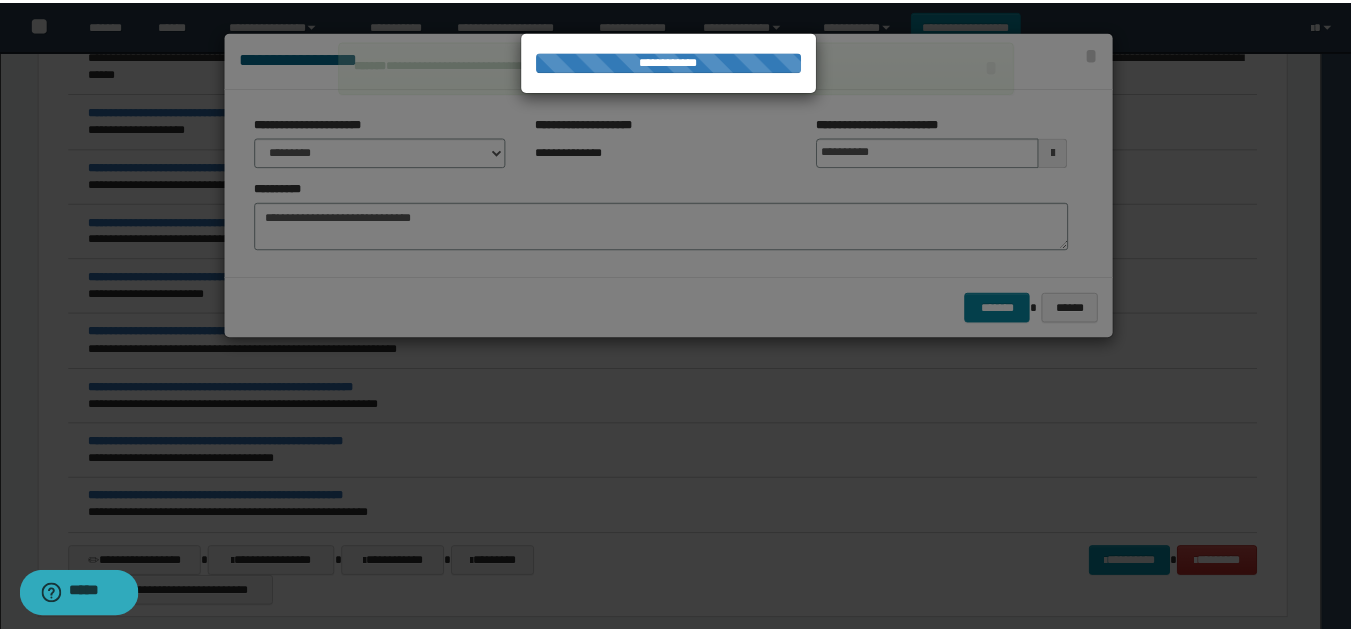 scroll, scrollTop: 239, scrollLeft: 0, axis: vertical 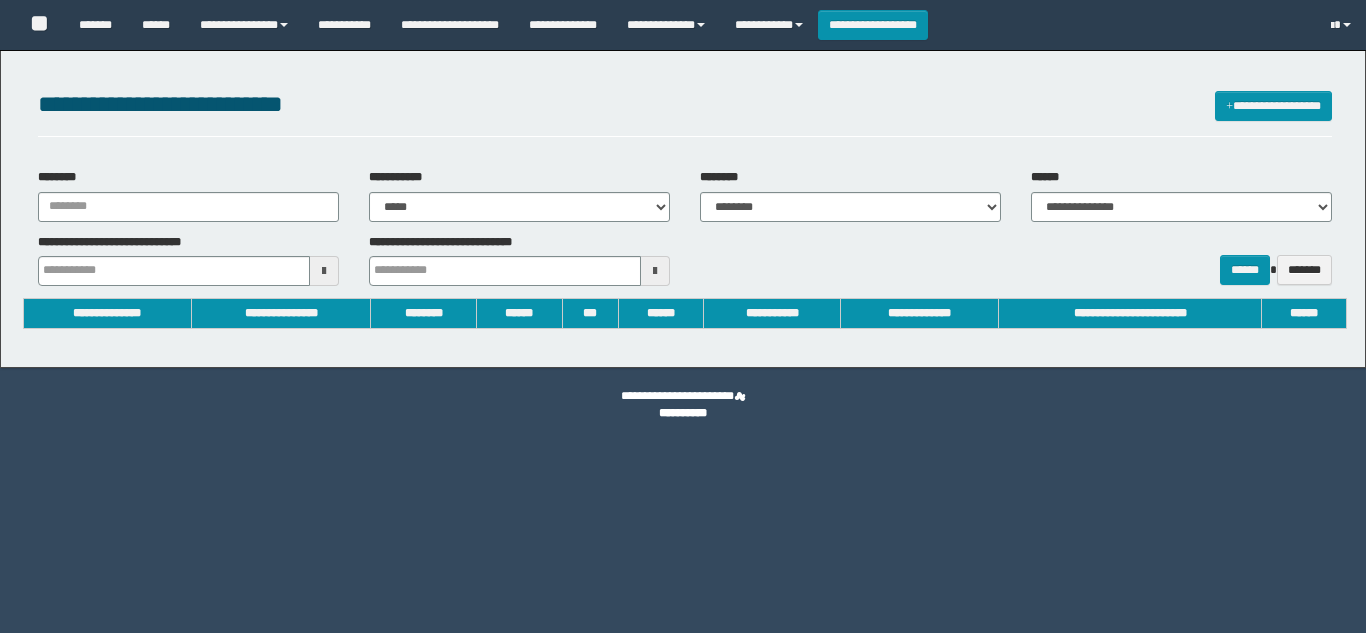 select on "***" 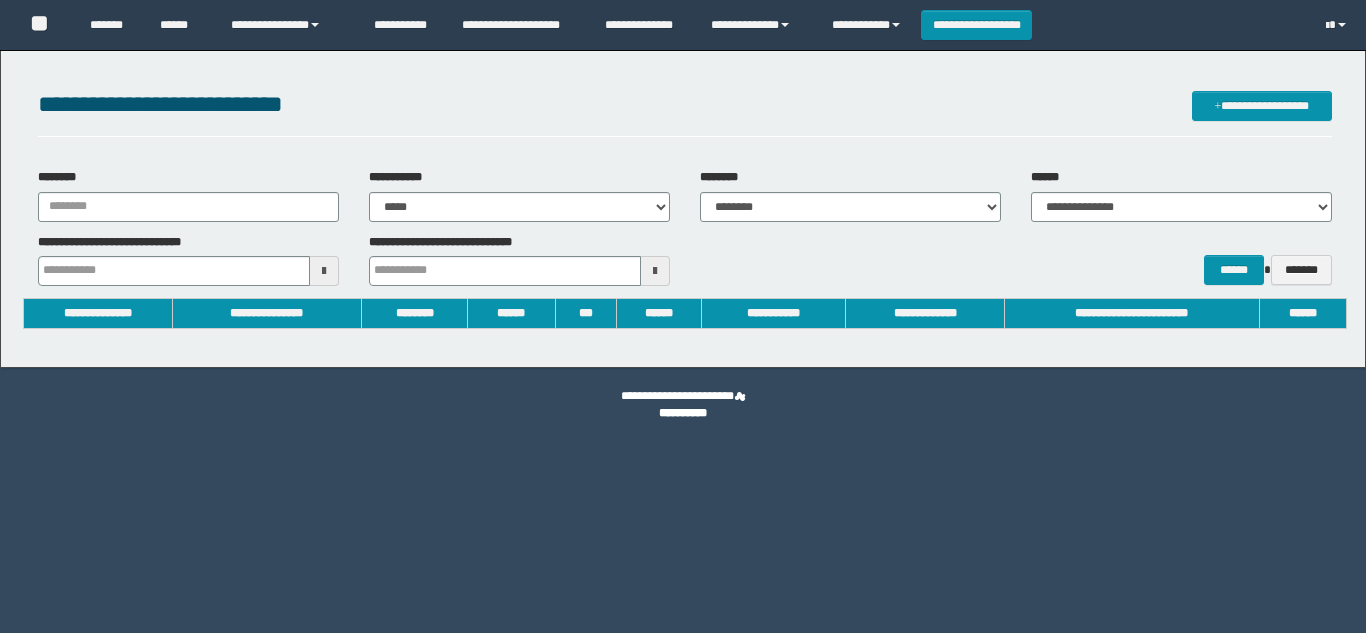 scroll, scrollTop: 0, scrollLeft: 0, axis: both 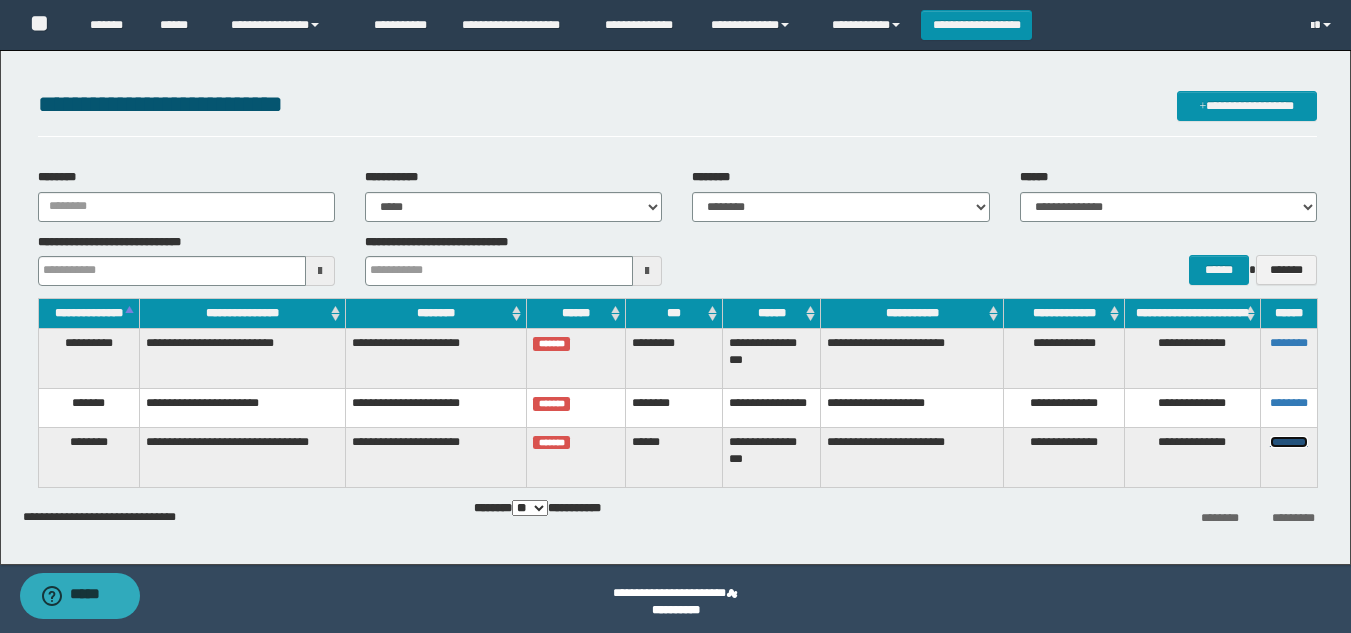 click on "********" at bounding box center (1289, 442) 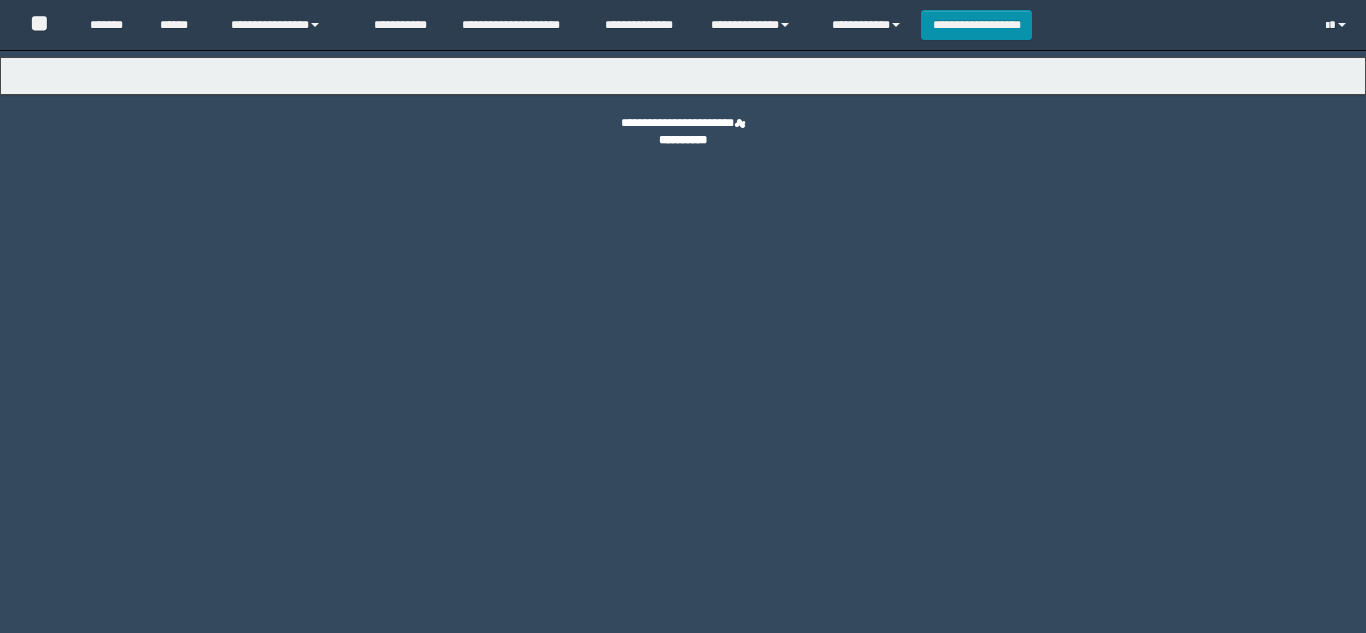 scroll, scrollTop: 0, scrollLeft: 0, axis: both 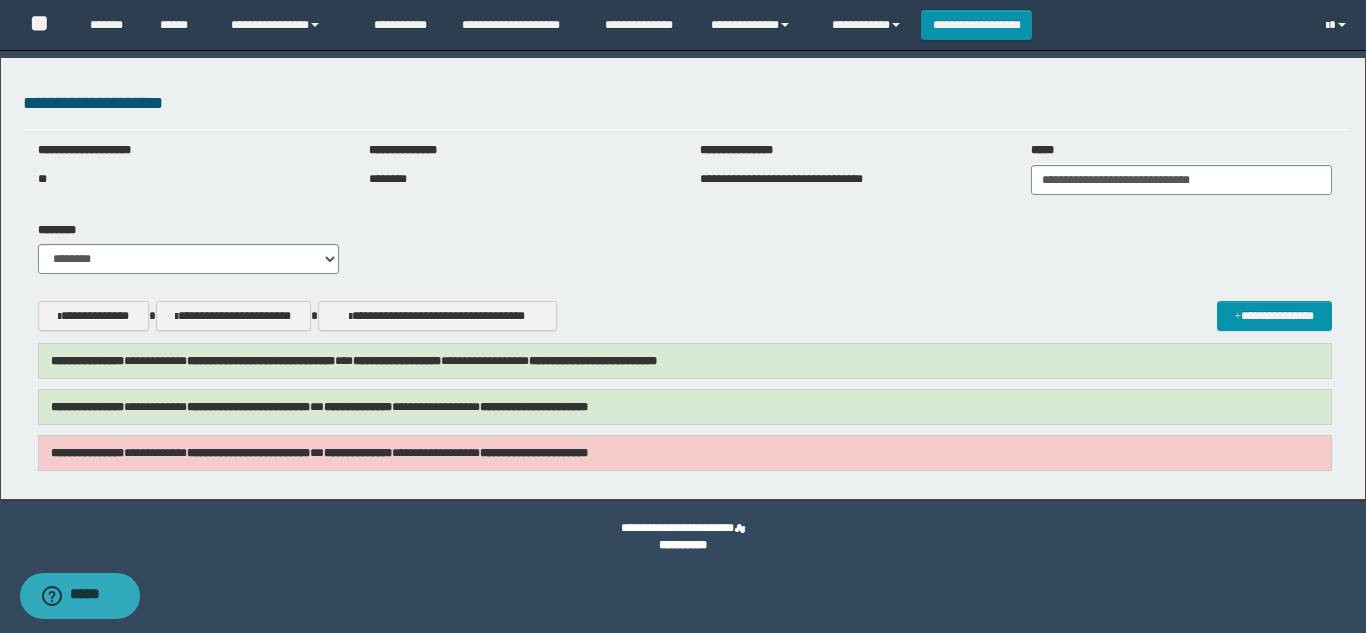 click on "**********" at bounding box center [248, 453] 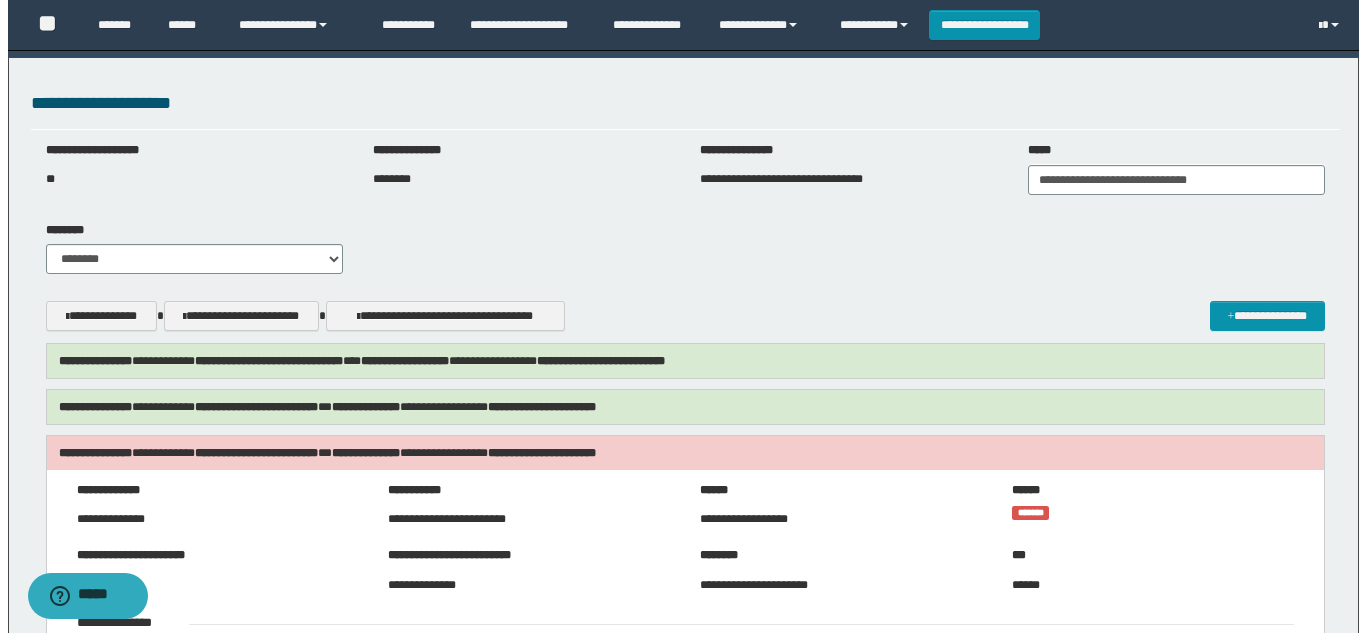 scroll, scrollTop: 297, scrollLeft: 0, axis: vertical 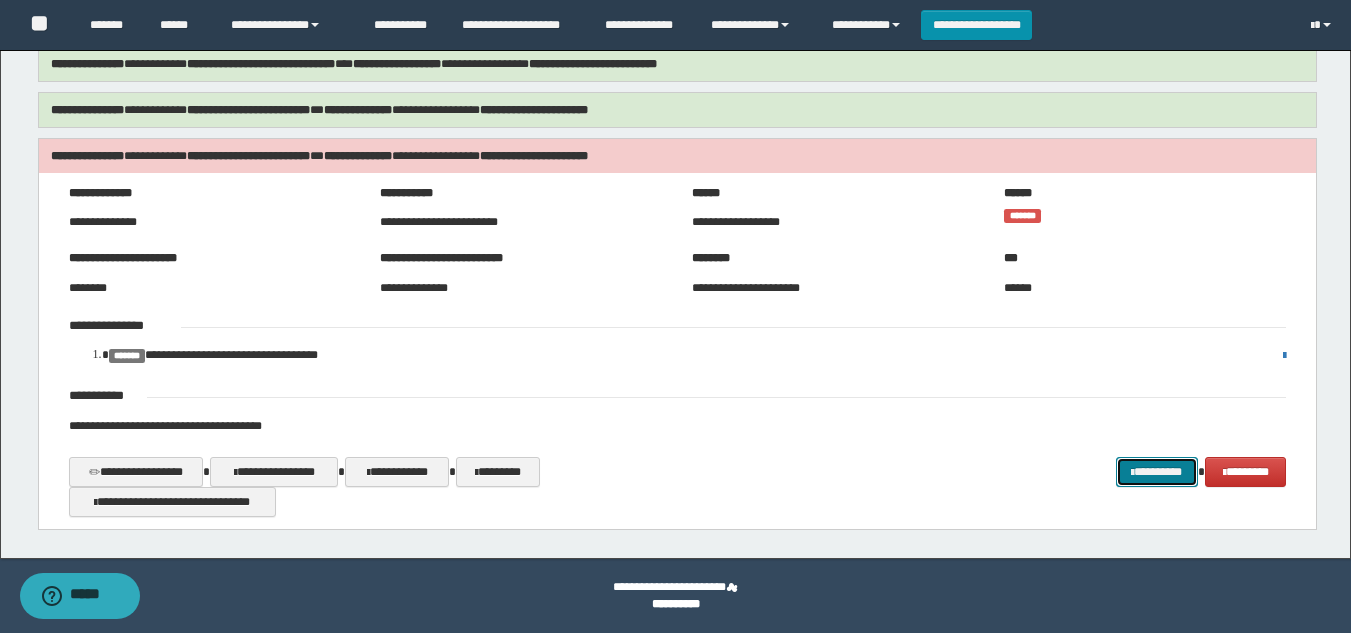 click at bounding box center [1132, 473] 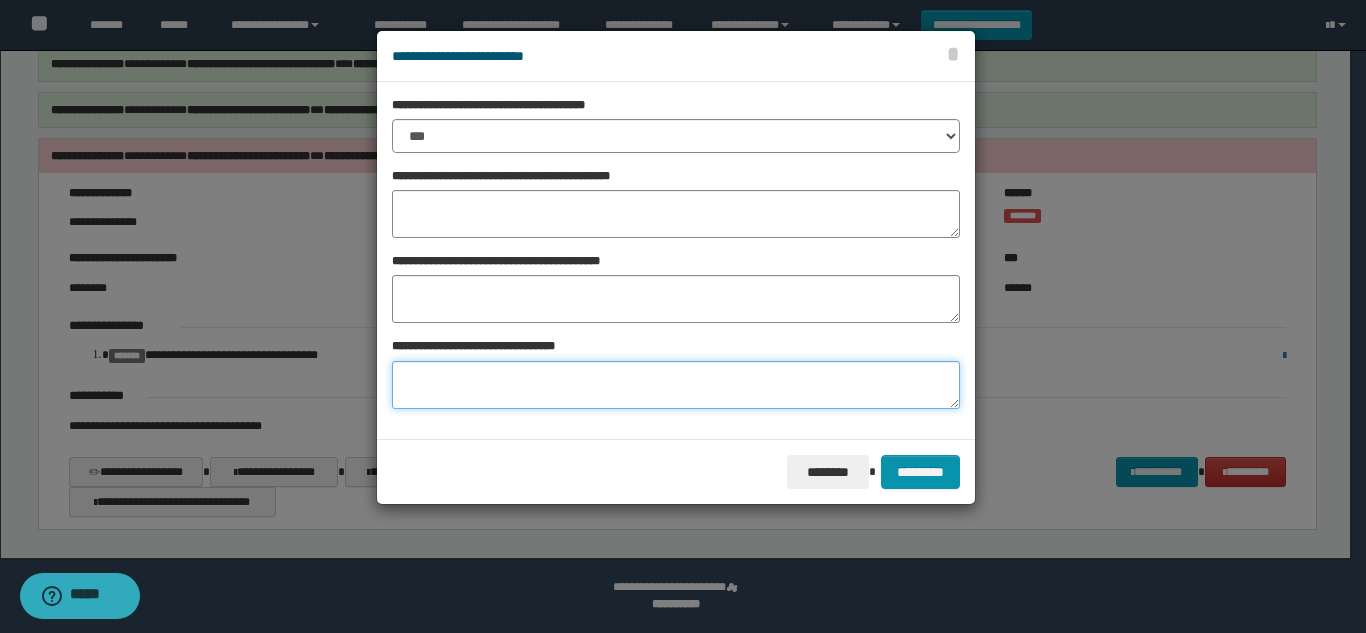 click at bounding box center (676, 385) 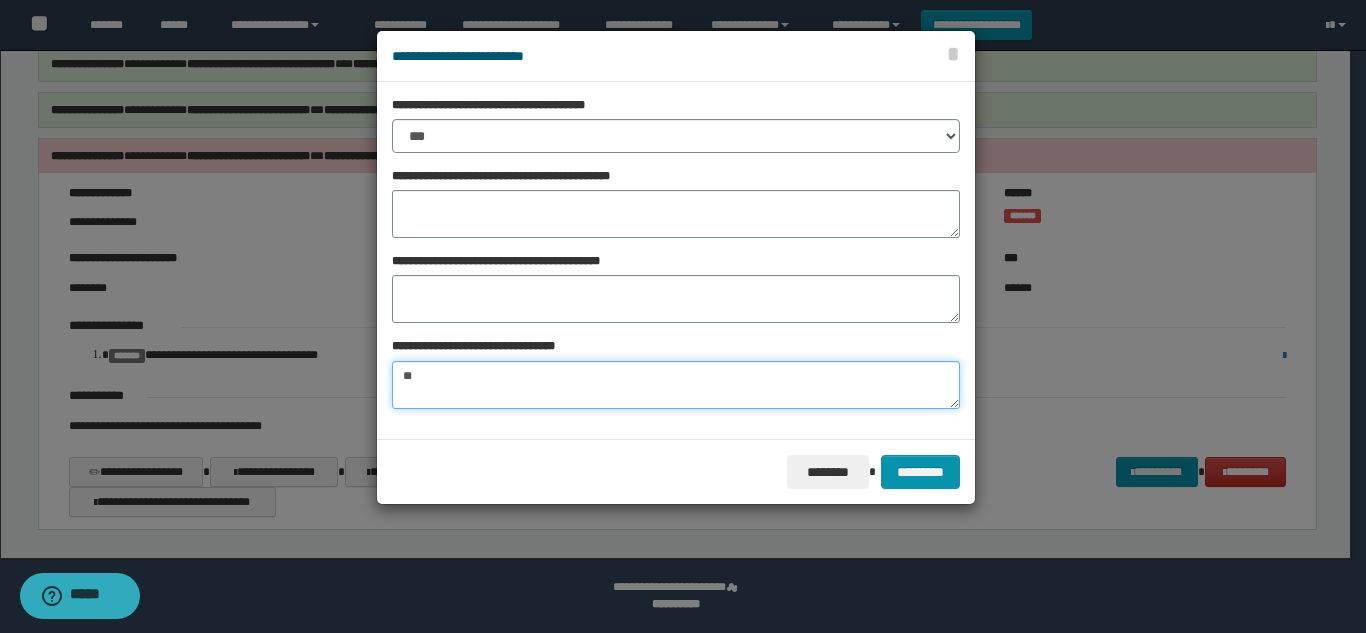 type on "*" 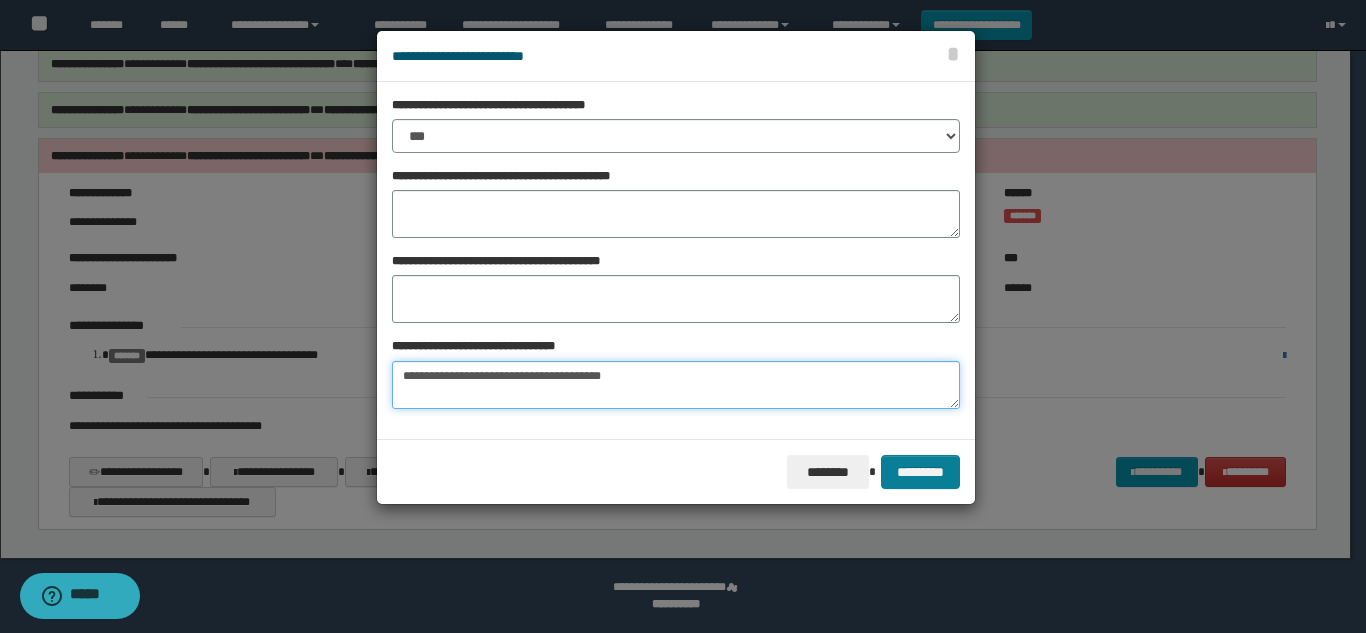 type on "**********" 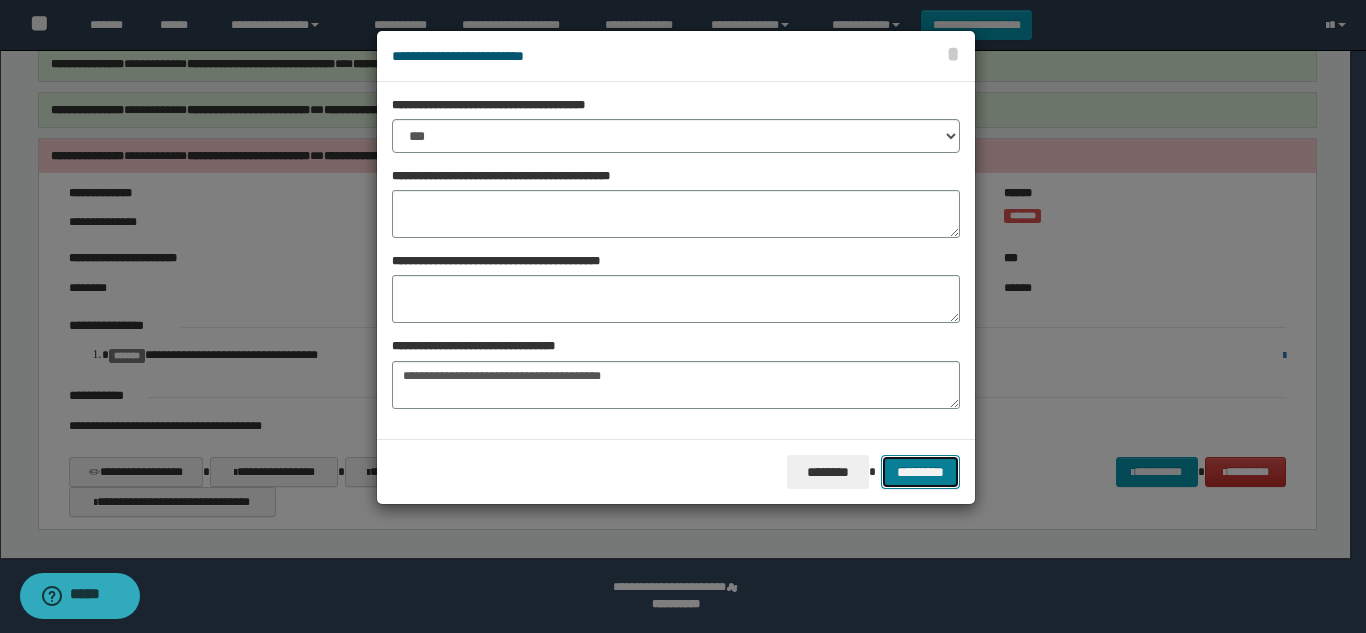 click on "*********" at bounding box center [920, 472] 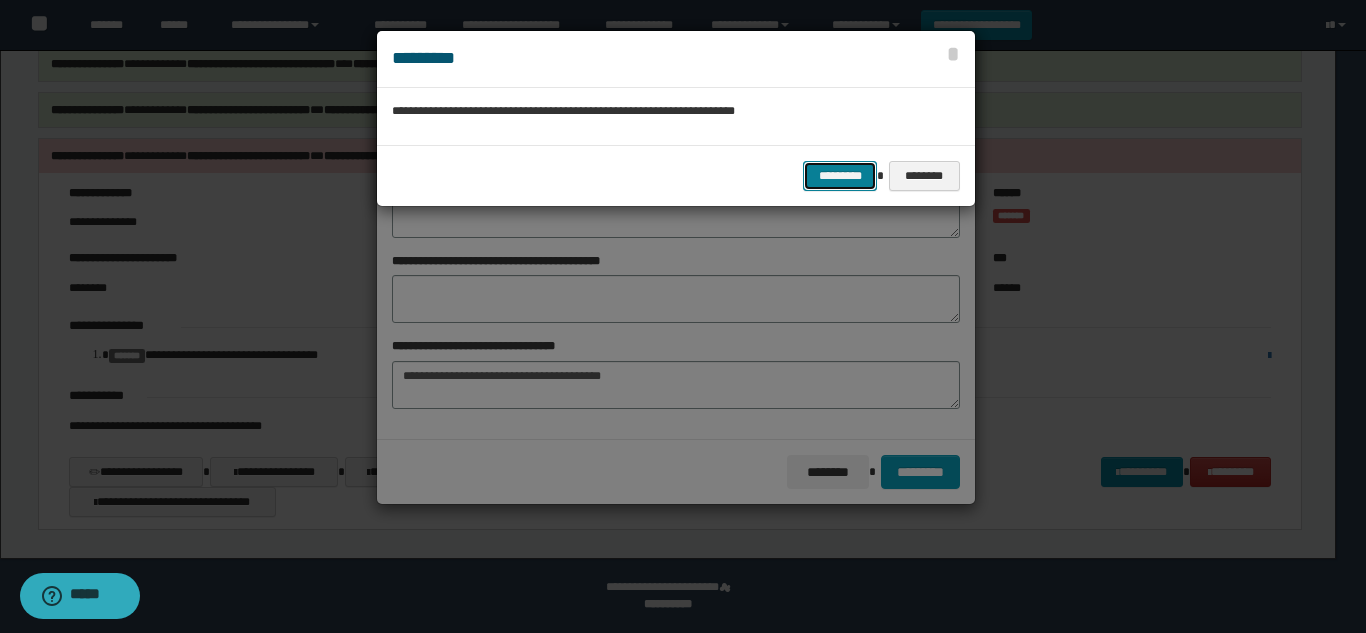 click on "*********" at bounding box center (840, 176) 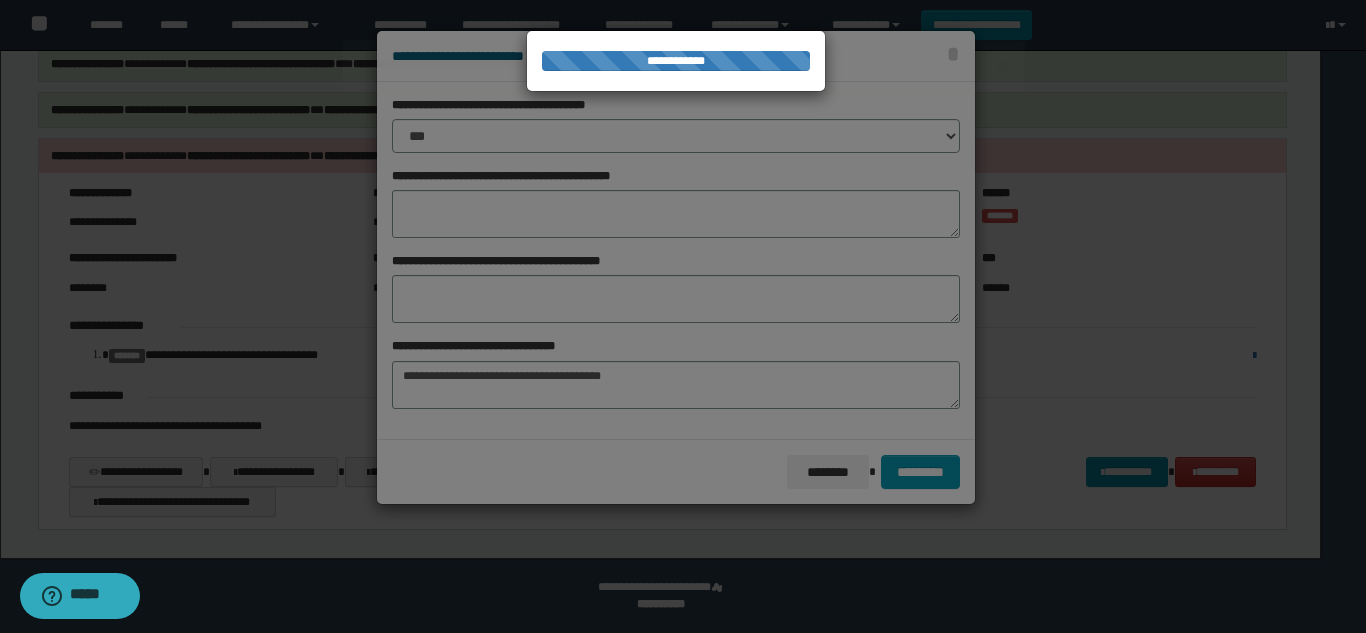 scroll, scrollTop: 0, scrollLeft: 0, axis: both 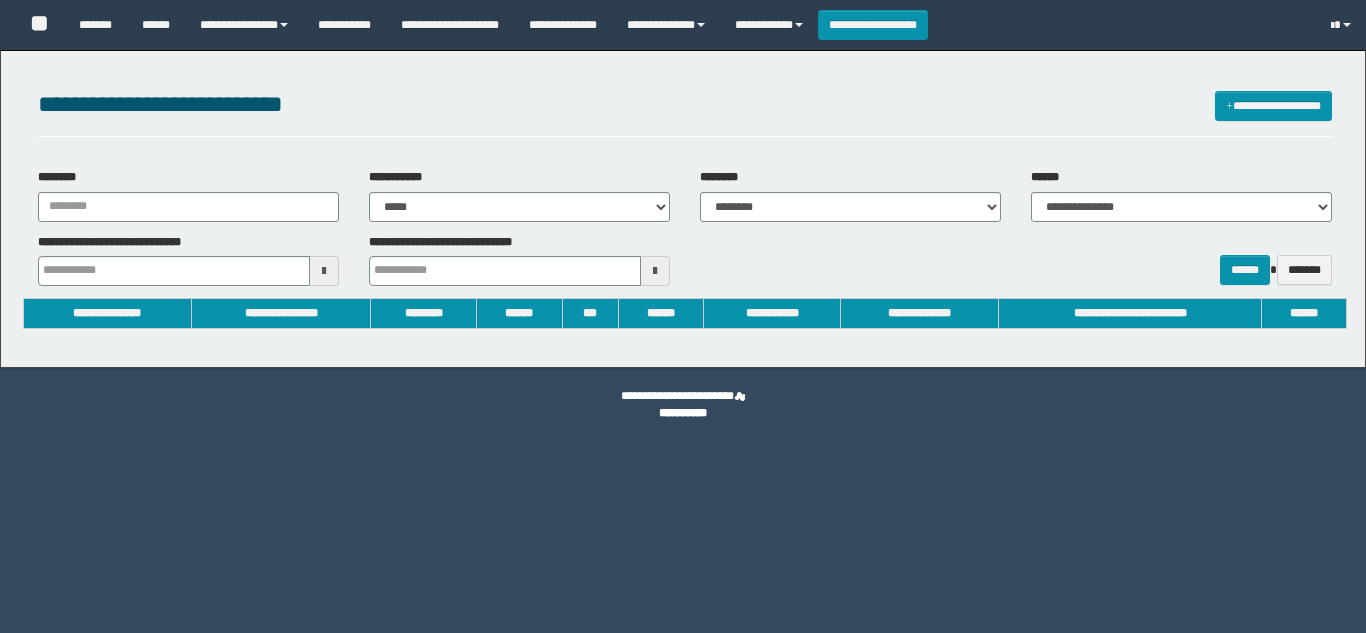 select on "***" 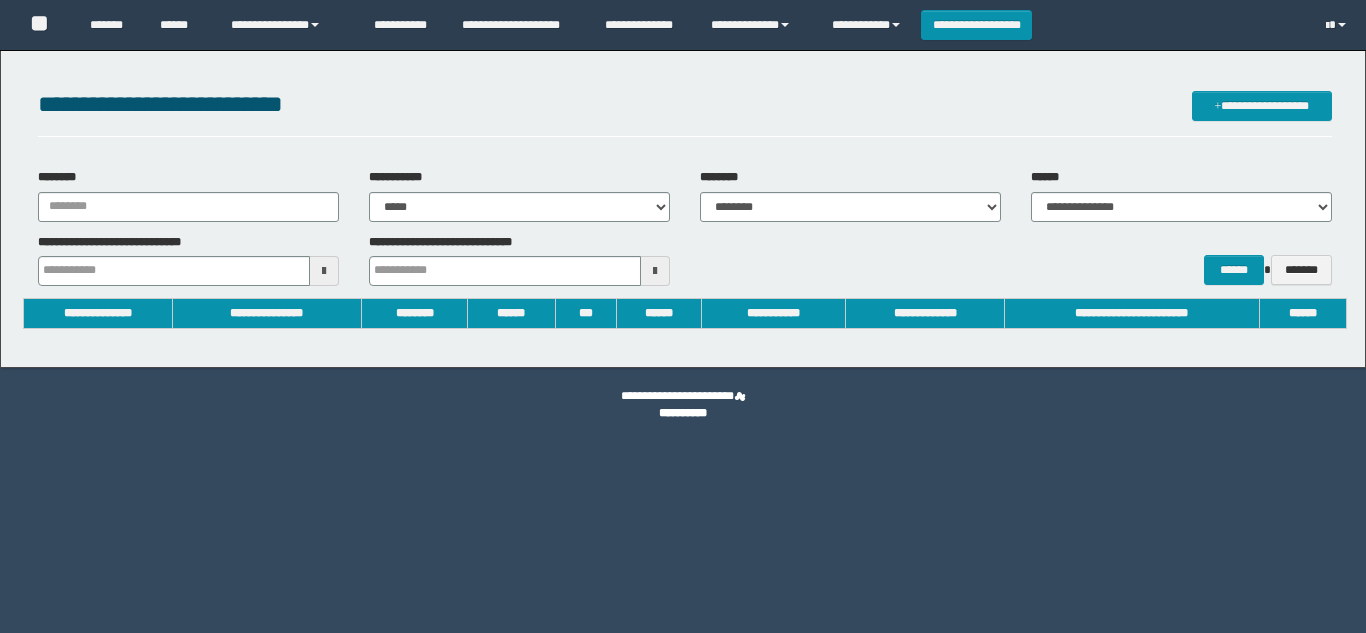 scroll, scrollTop: 0, scrollLeft: 0, axis: both 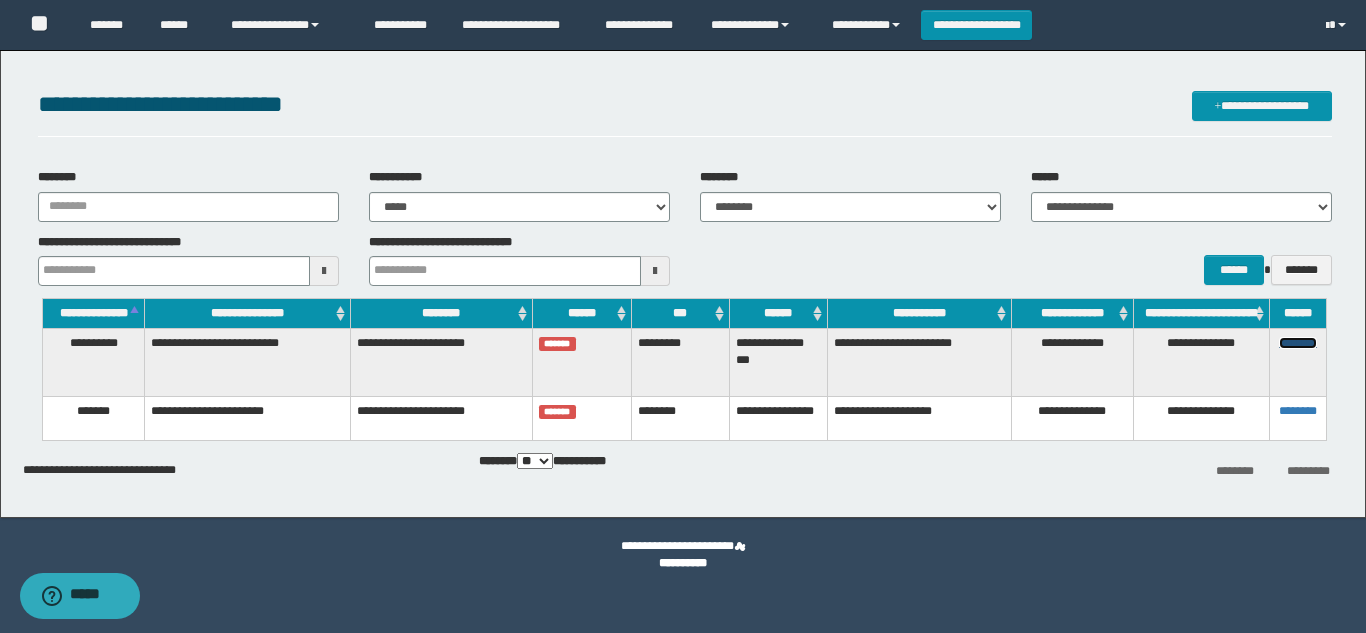 click on "********" at bounding box center (1298, 343) 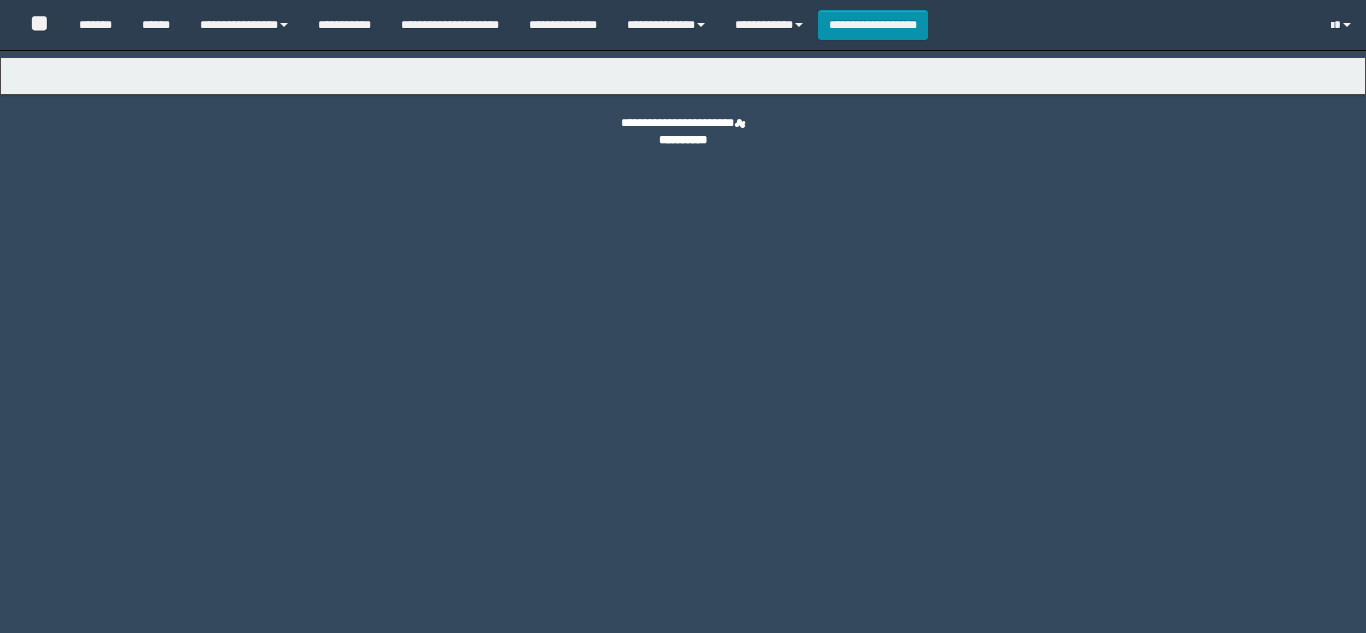 scroll, scrollTop: 0, scrollLeft: 0, axis: both 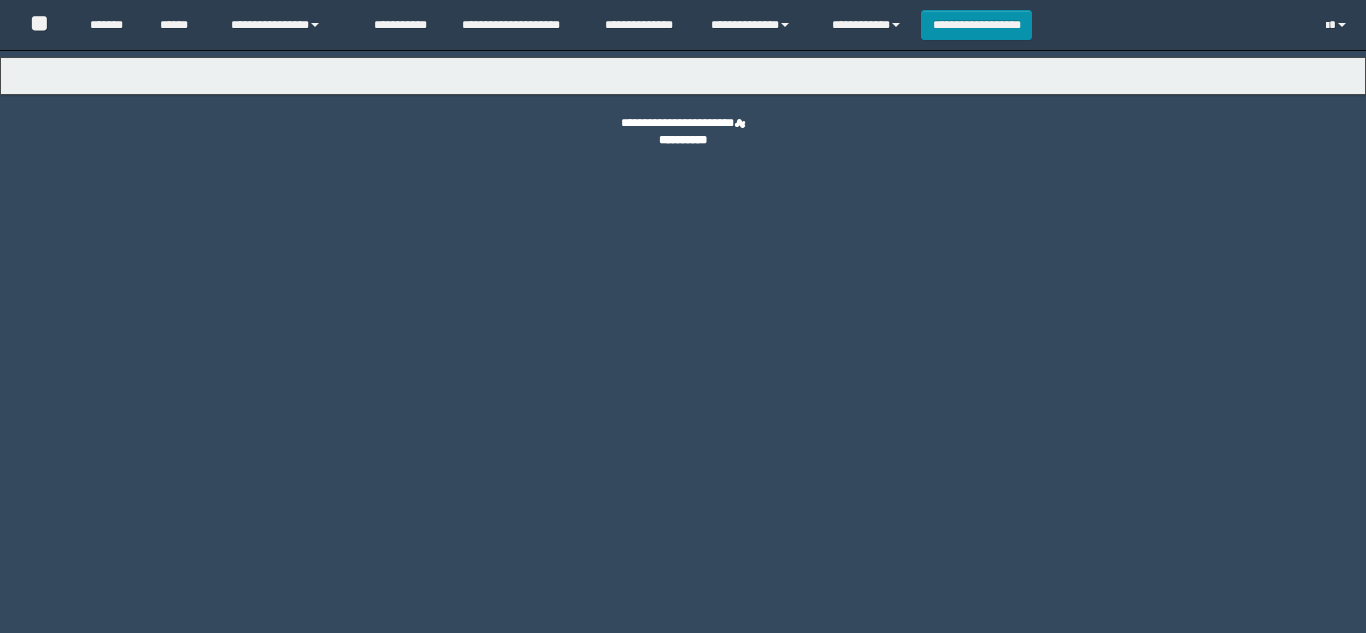 select on "***" 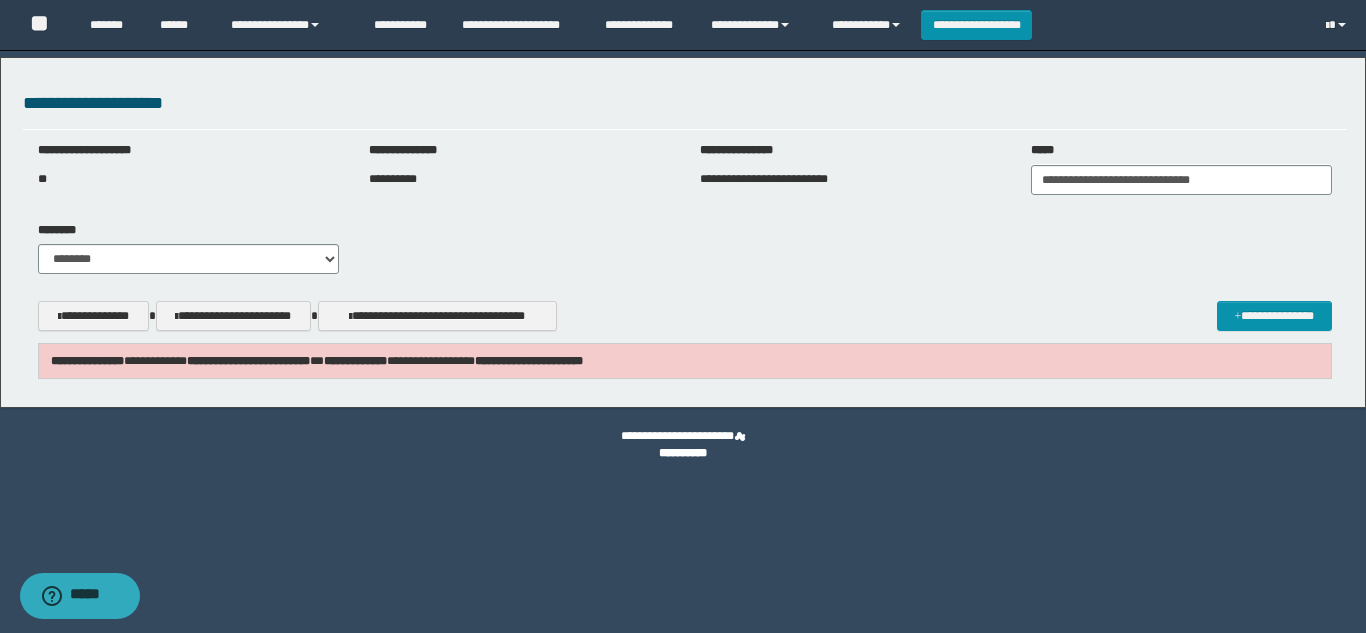 click on "**********" at bounding box center (317, 361) 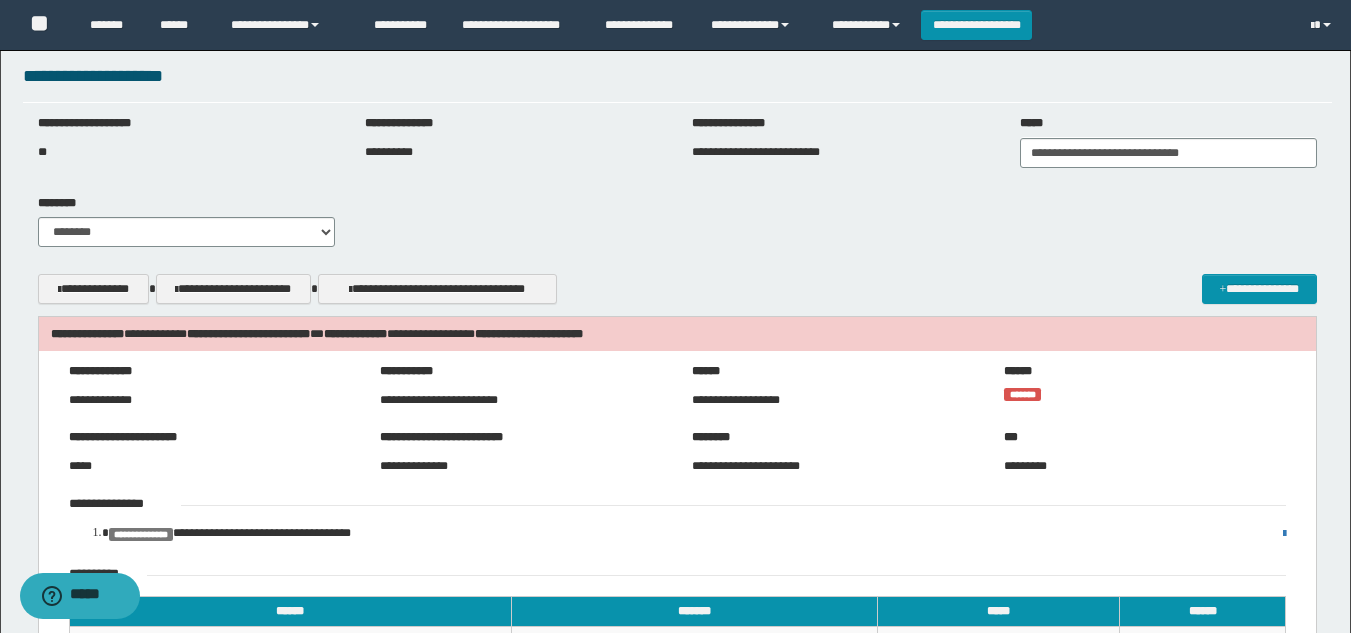 scroll, scrollTop: 0, scrollLeft: 0, axis: both 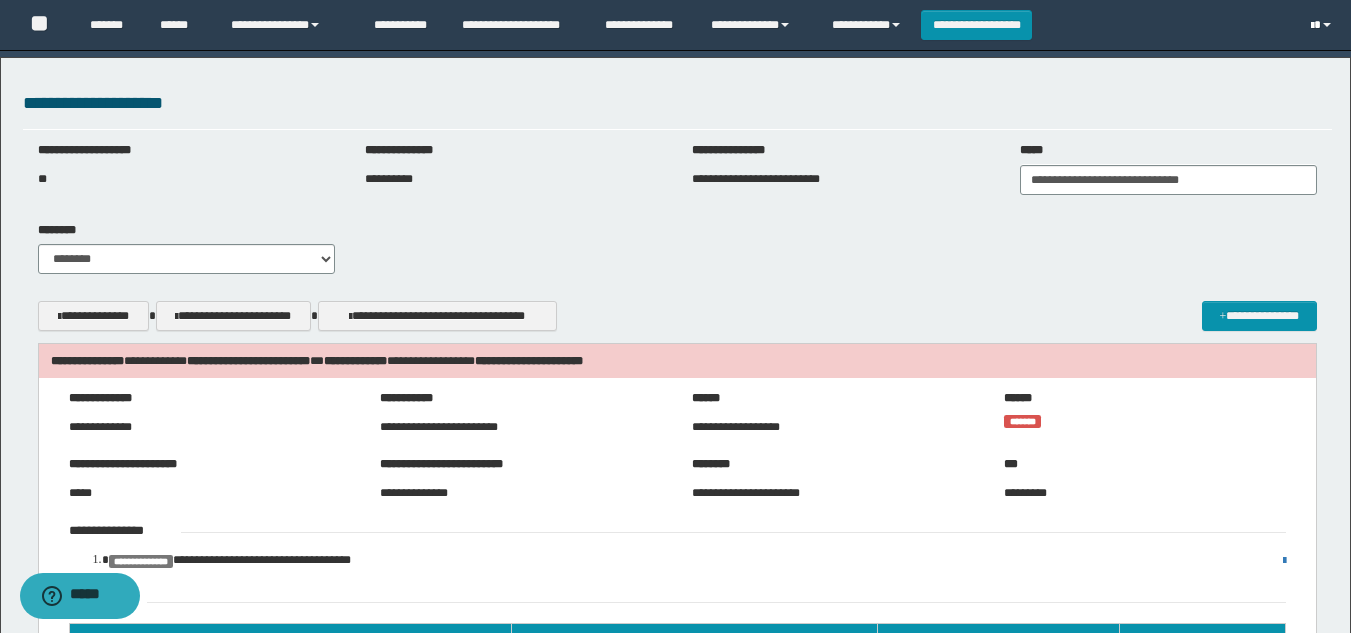 click at bounding box center [1323, 25] 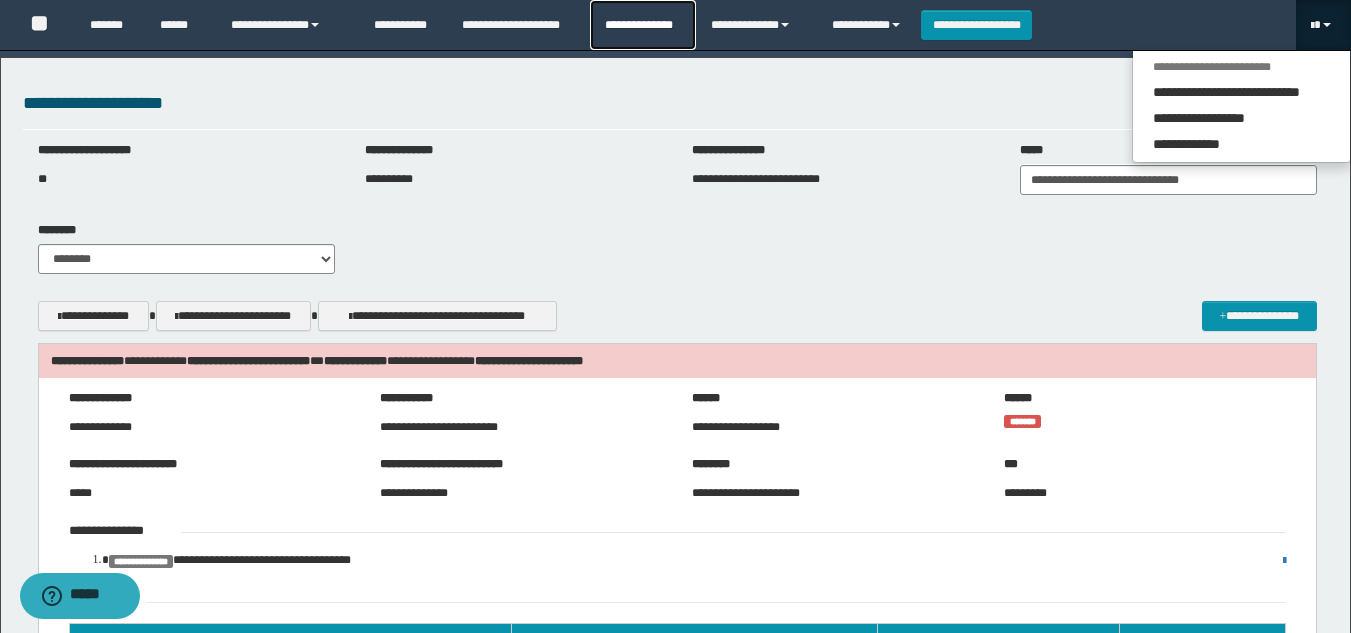 click on "**********" at bounding box center (642, 25) 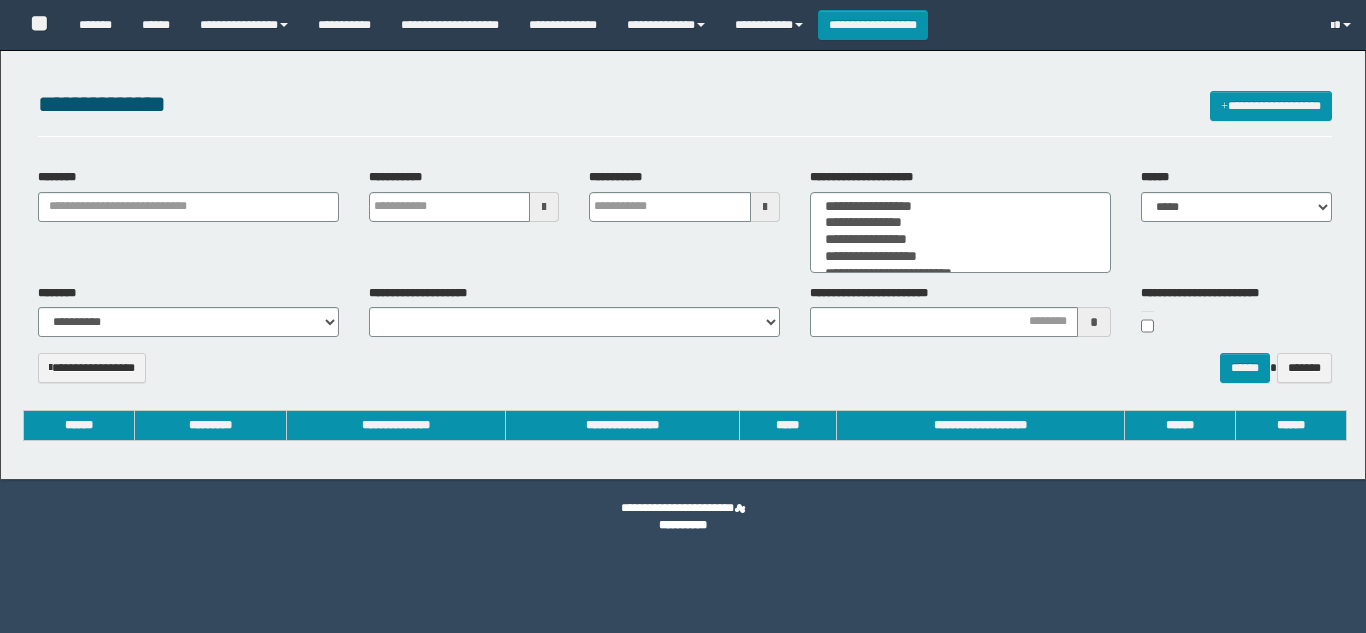 select 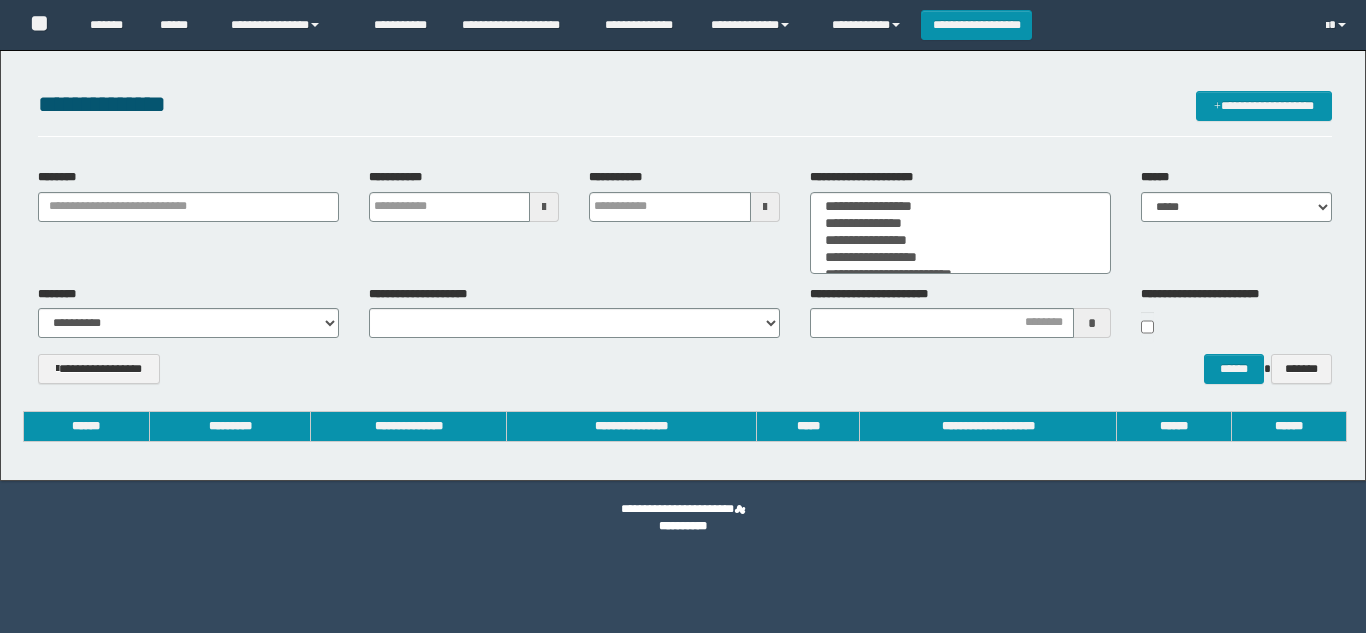 scroll, scrollTop: 0, scrollLeft: 0, axis: both 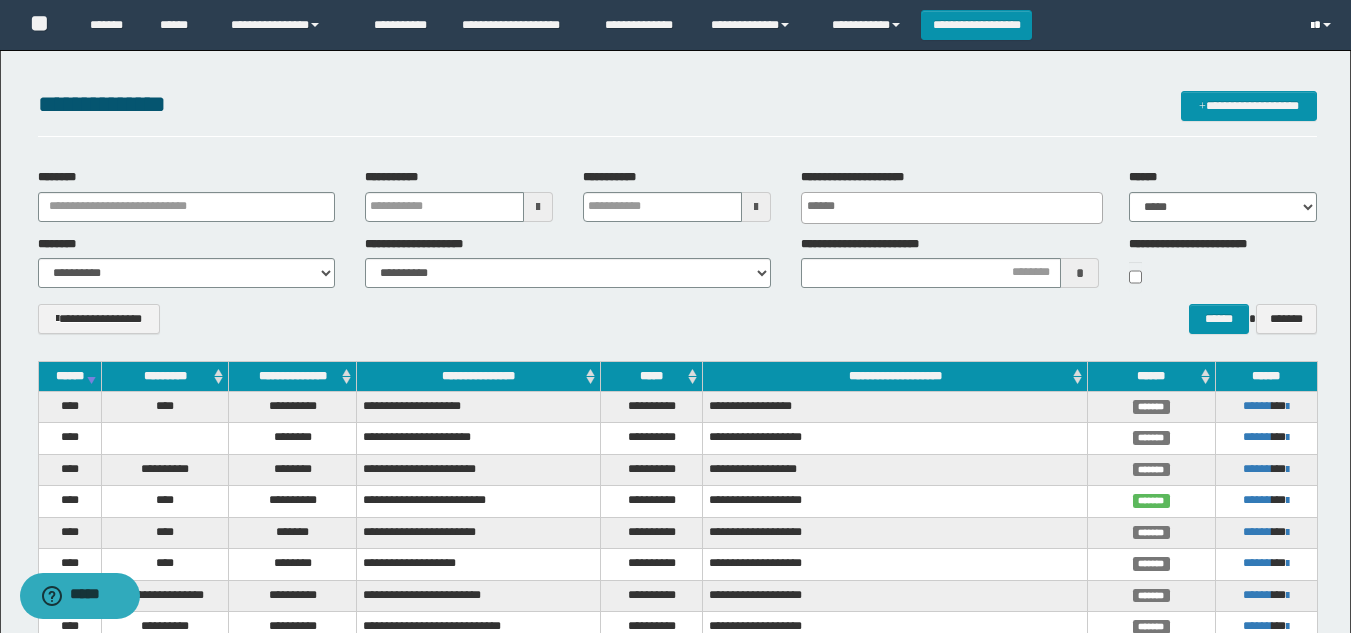 click at bounding box center [1312, 26] 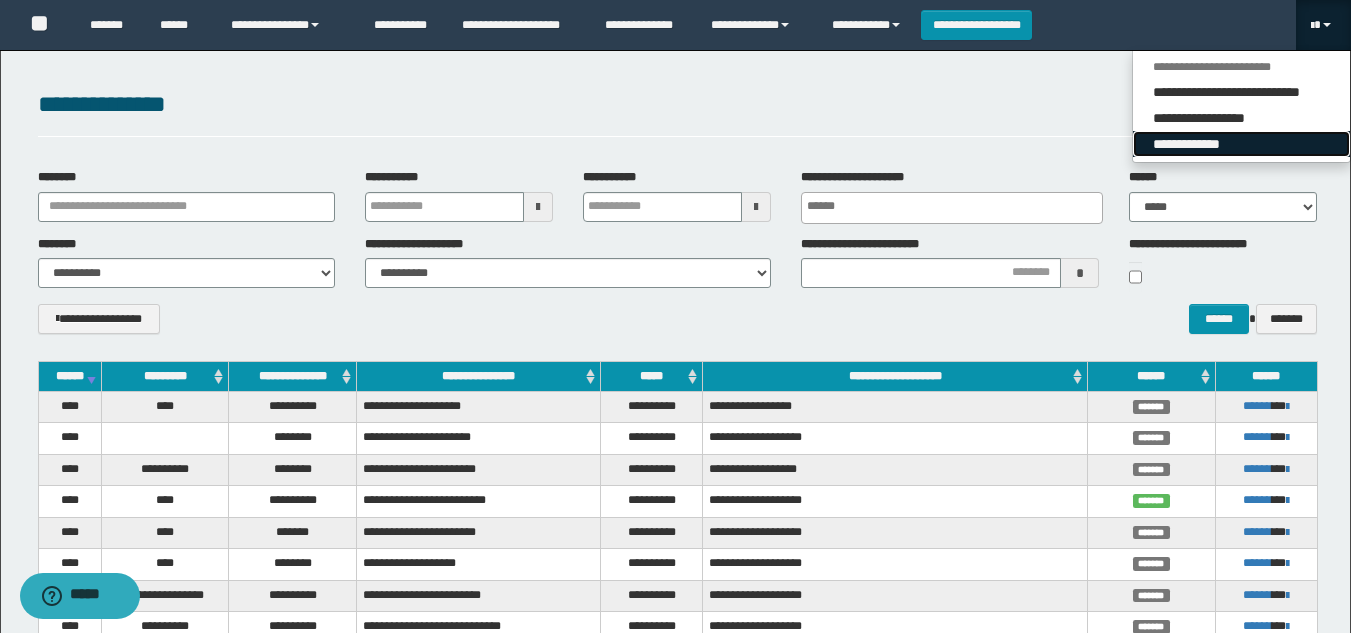 click on "**********" at bounding box center (1241, 144) 